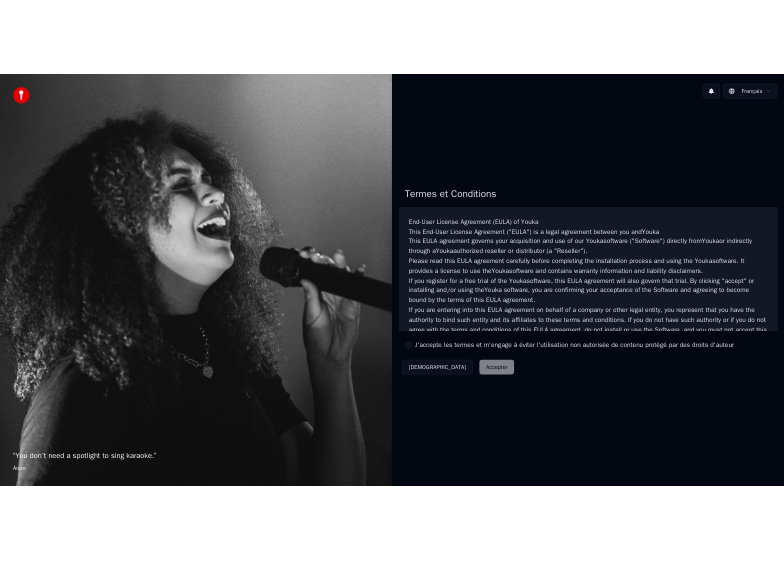 scroll, scrollTop: 0, scrollLeft: 0, axis: both 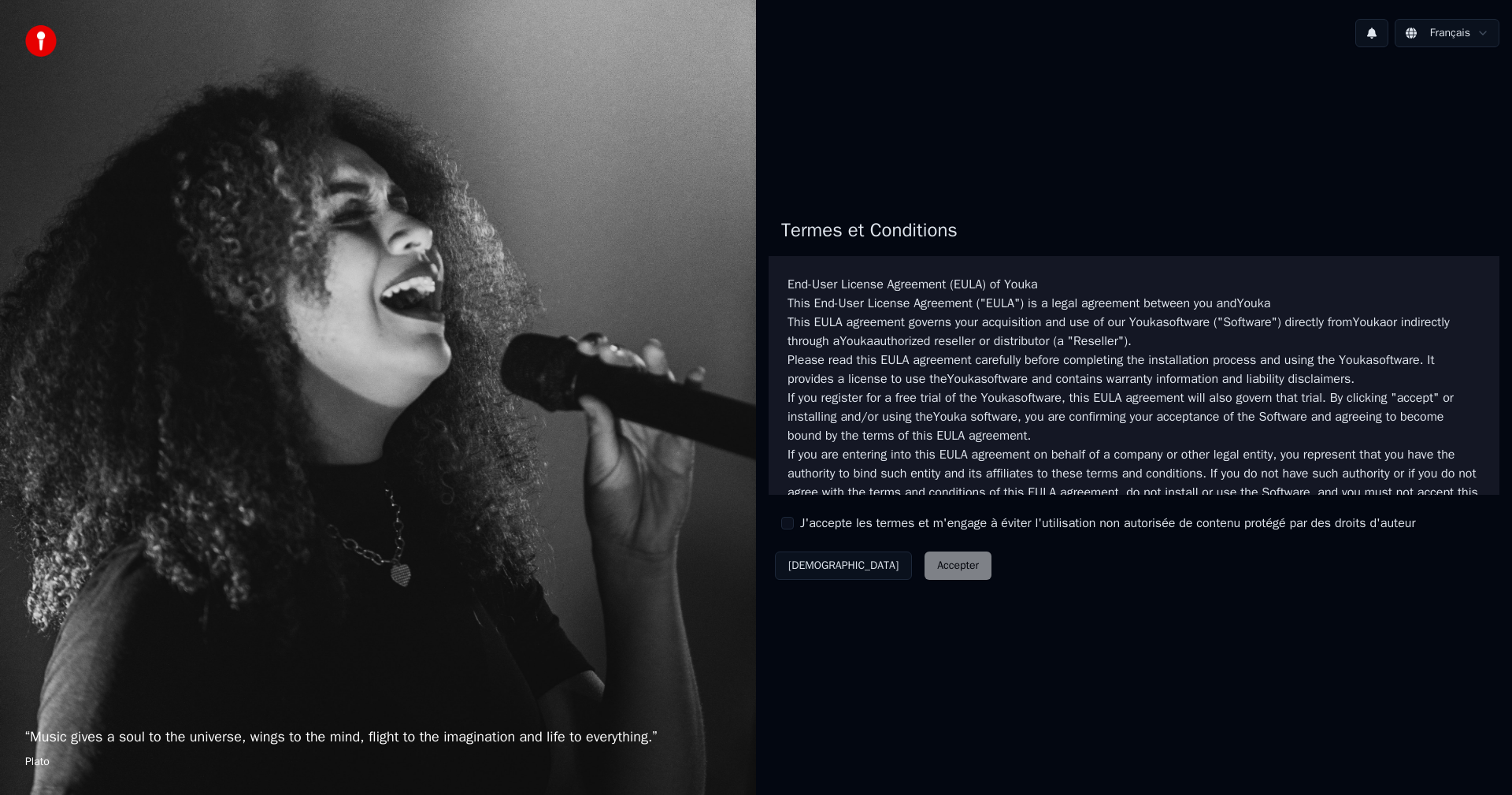 click on "J'accepte les termes et m'engage à éviter l'utilisation non autorisée de contenu protégé par des droits d'auteur" at bounding box center [788, 523] 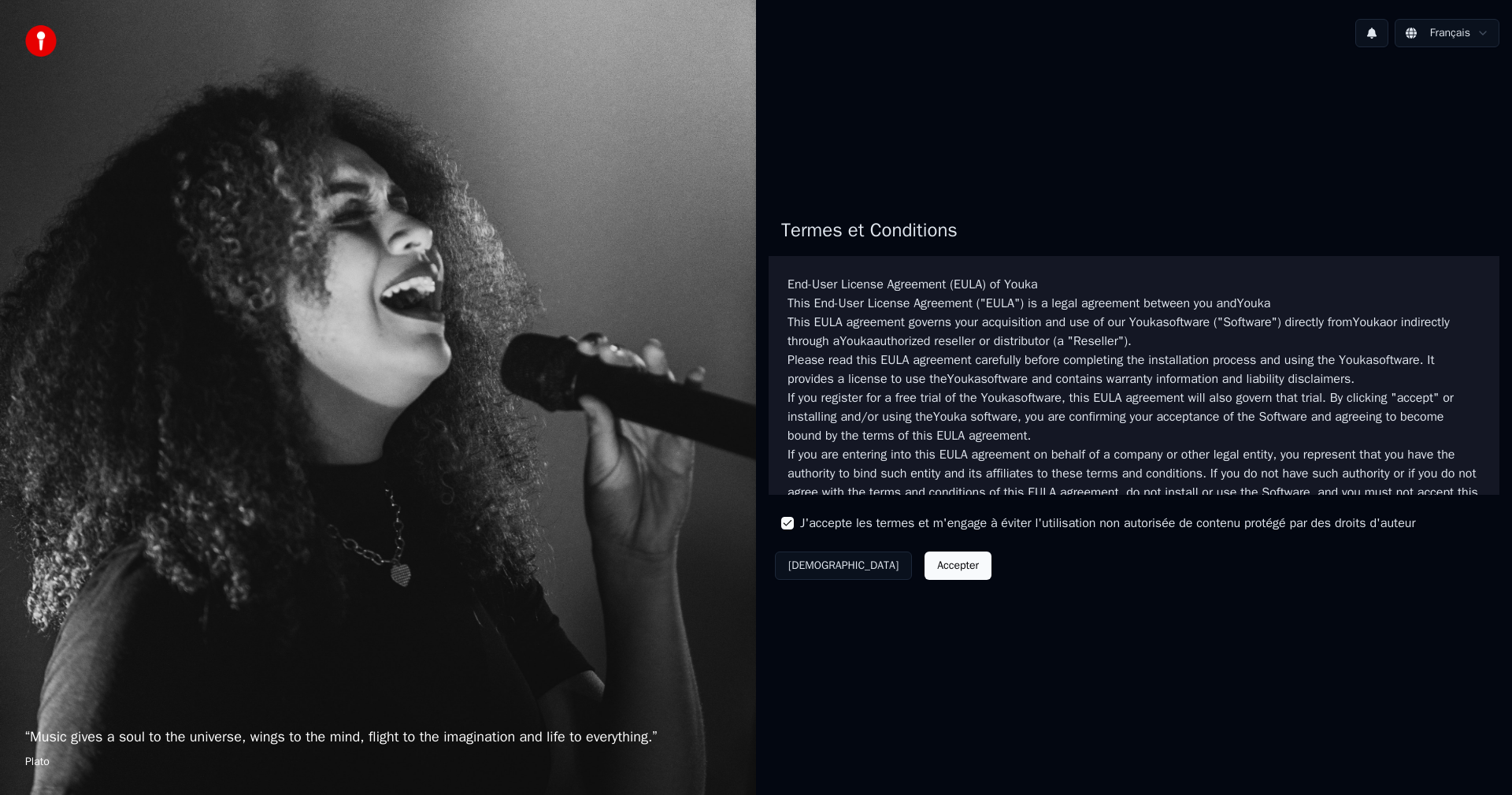 click on "Accepter" at bounding box center (958, 566) 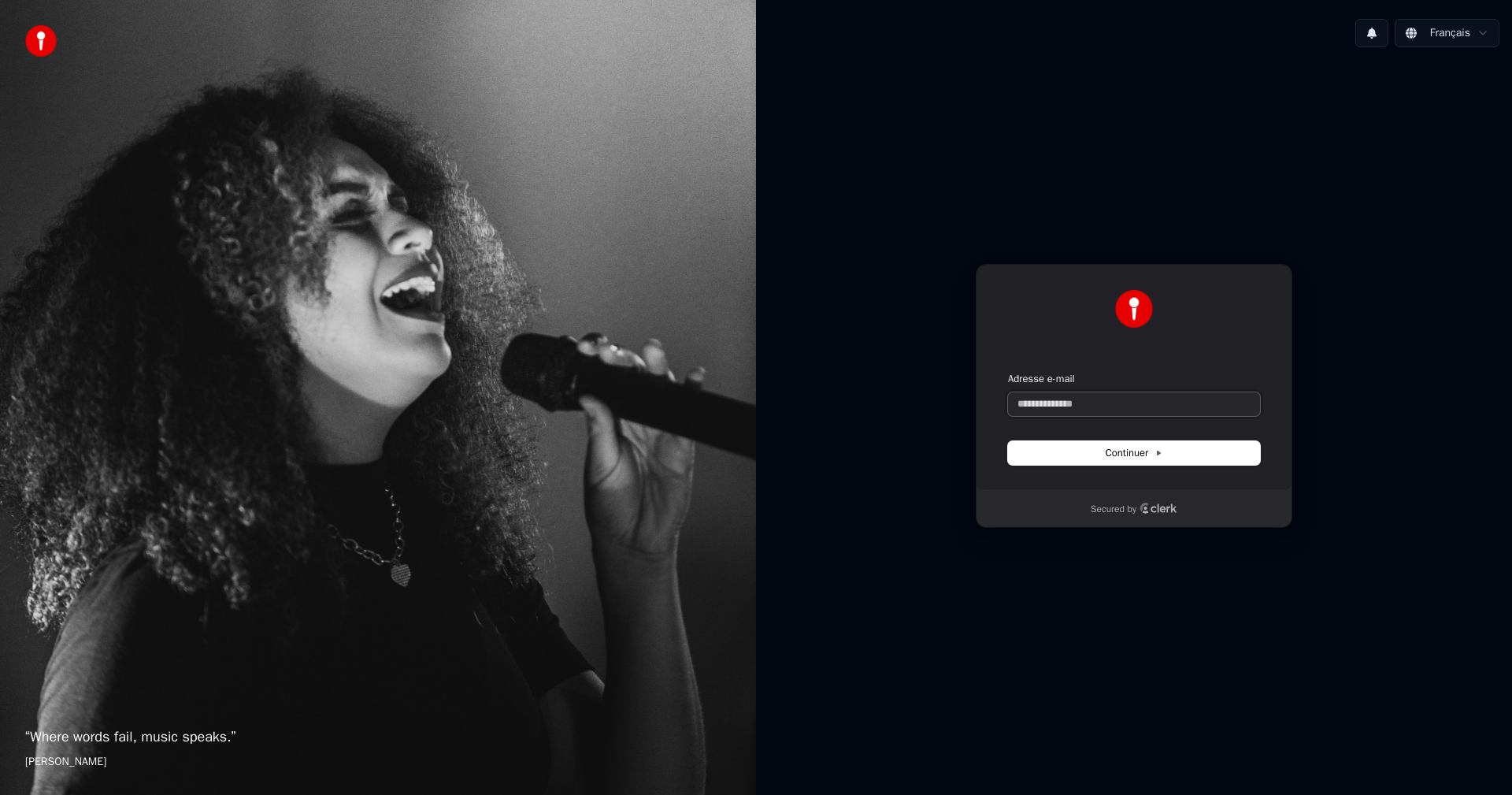 click on "Adresse e-mail" at bounding box center [1134, 404] 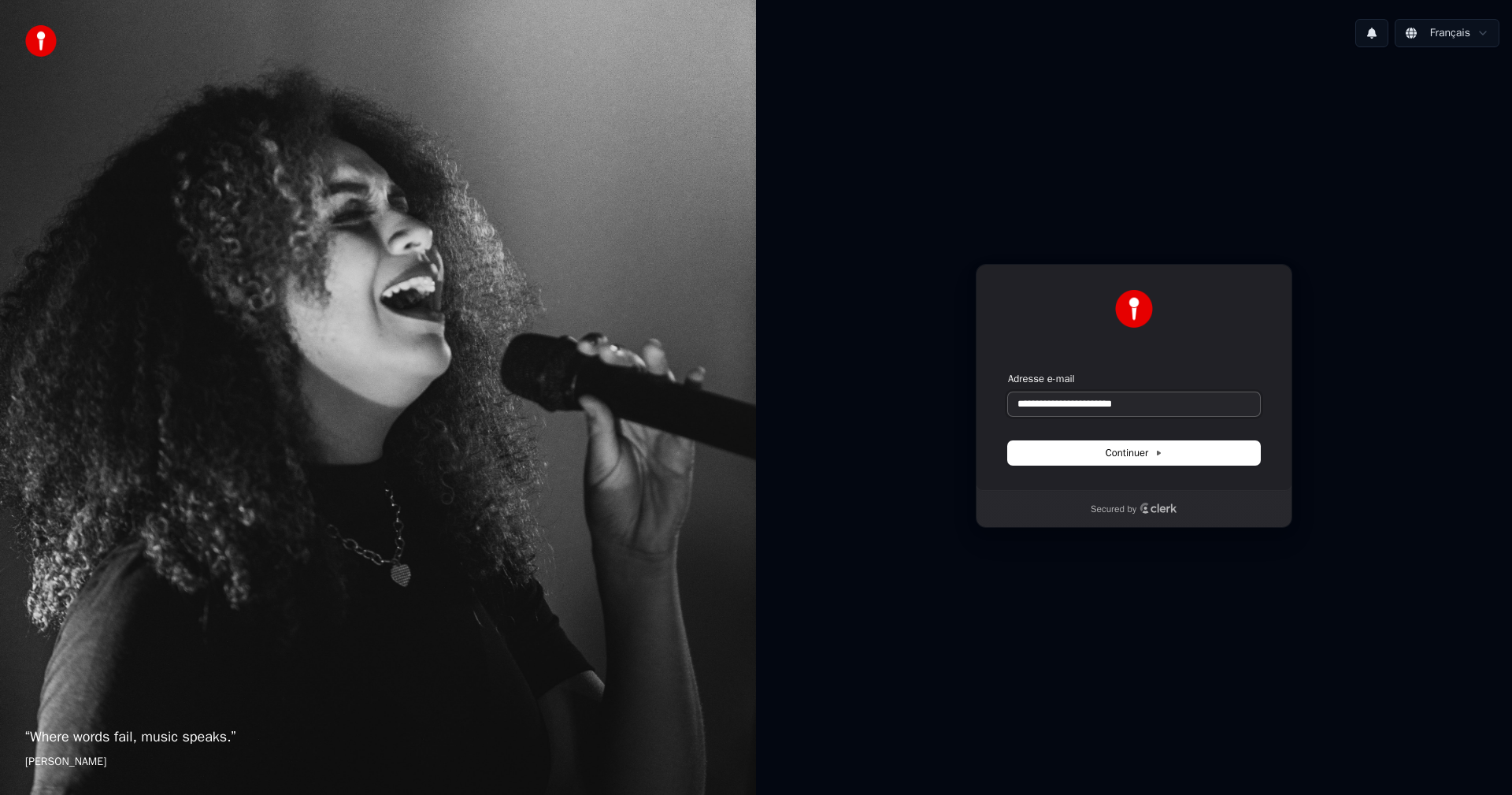 click on "**********" at bounding box center [1134, 404] 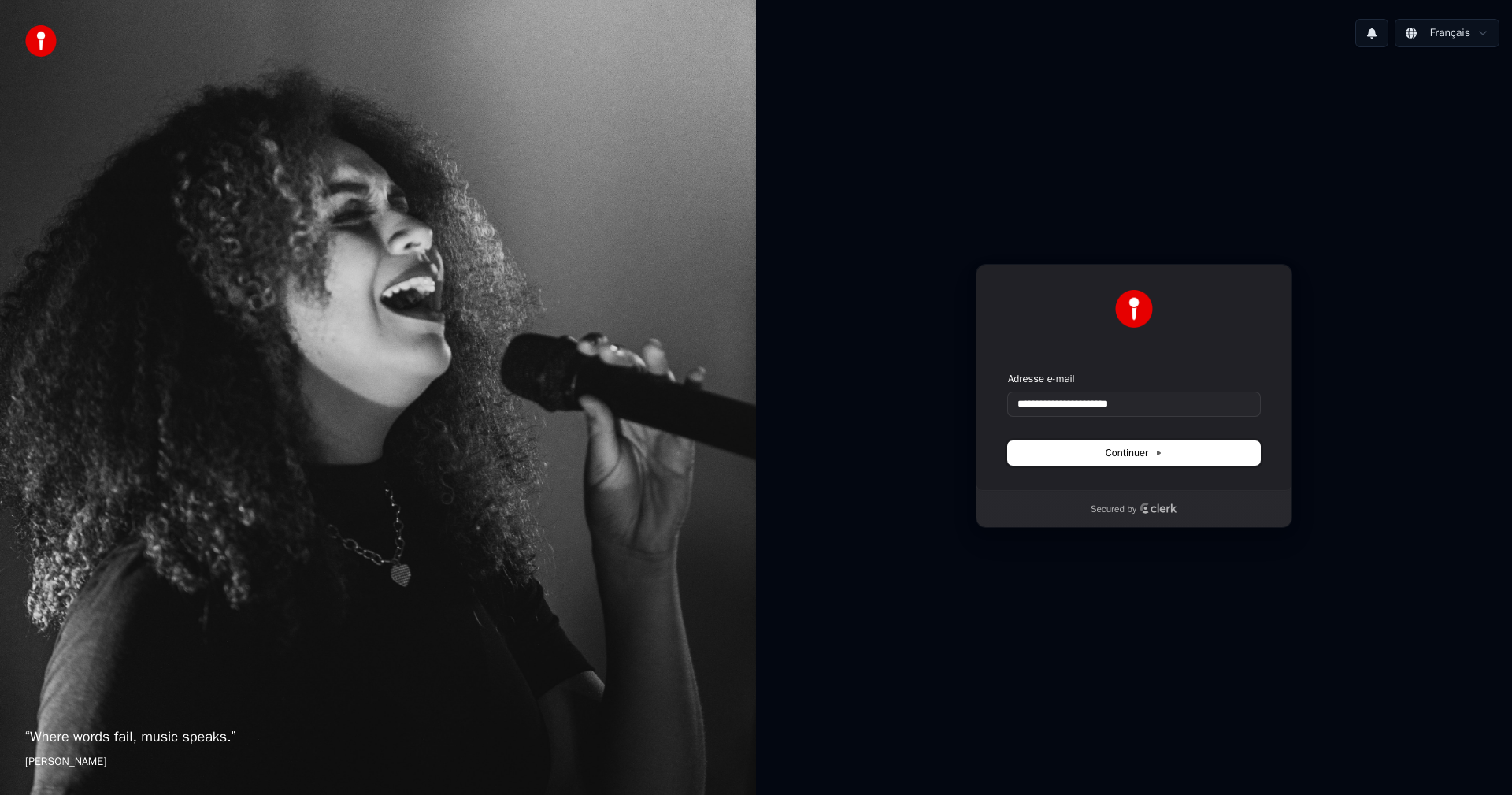 click 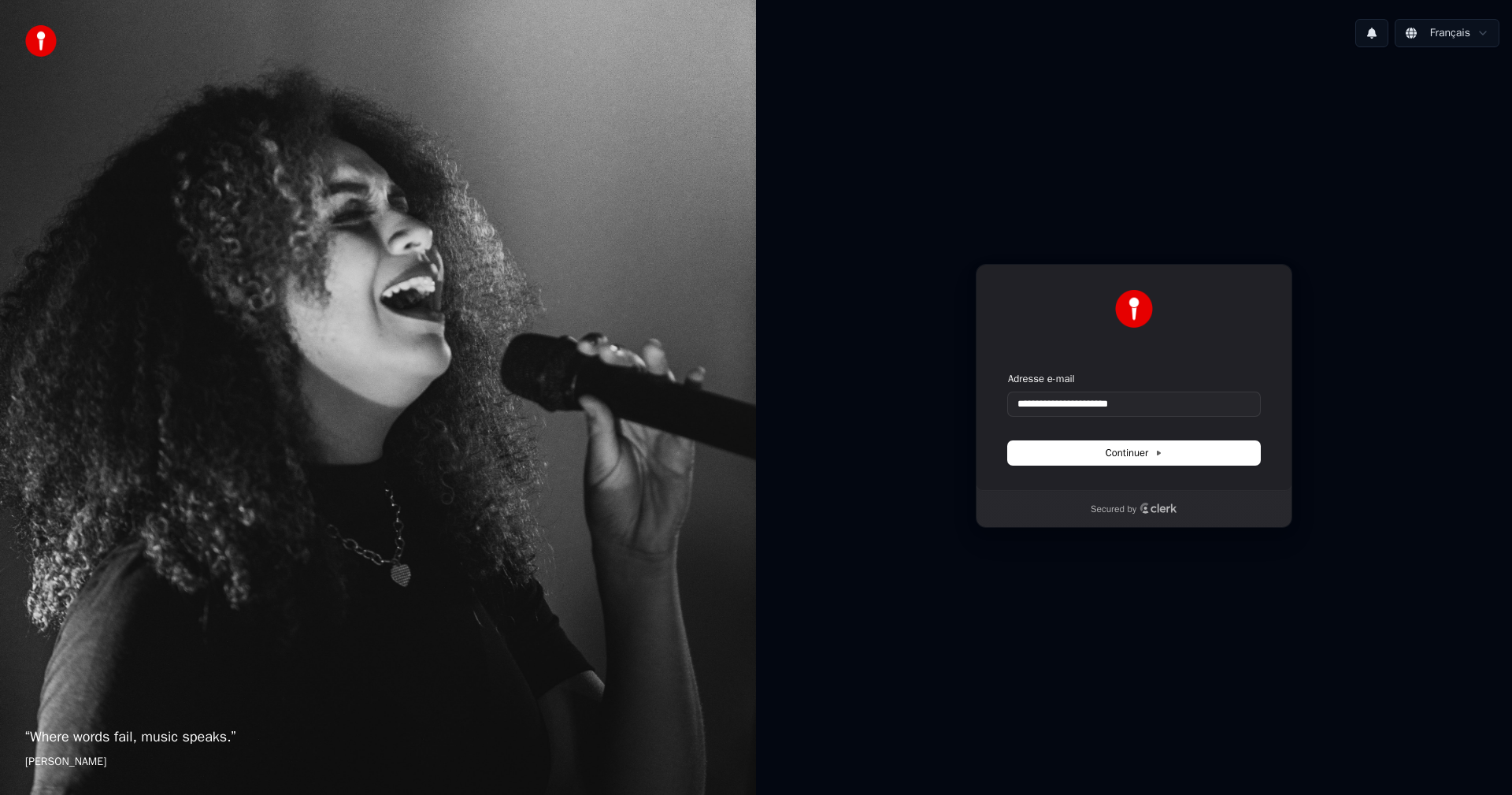 click on "**********" at bounding box center [1134, 418] 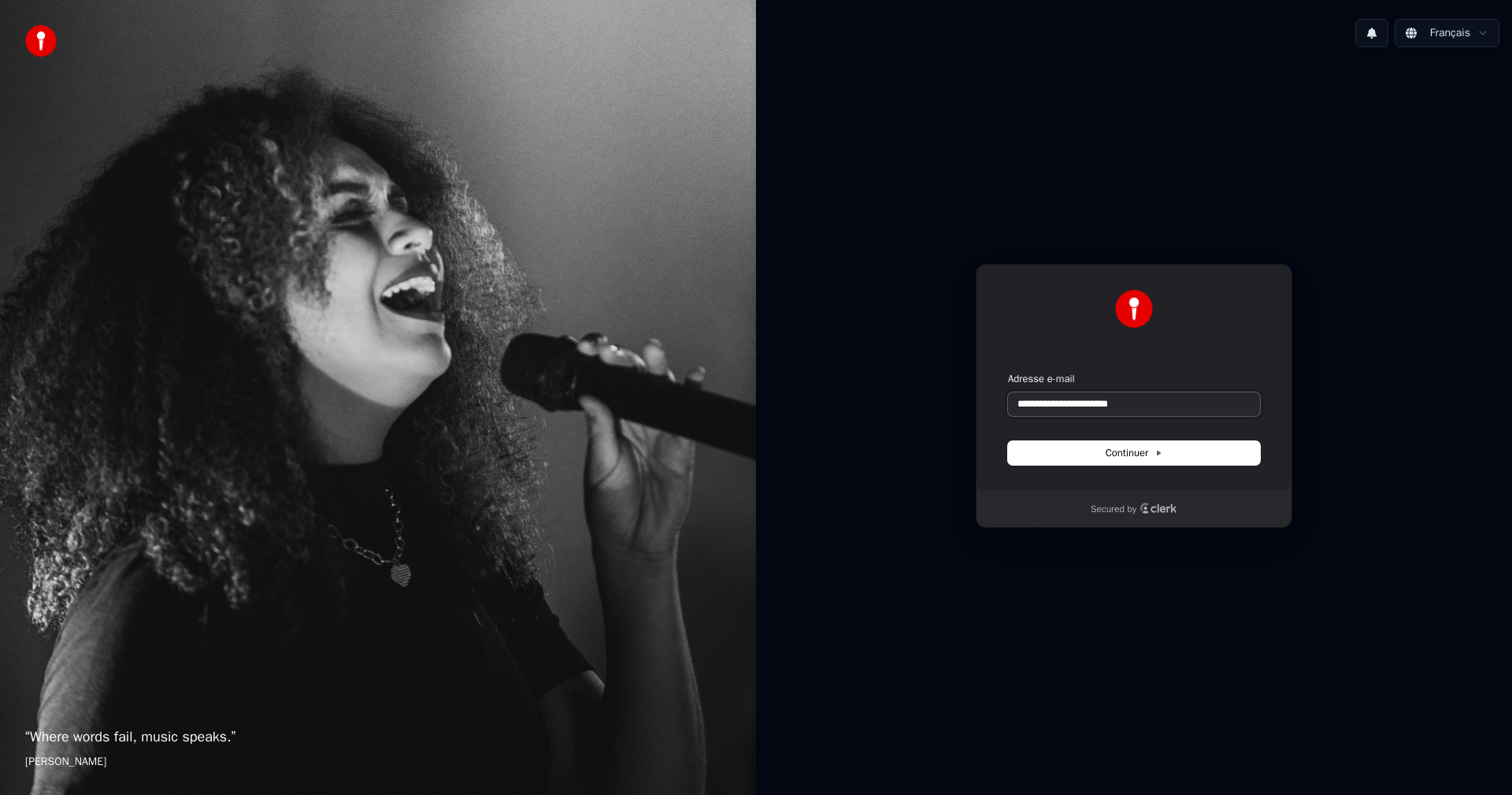click on "**********" at bounding box center (1134, 404) 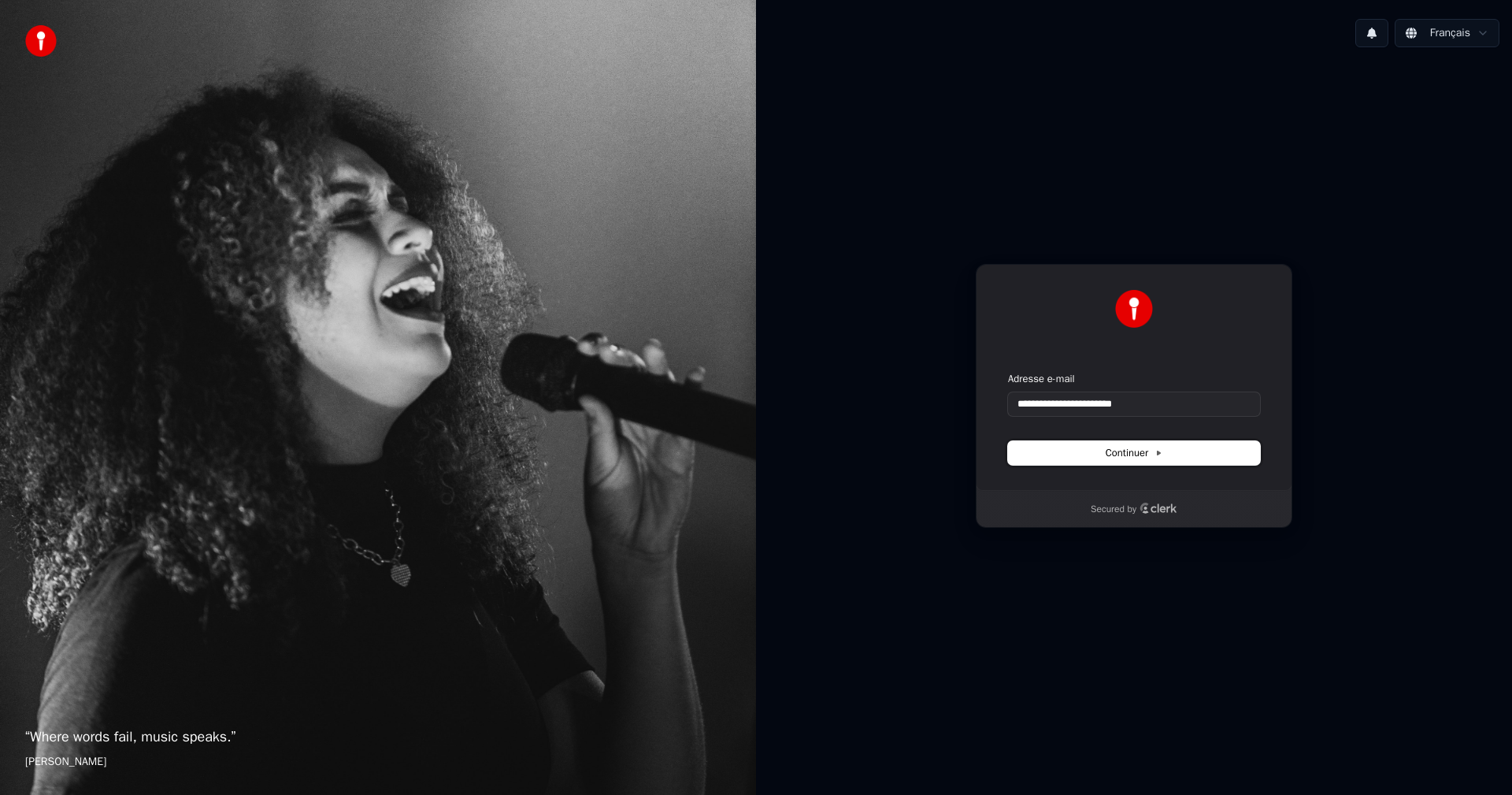 click 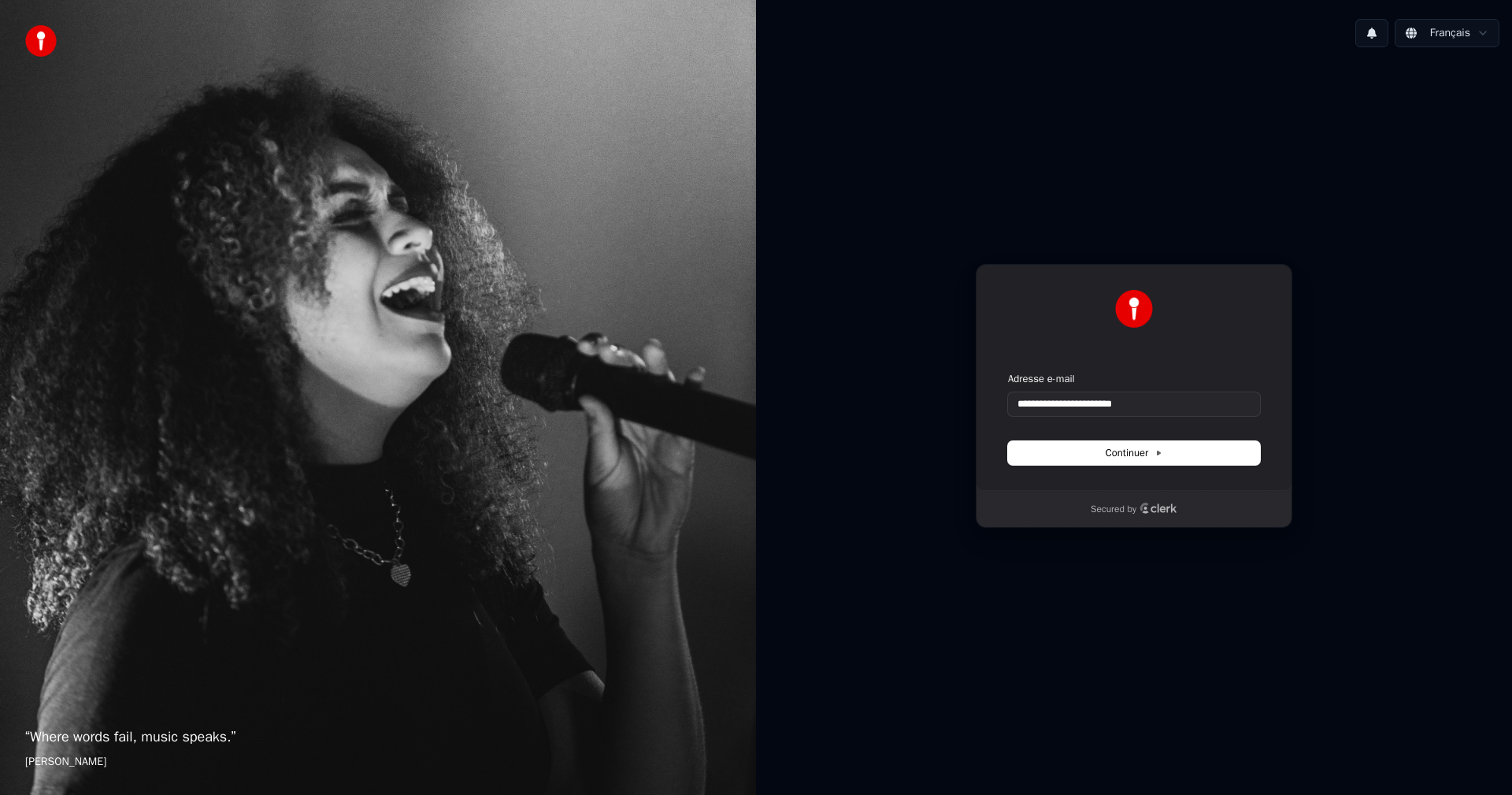 type on "**********" 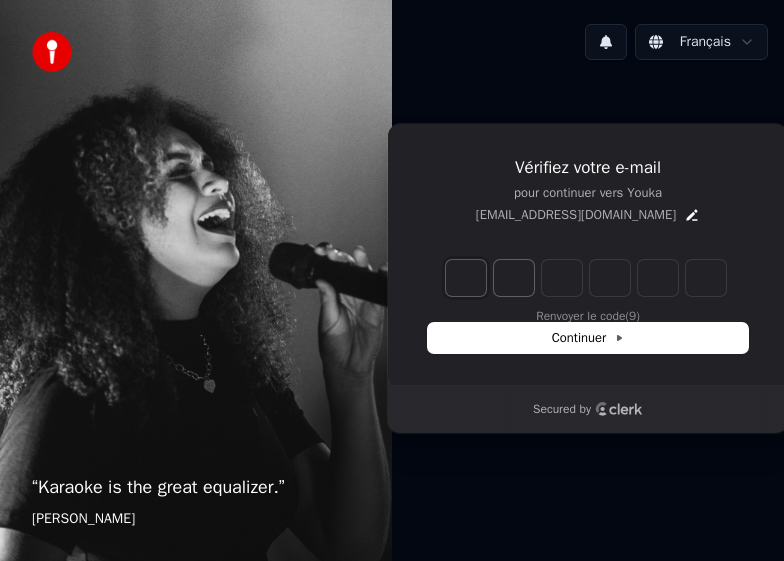 type on "*" 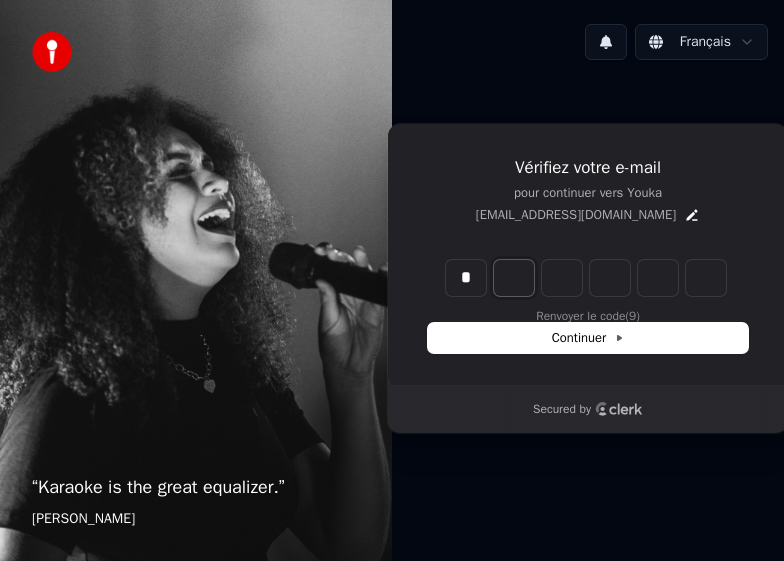 type on "*" 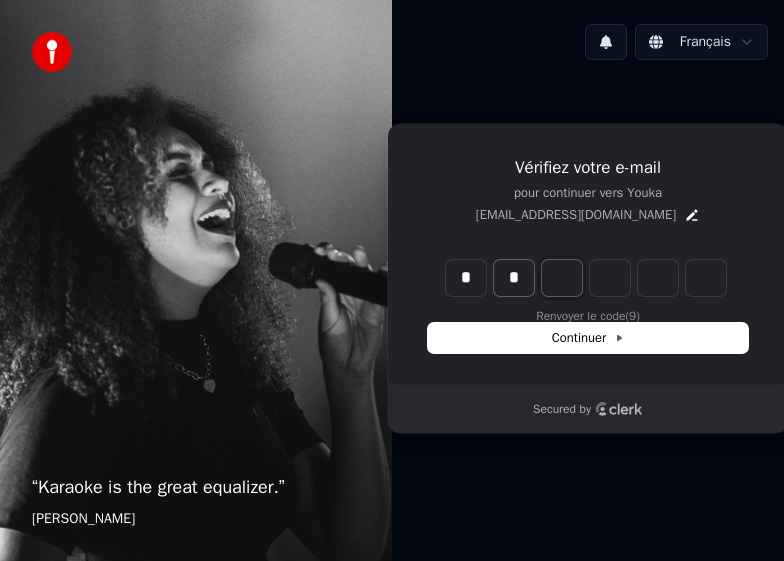 type on "**" 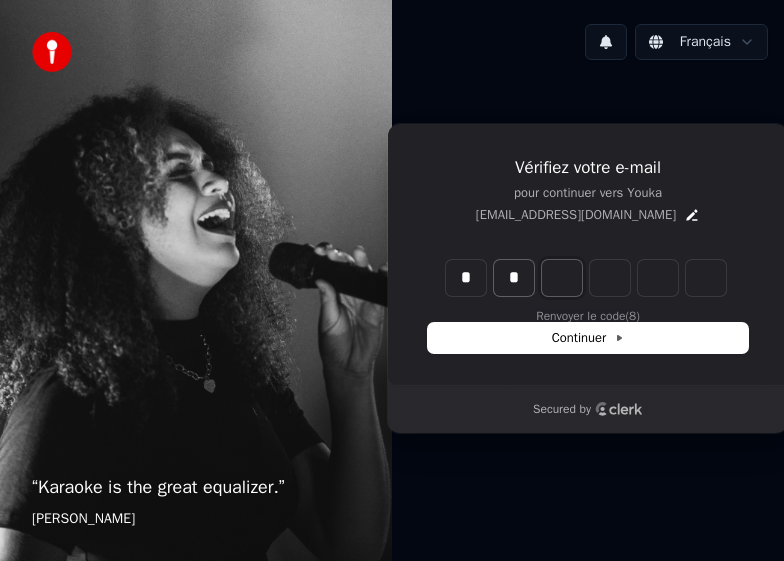 type on "*" 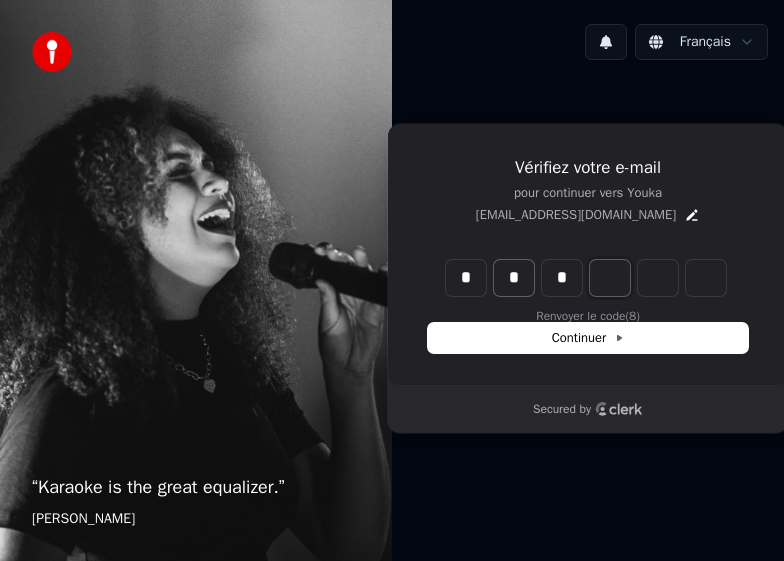 type on "***" 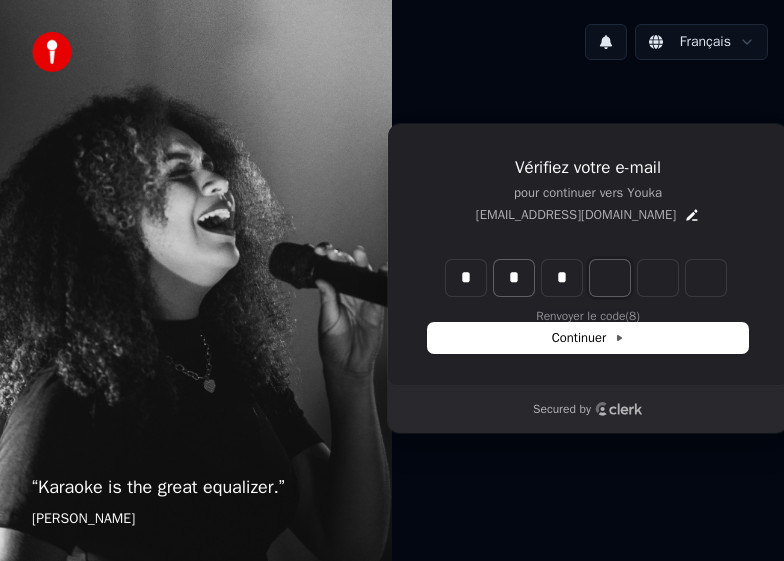 type on "*" 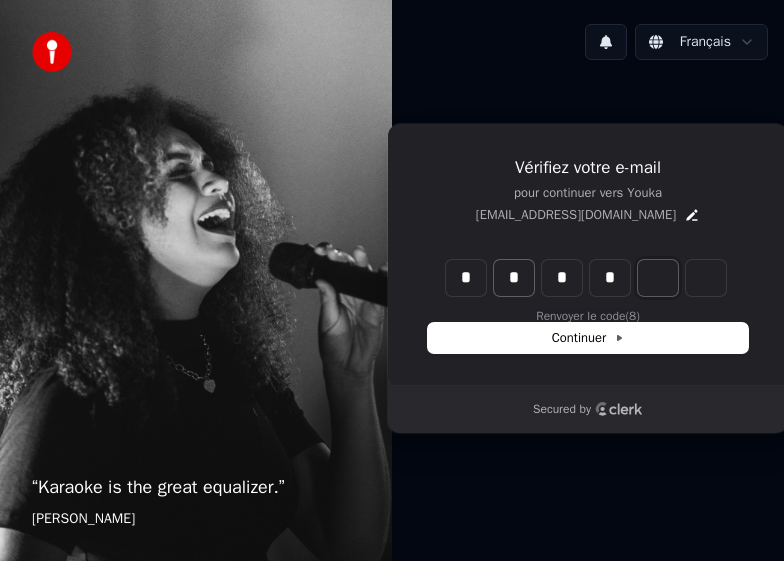 type on "****" 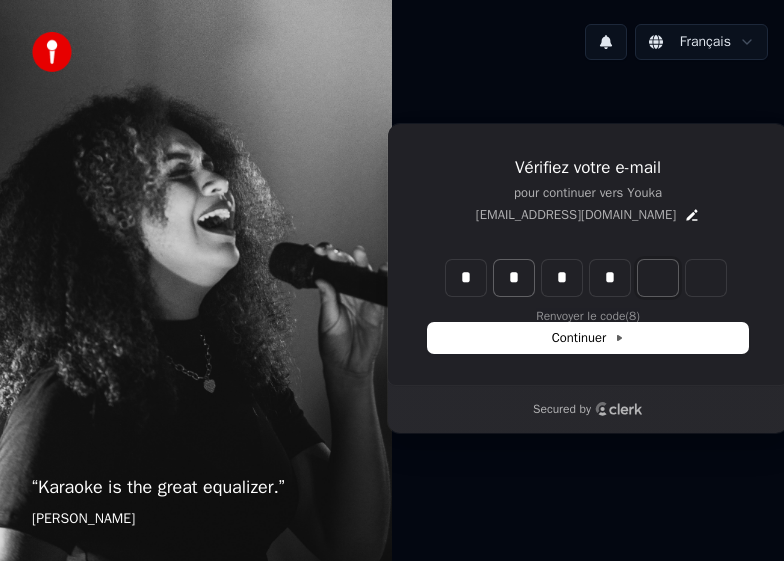 type on "*" 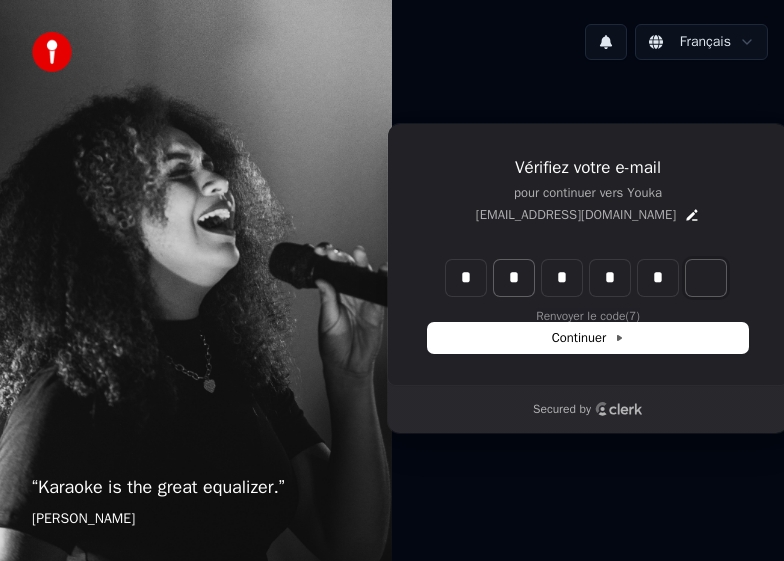 type on "******" 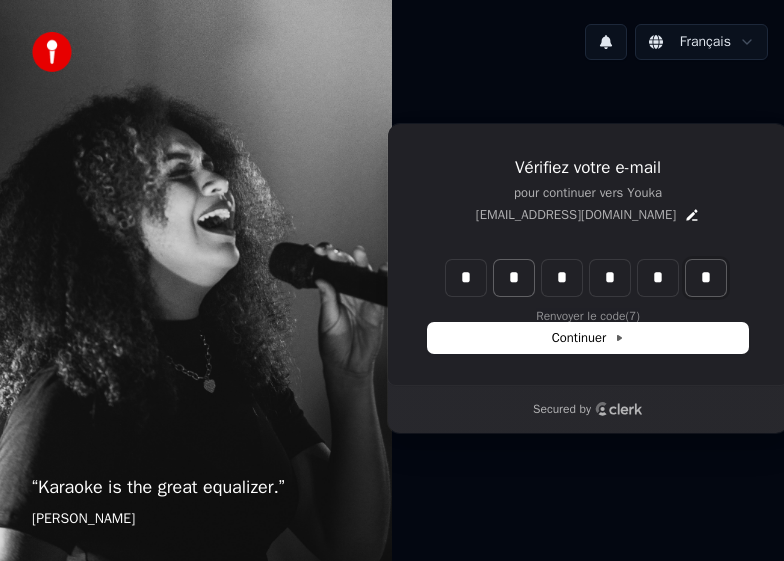 type on "*" 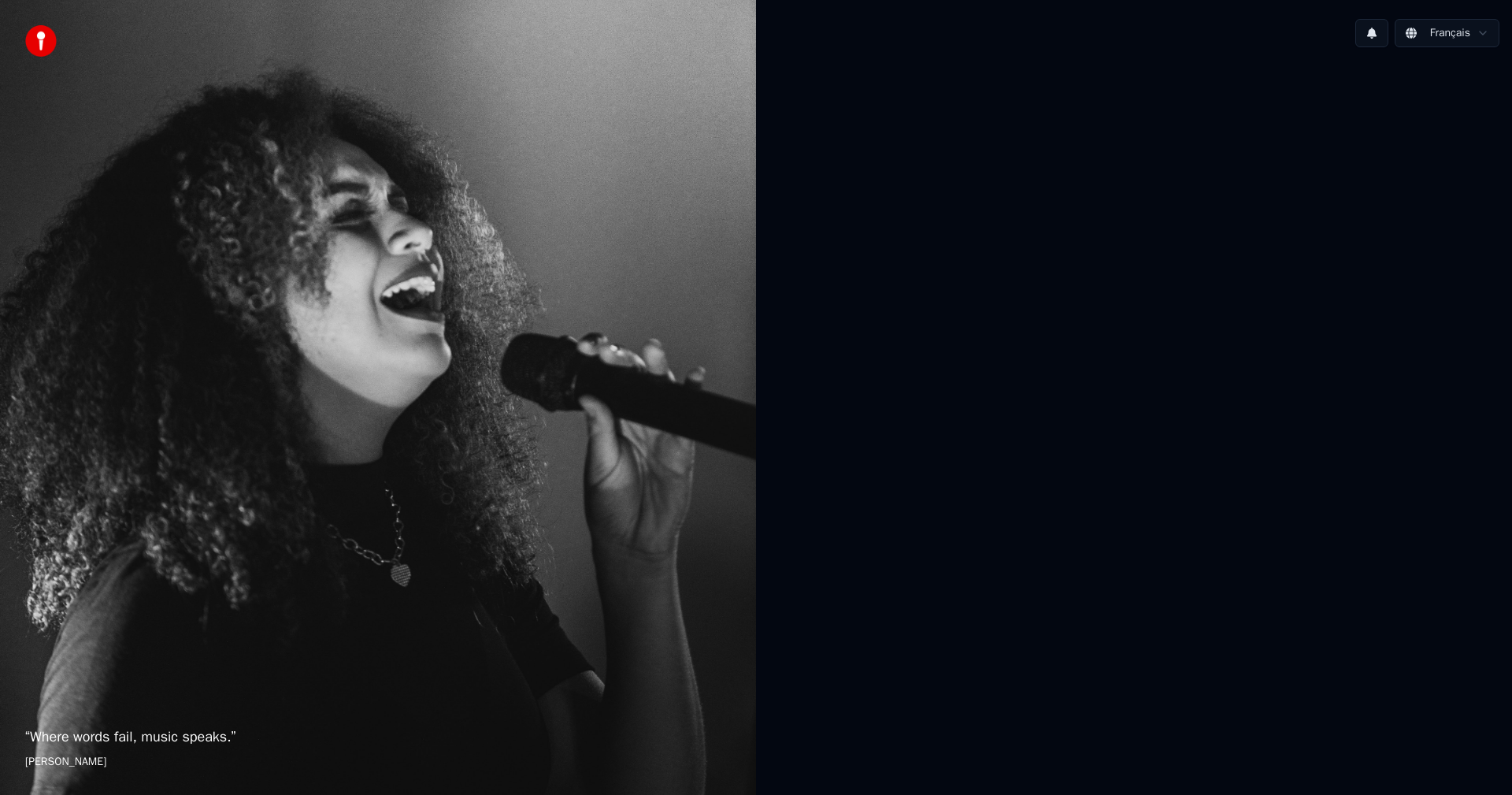 scroll, scrollTop: 0, scrollLeft: 0, axis: both 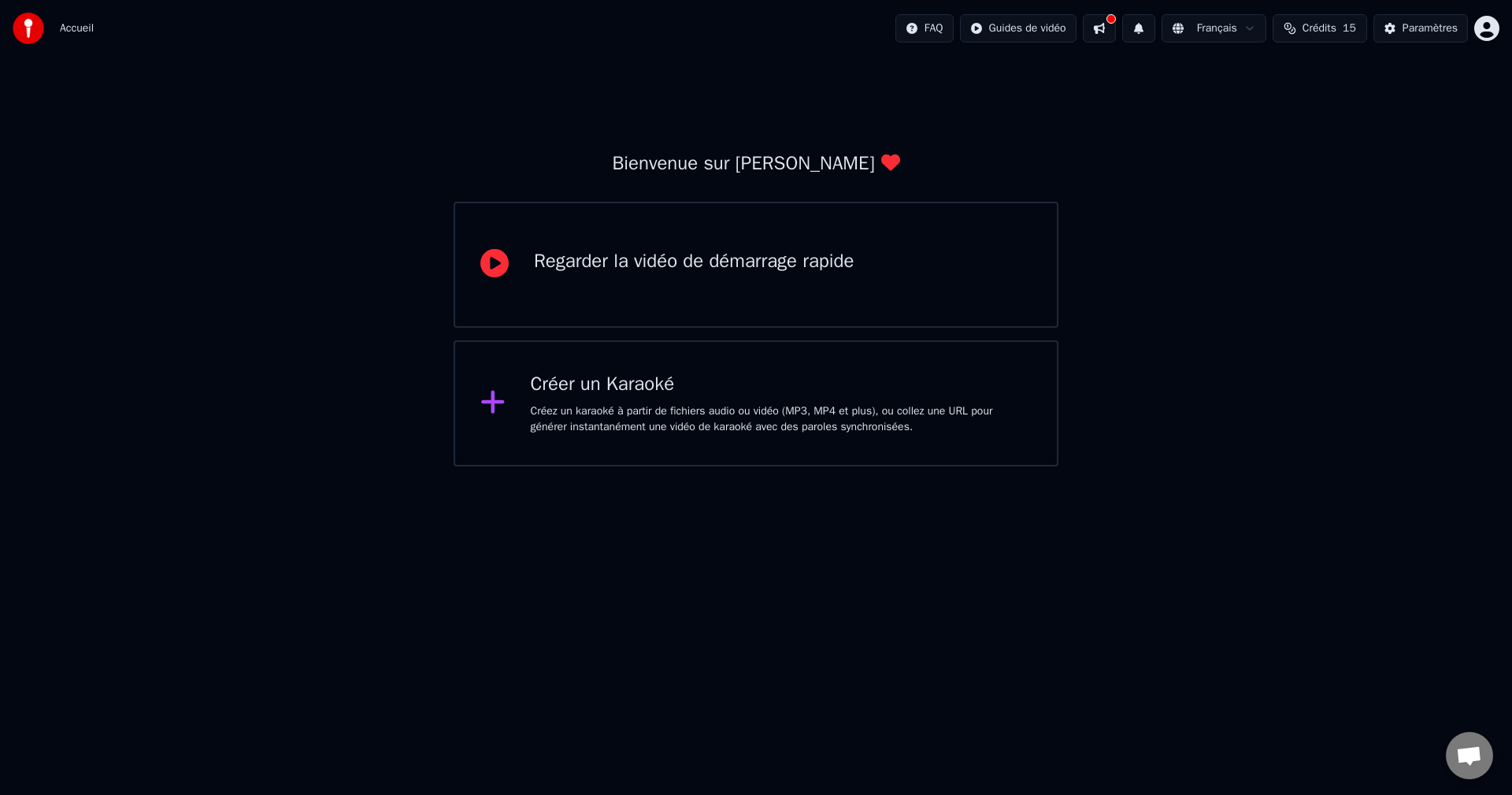 click on "Regarder la vidéo de démarrage rapide" at bounding box center [694, 262] 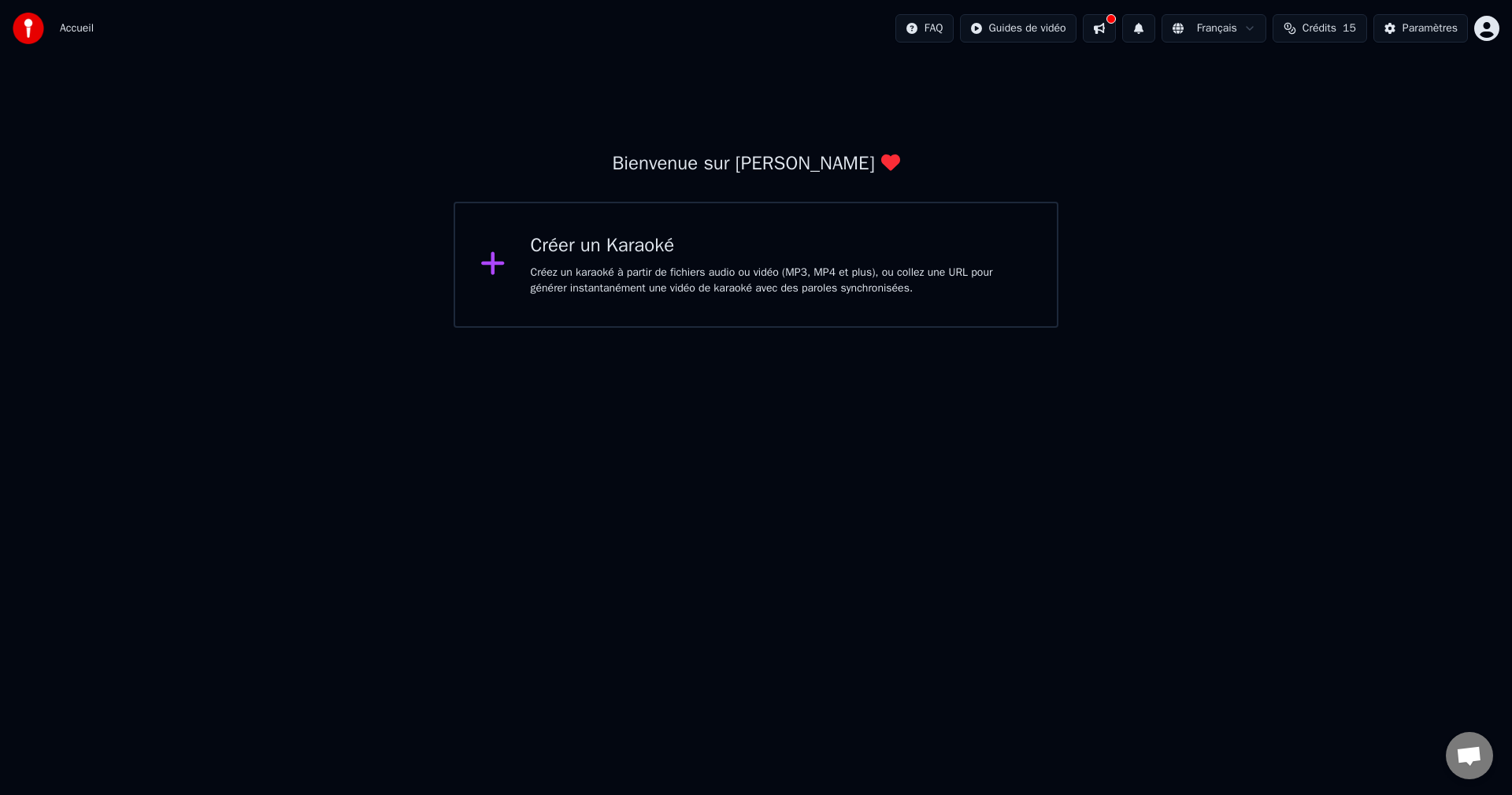 click on "Créer un Karaoké" at bounding box center [781, 246] 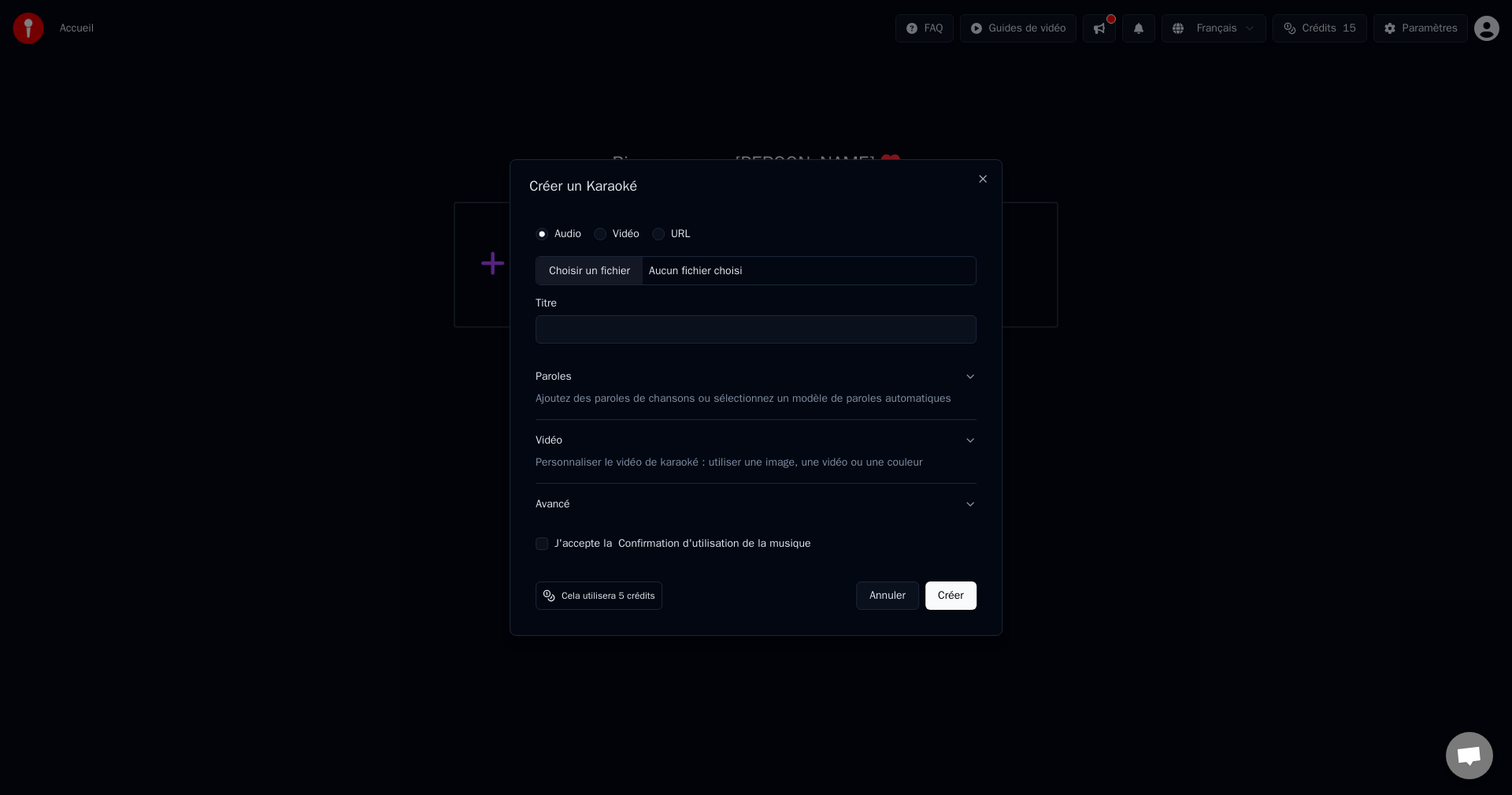 click on "Vidéo" at bounding box center (600, 234) 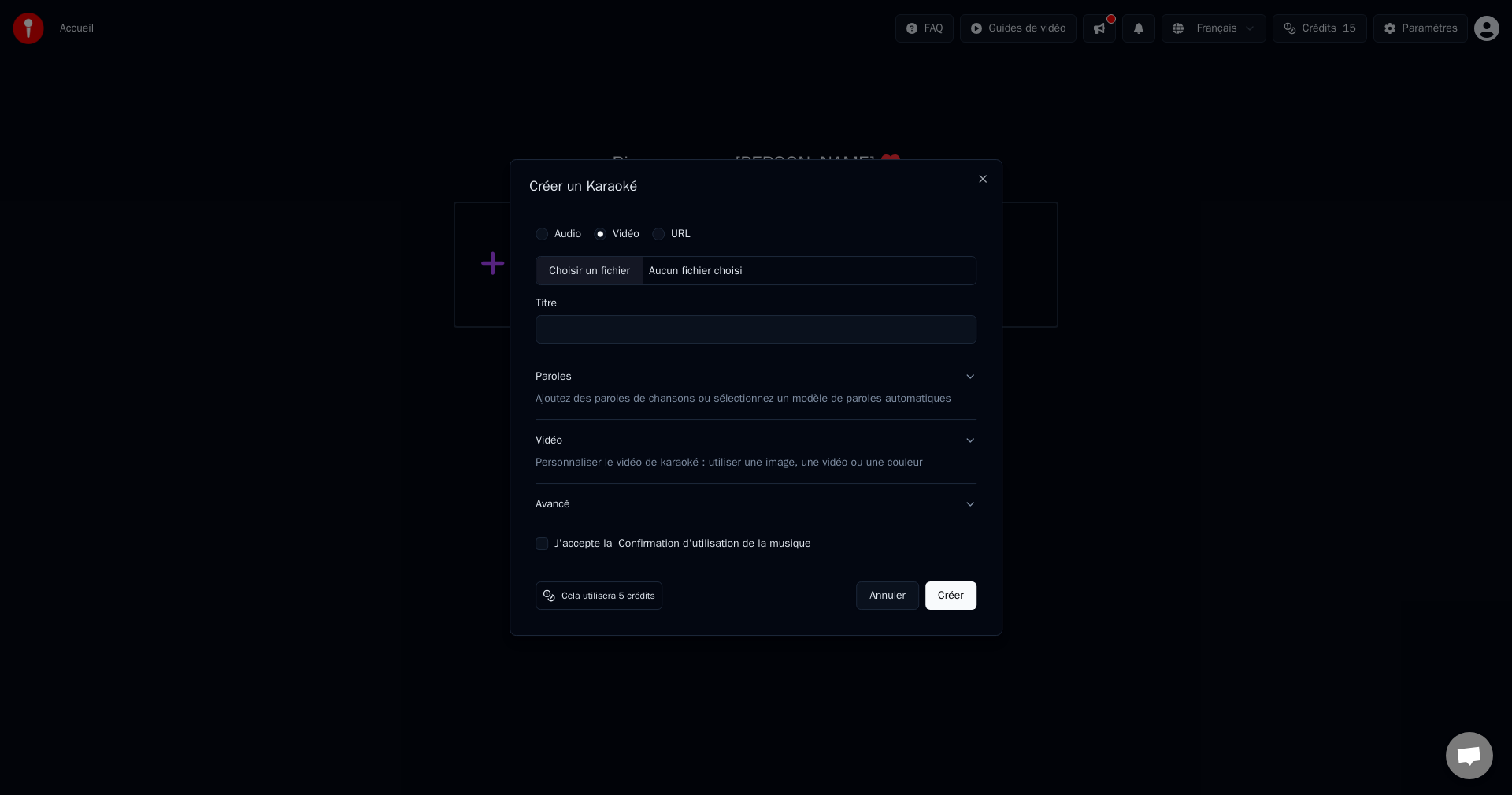 click on "Titre" at bounding box center (756, 330) 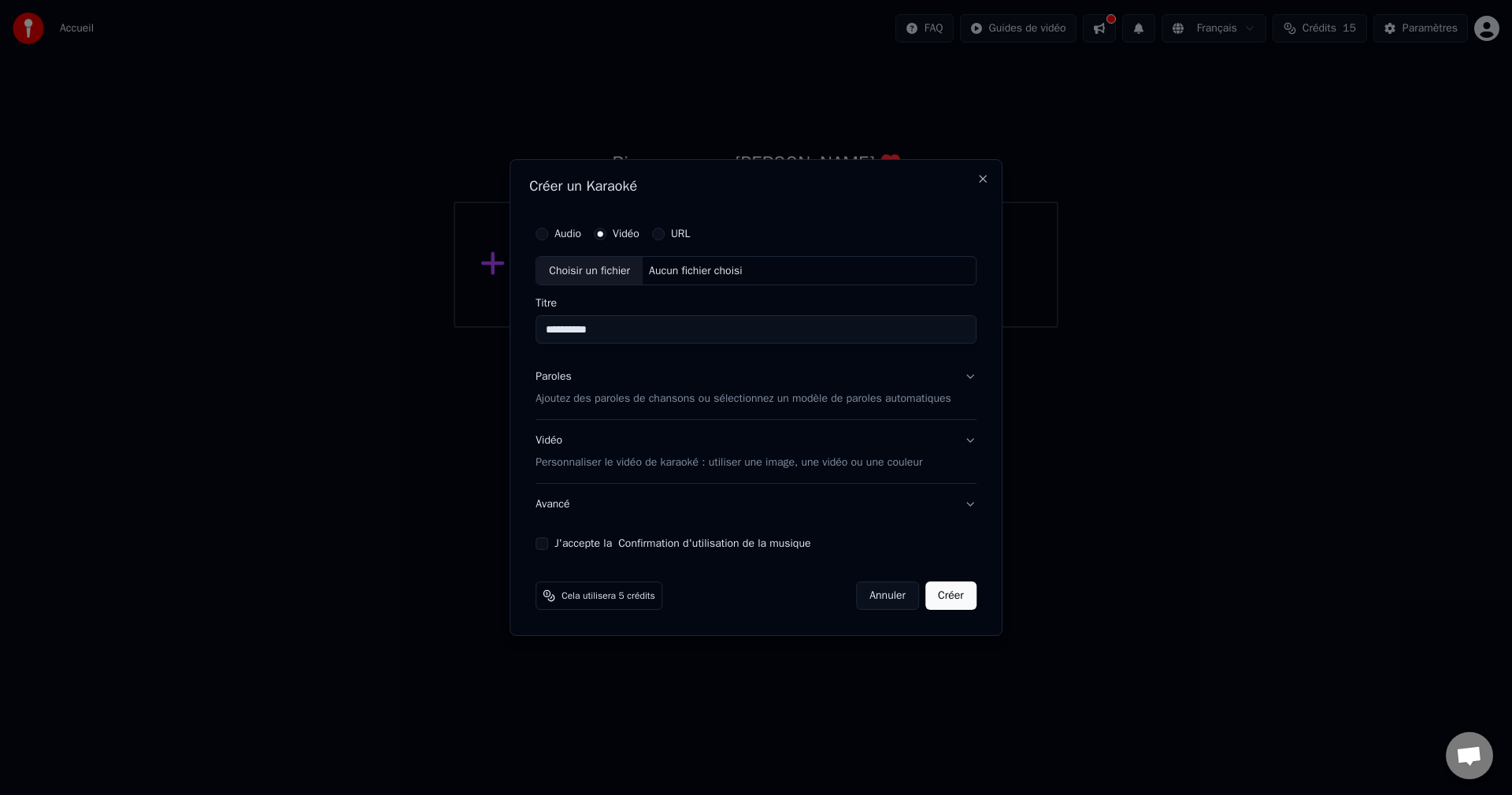 type on "**********" 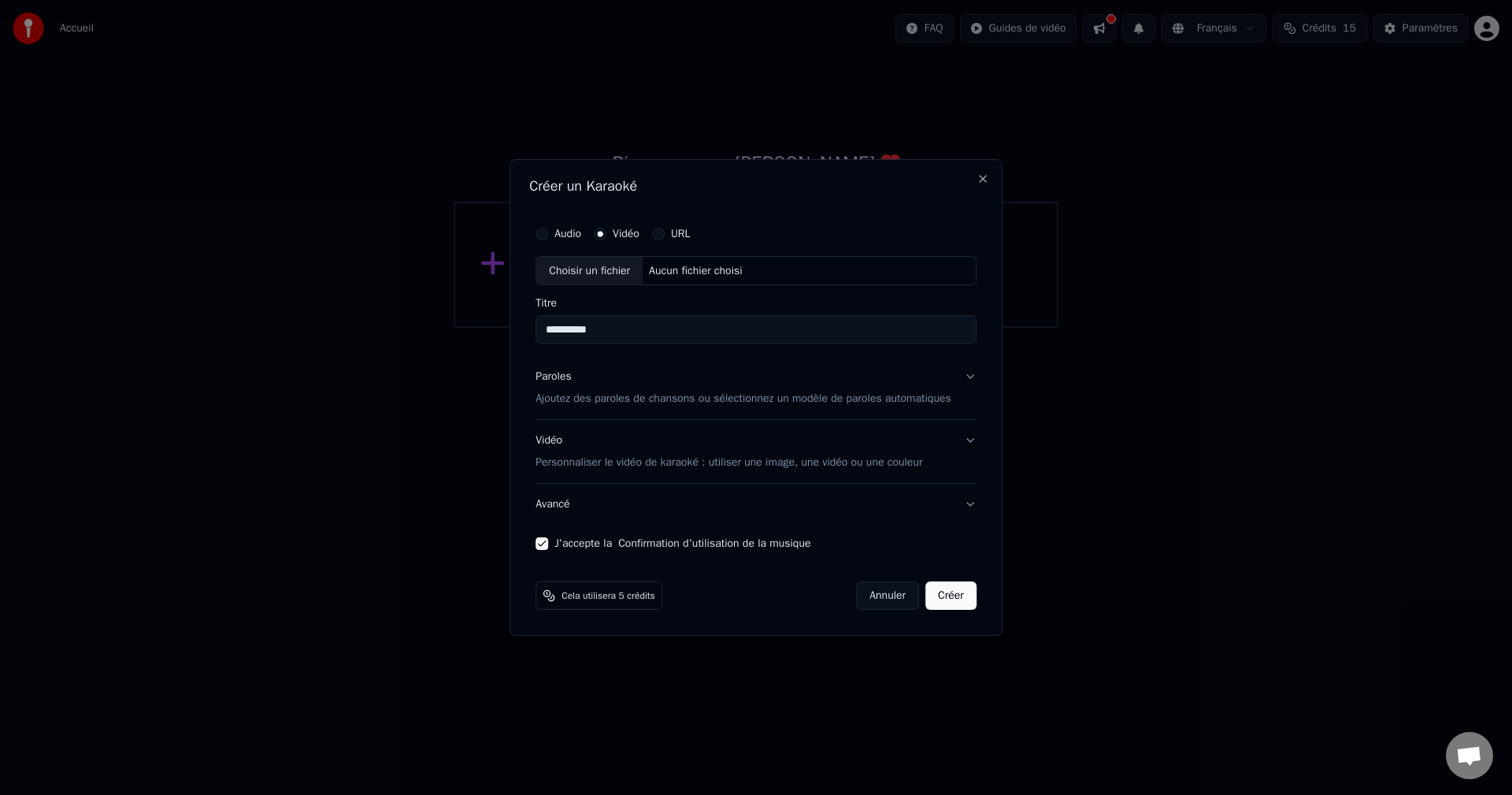 click on "Créer" at bounding box center [951, 596] 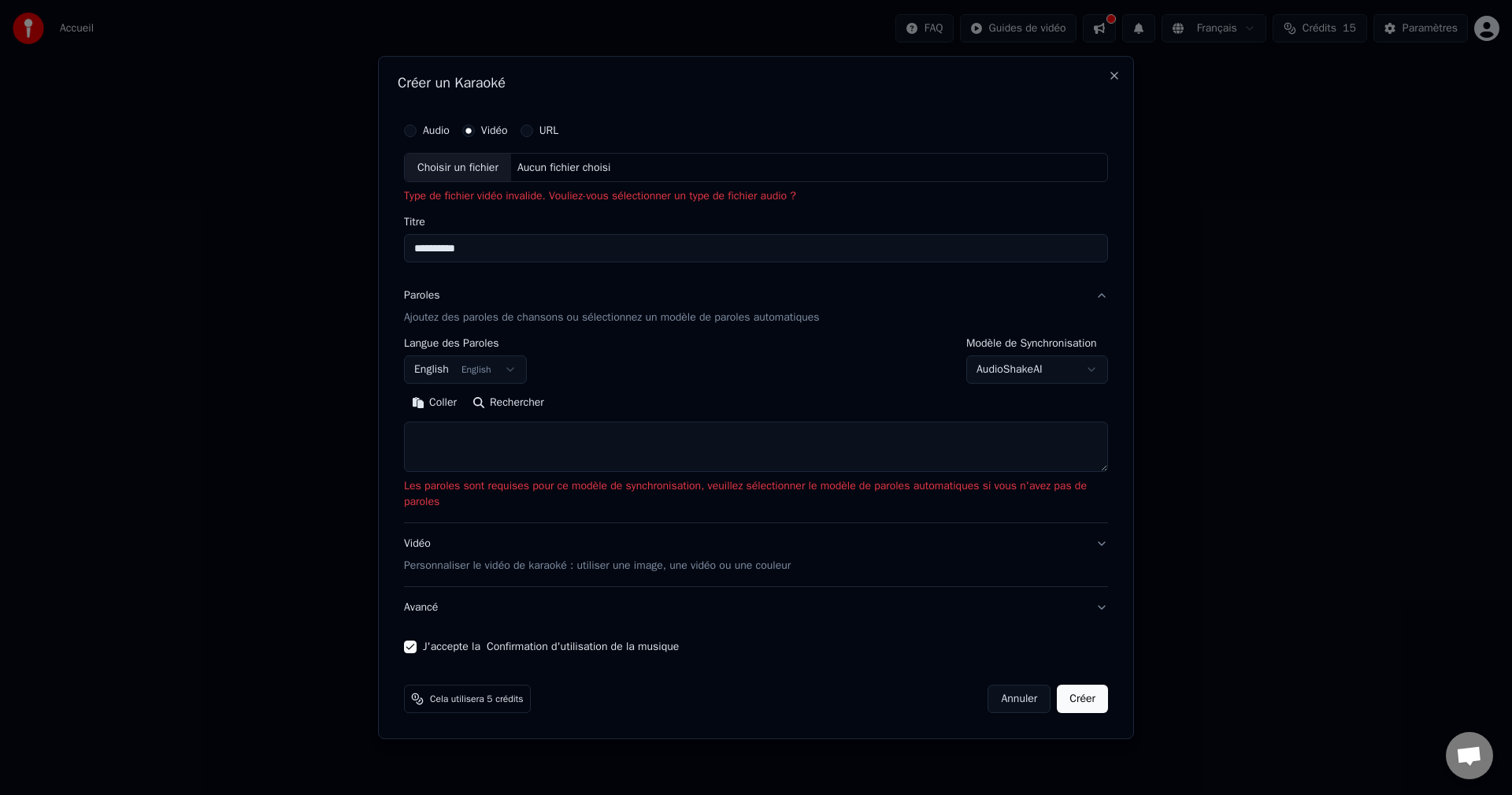 click on "Audio" at bounding box center (410, 131) 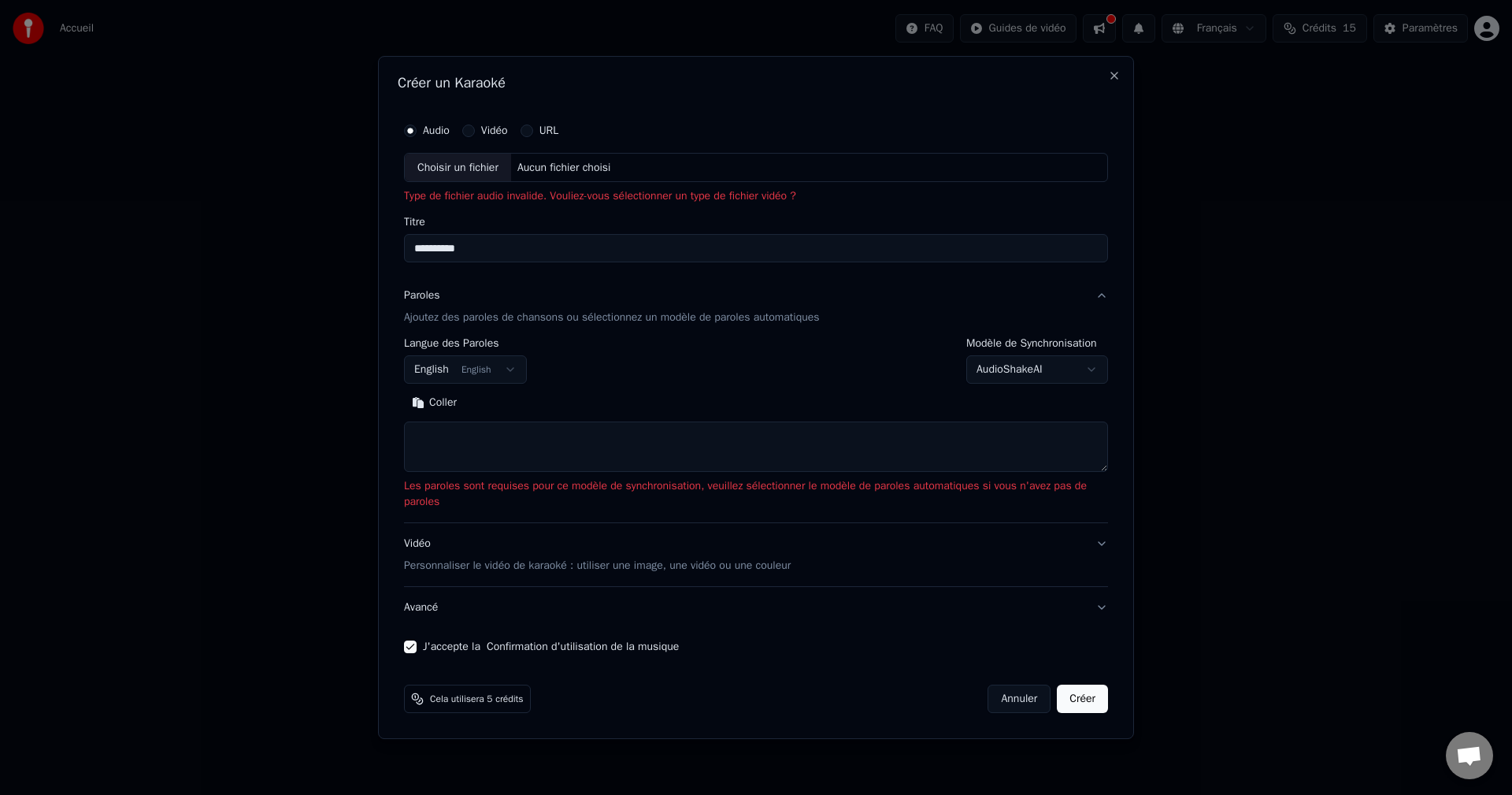 type 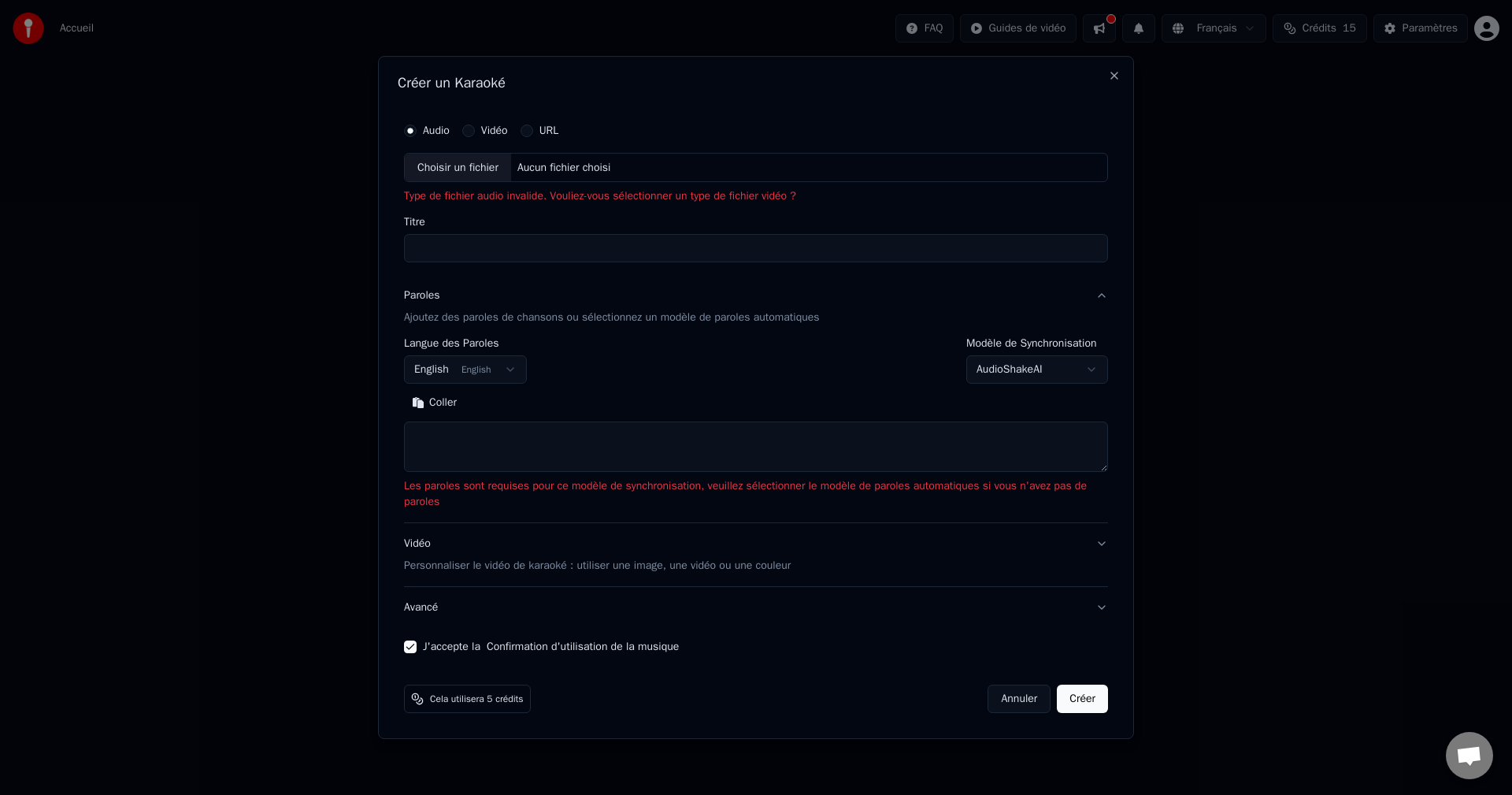 click on "Titre" at bounding box center [756, 249] 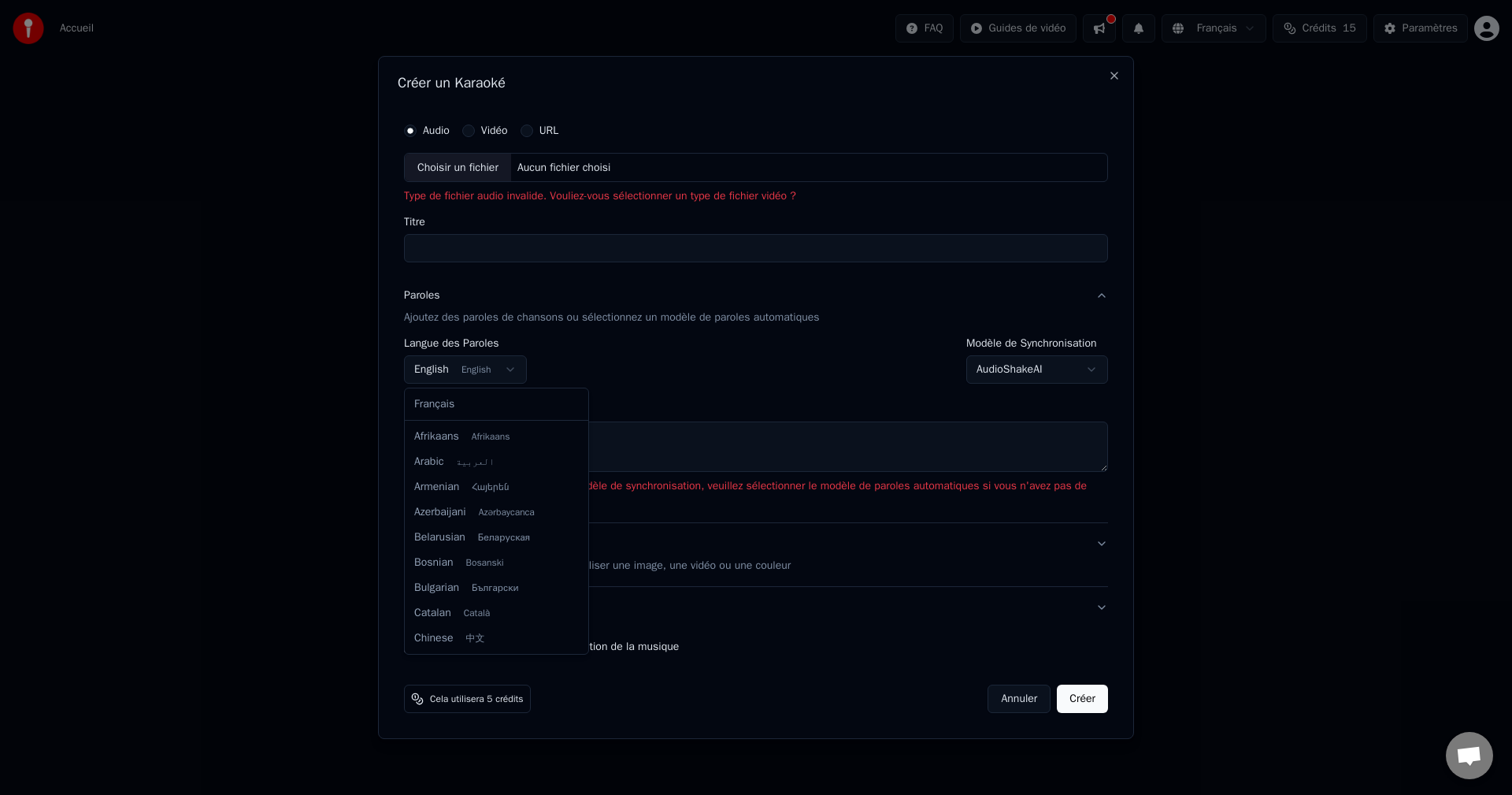scroll, scrollTop: 126, scrollLeft: 0, axis: vertical 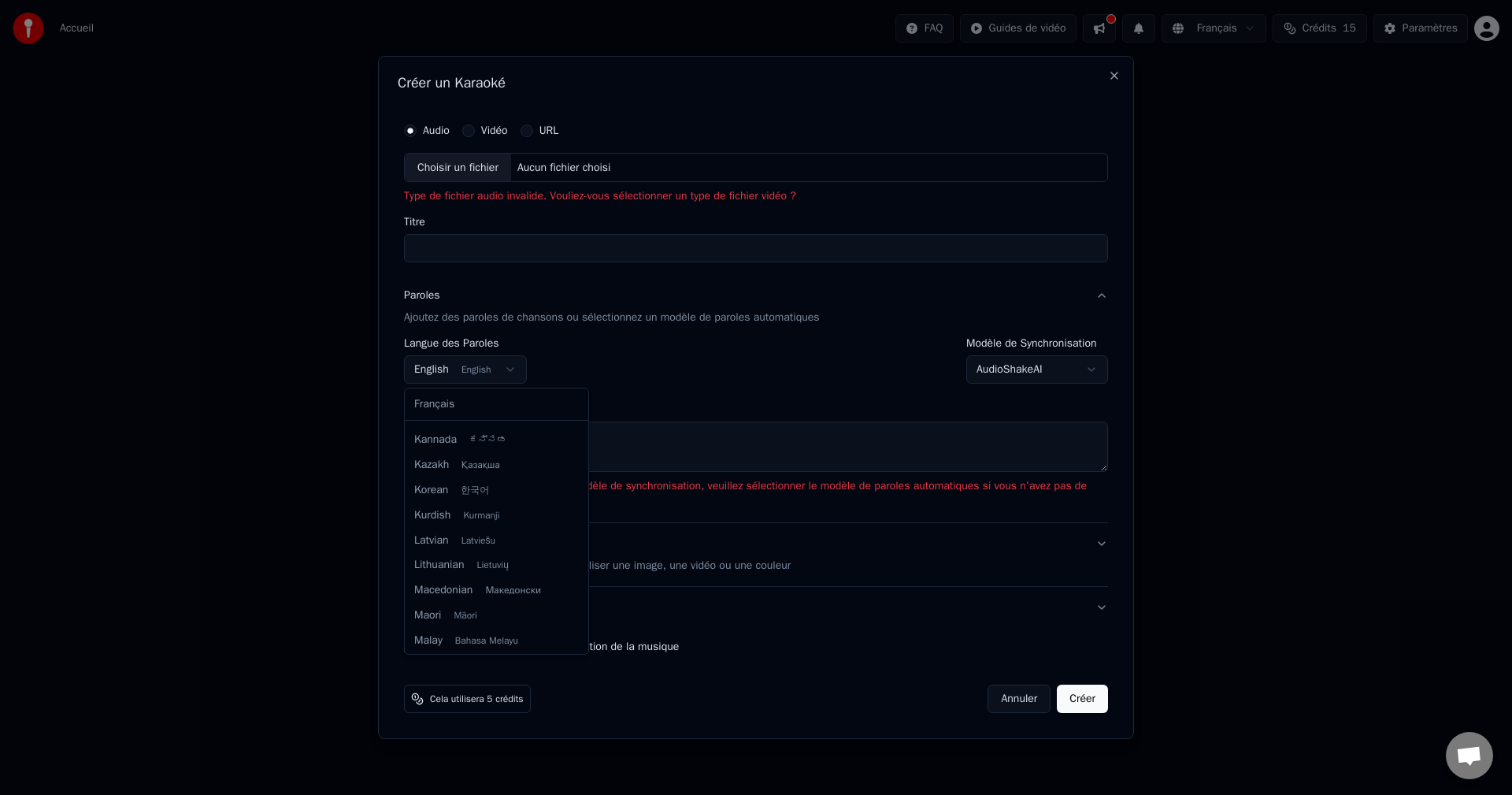 select on "**" 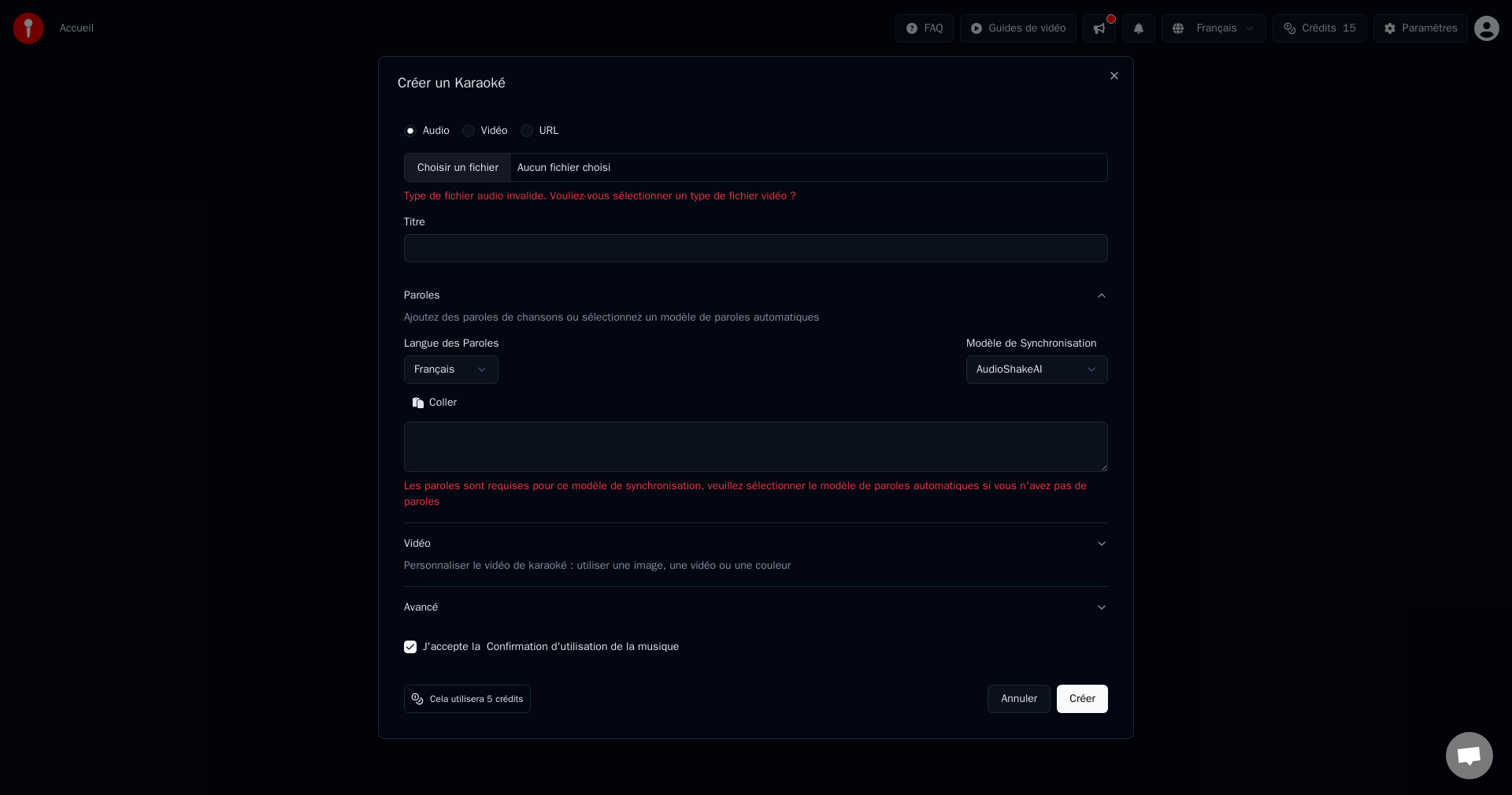 click on "Titre" at bounding box center [756, 249] 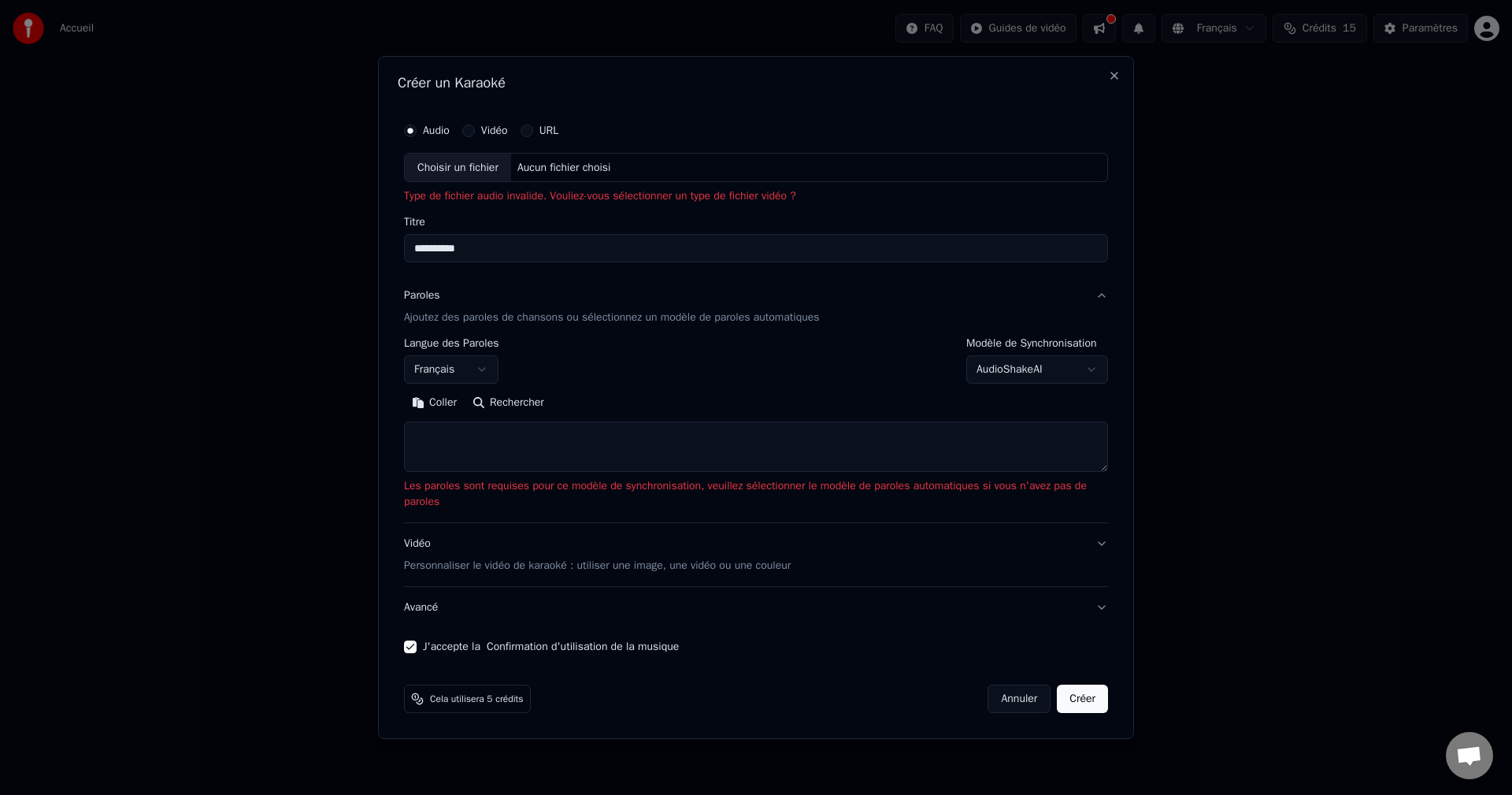 type on "**********" 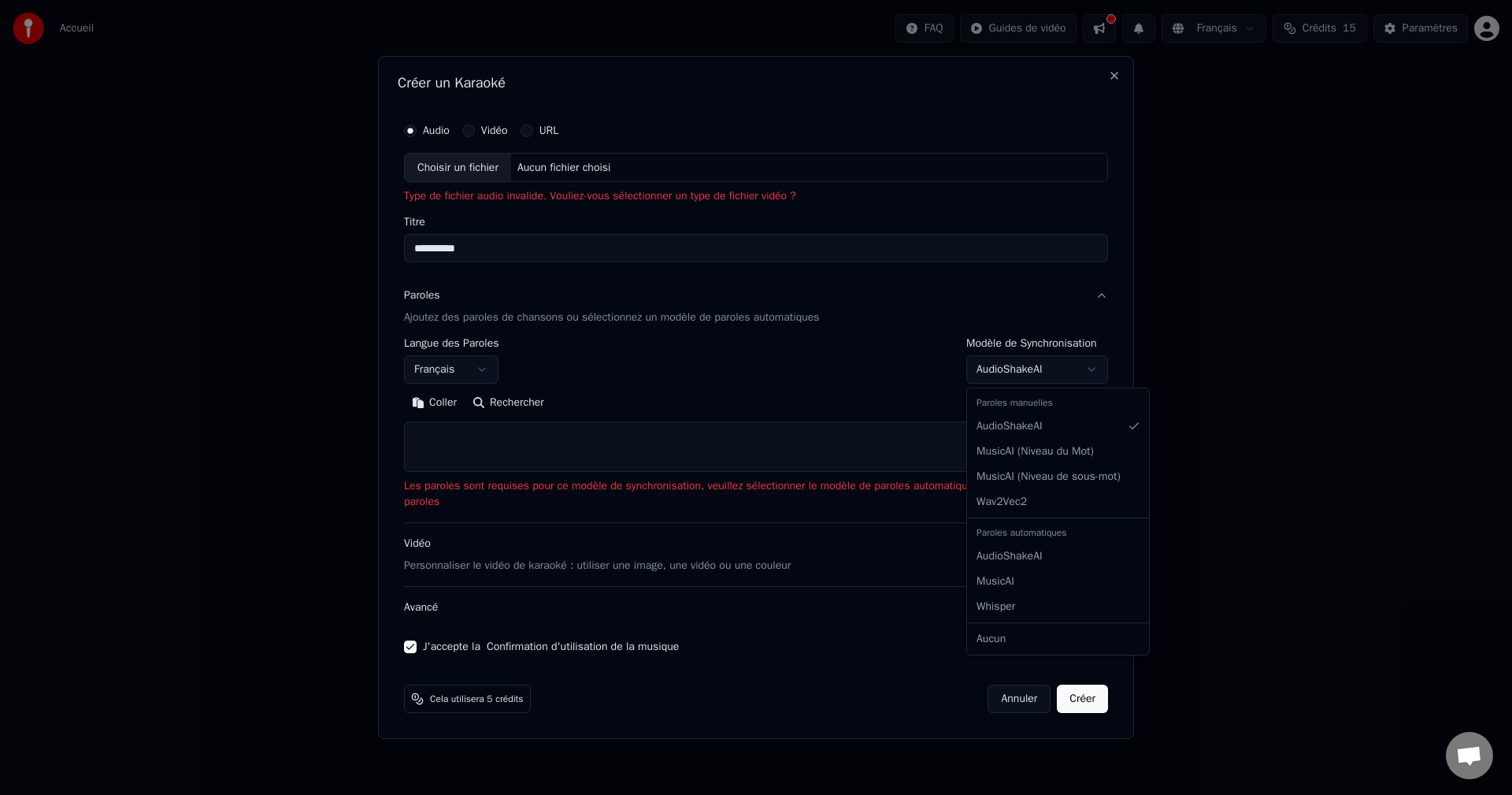 select on "**********" 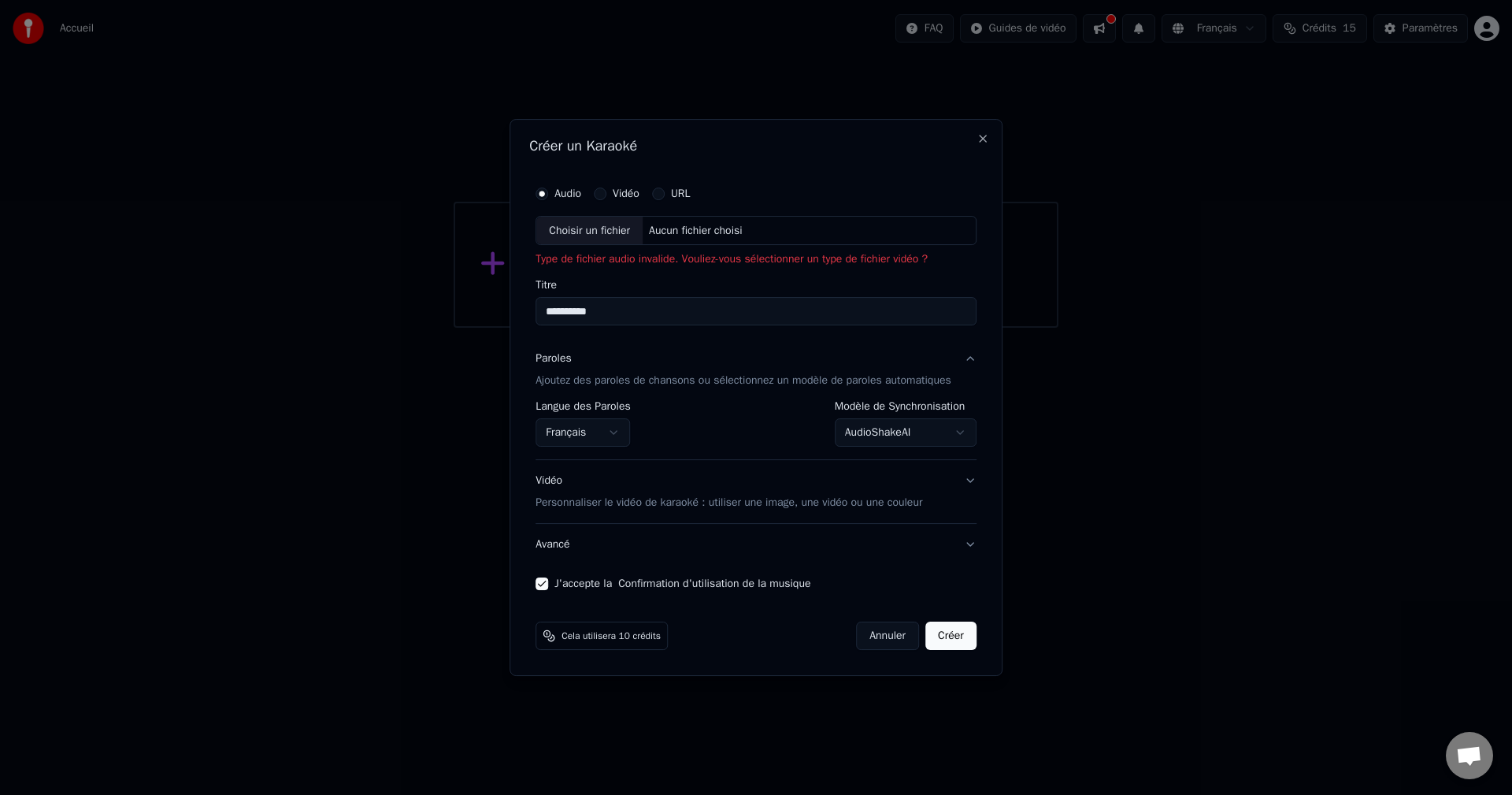 click on "Choisir un fichier" at bounding box center (589, 231) 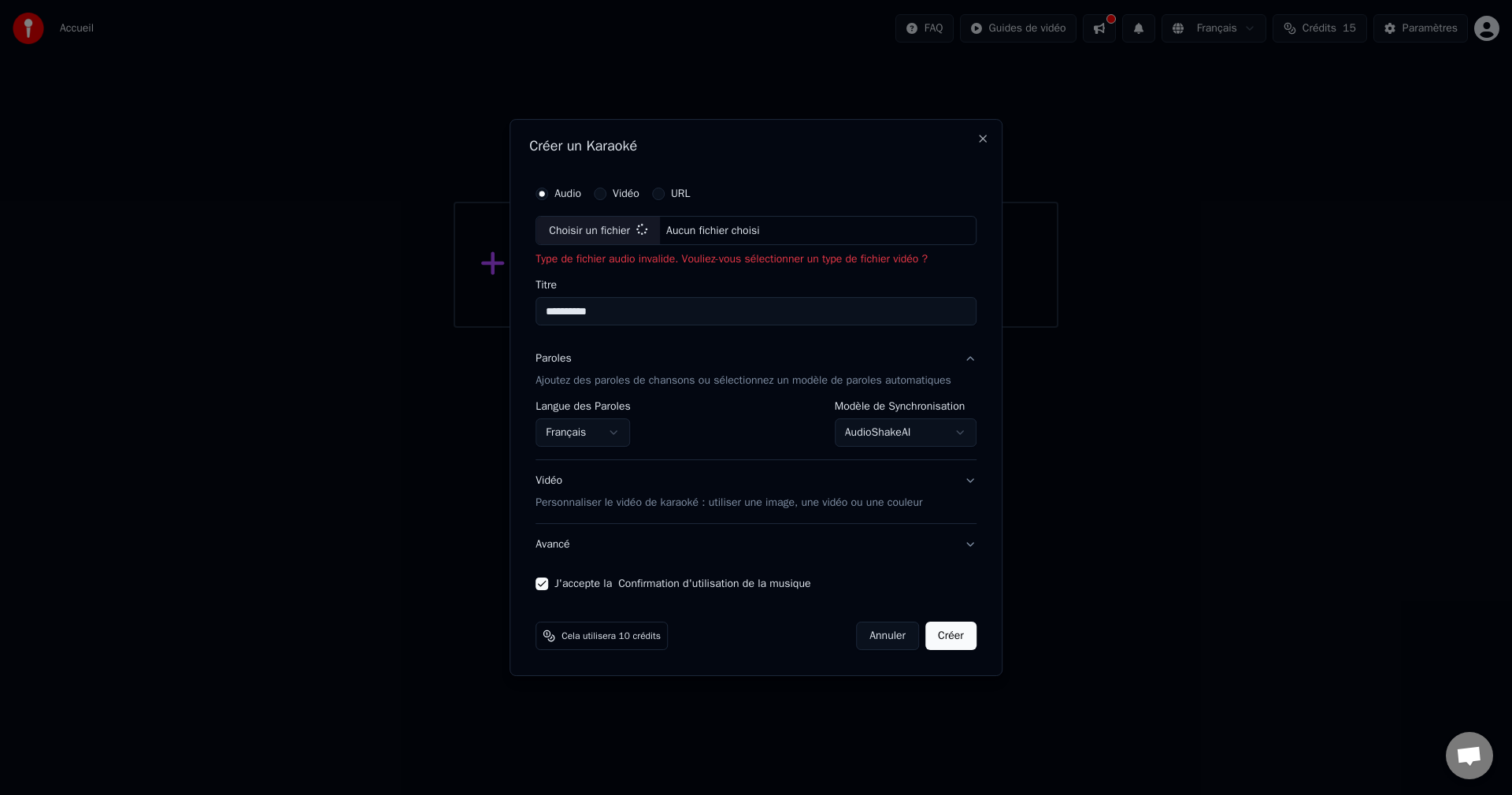 type on "**********" 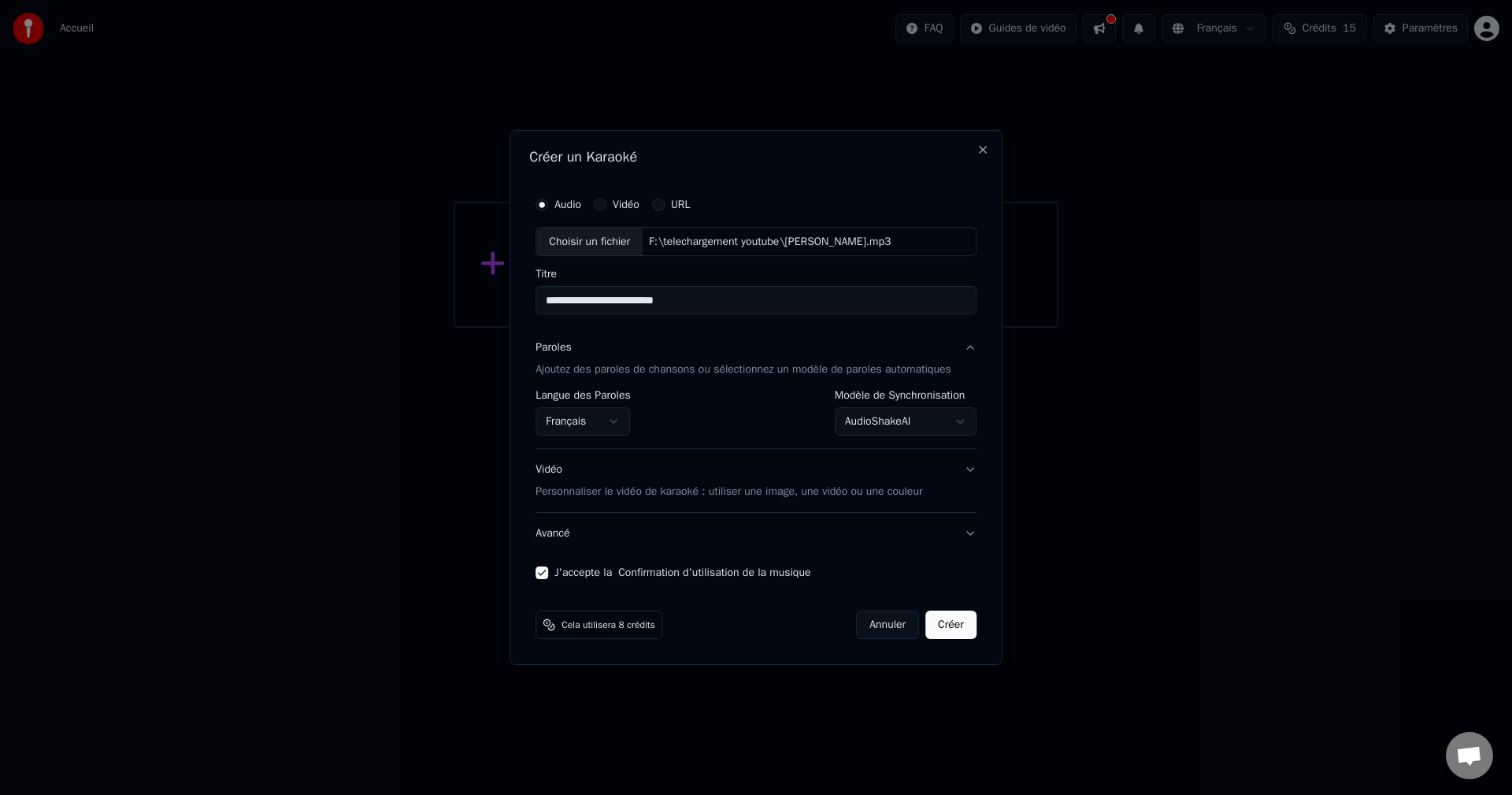 click on "**********" at bounding box center [756, 164] 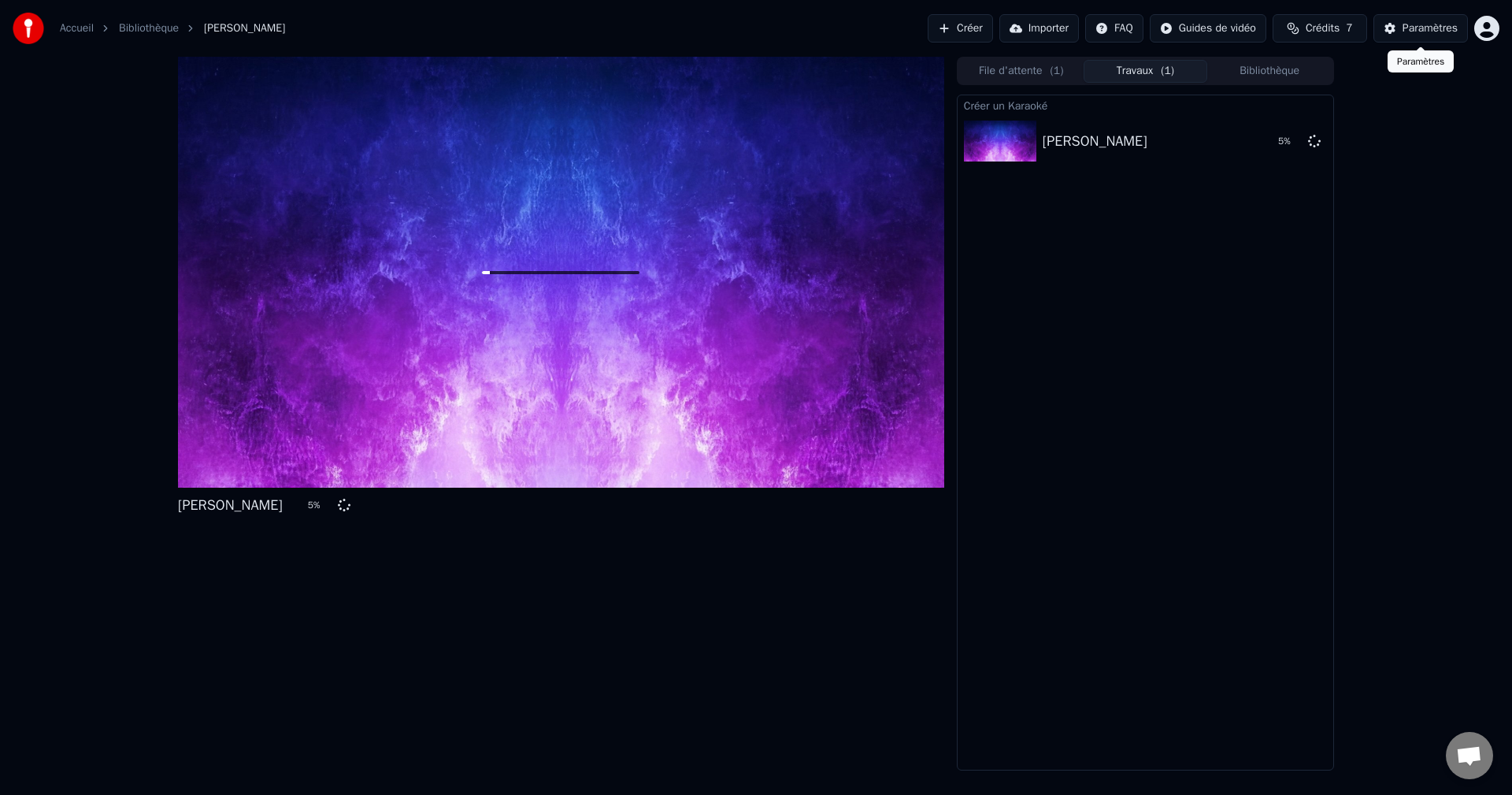 click on "Paramètres" at bounding box center (1430, 28) 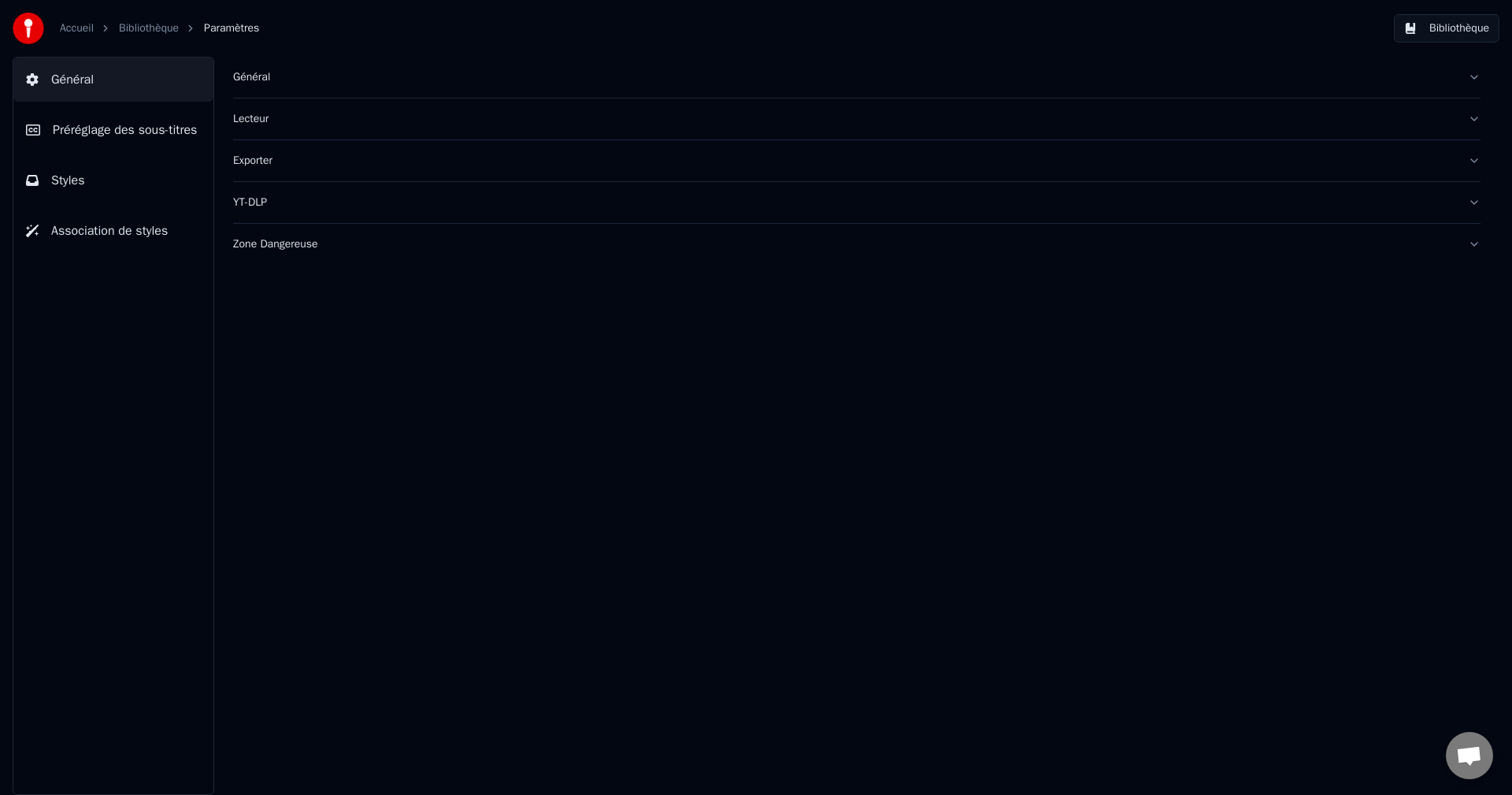 click on "Styles" at bounding box center (68, 180) 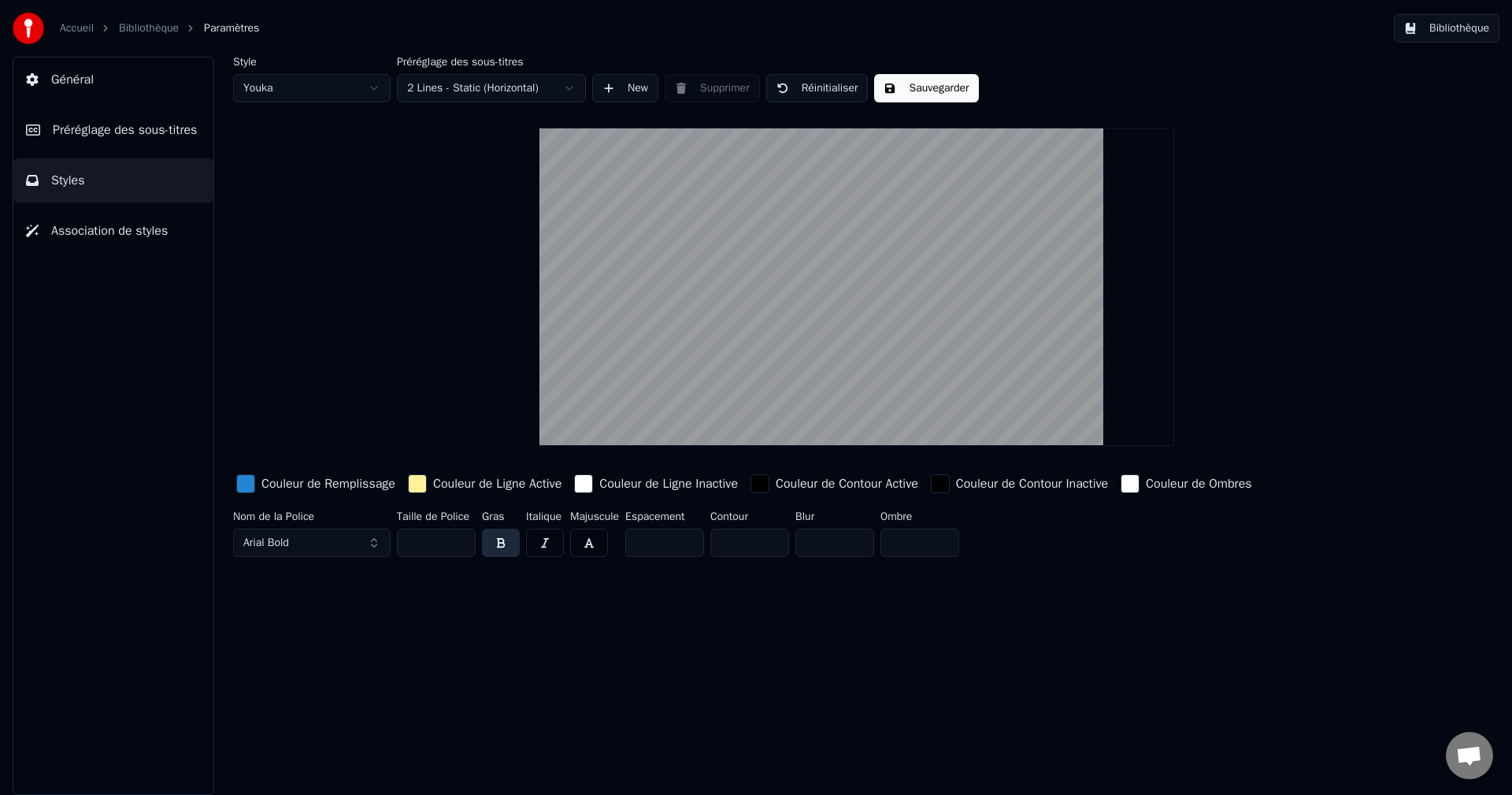 click on "Général" at bounding box center (72, 80) 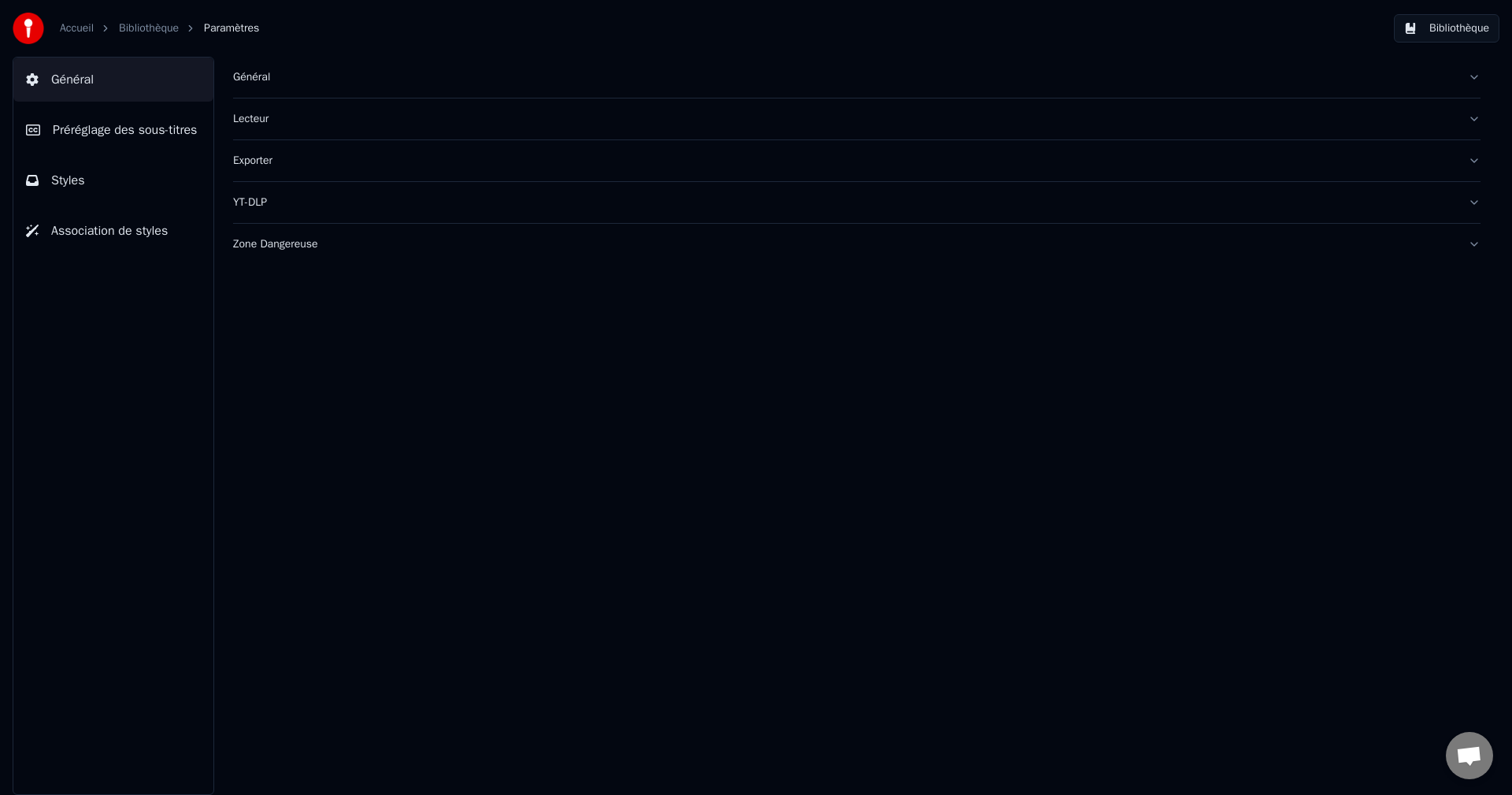 click on "Bibliothèque" at bounding box center [1447, 28] 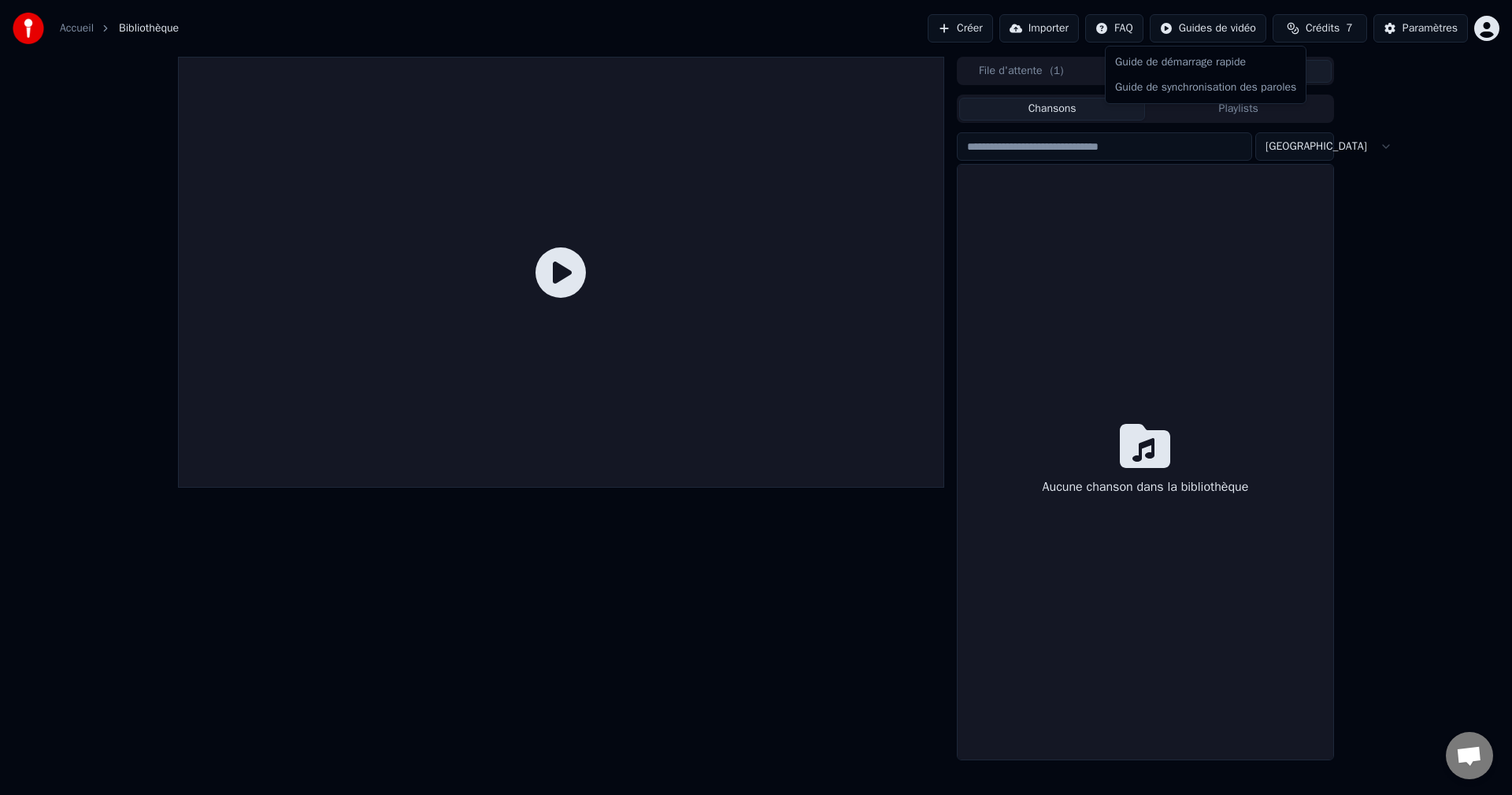click on "Accueil Bibliothèque Créer Importer FAQ Guides de vidéo Crédits 7 Paramètres File d'attente ( 1 ) Travaux ( 1 ) Bibliothèque Chansons Playlists Trier Aucune chanson dans la bibliothèque Guide de démarrage rapide Guide de synchronisation des paroles" at bounding box center (756, 397) 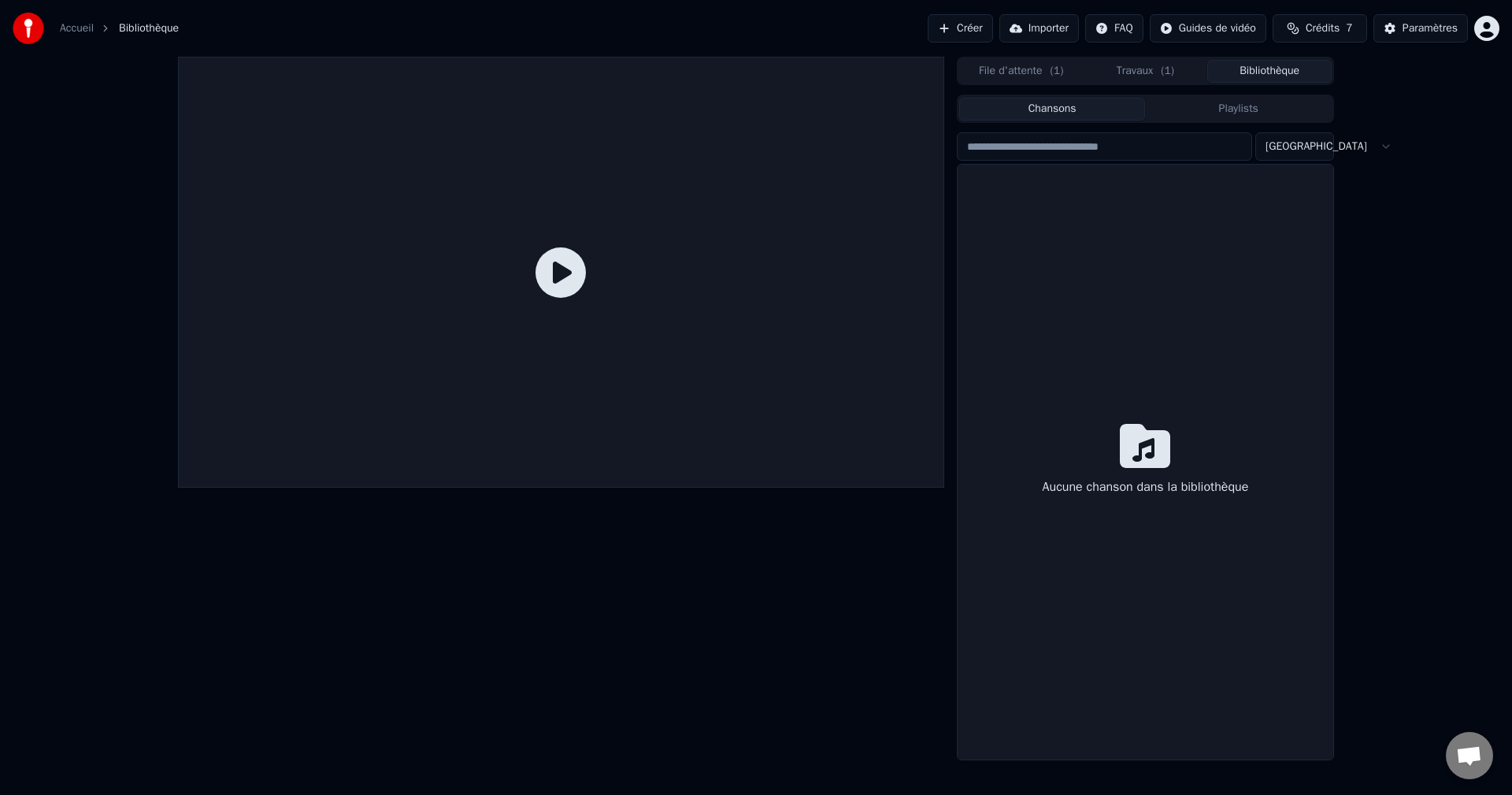 click on "Importer" at bounding box center [1039, 28] 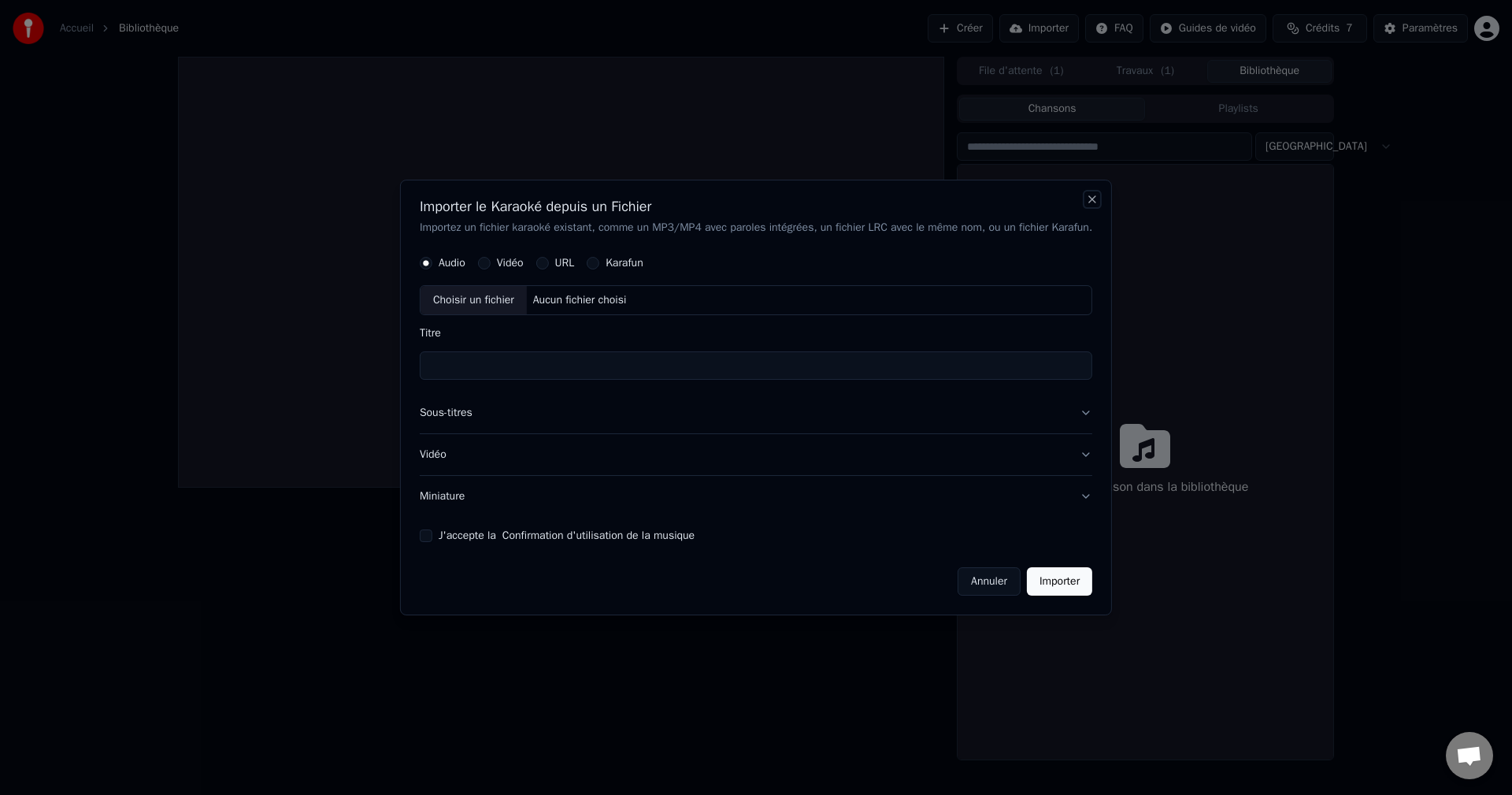 click on "Close" at bounding box center [1092, 199] 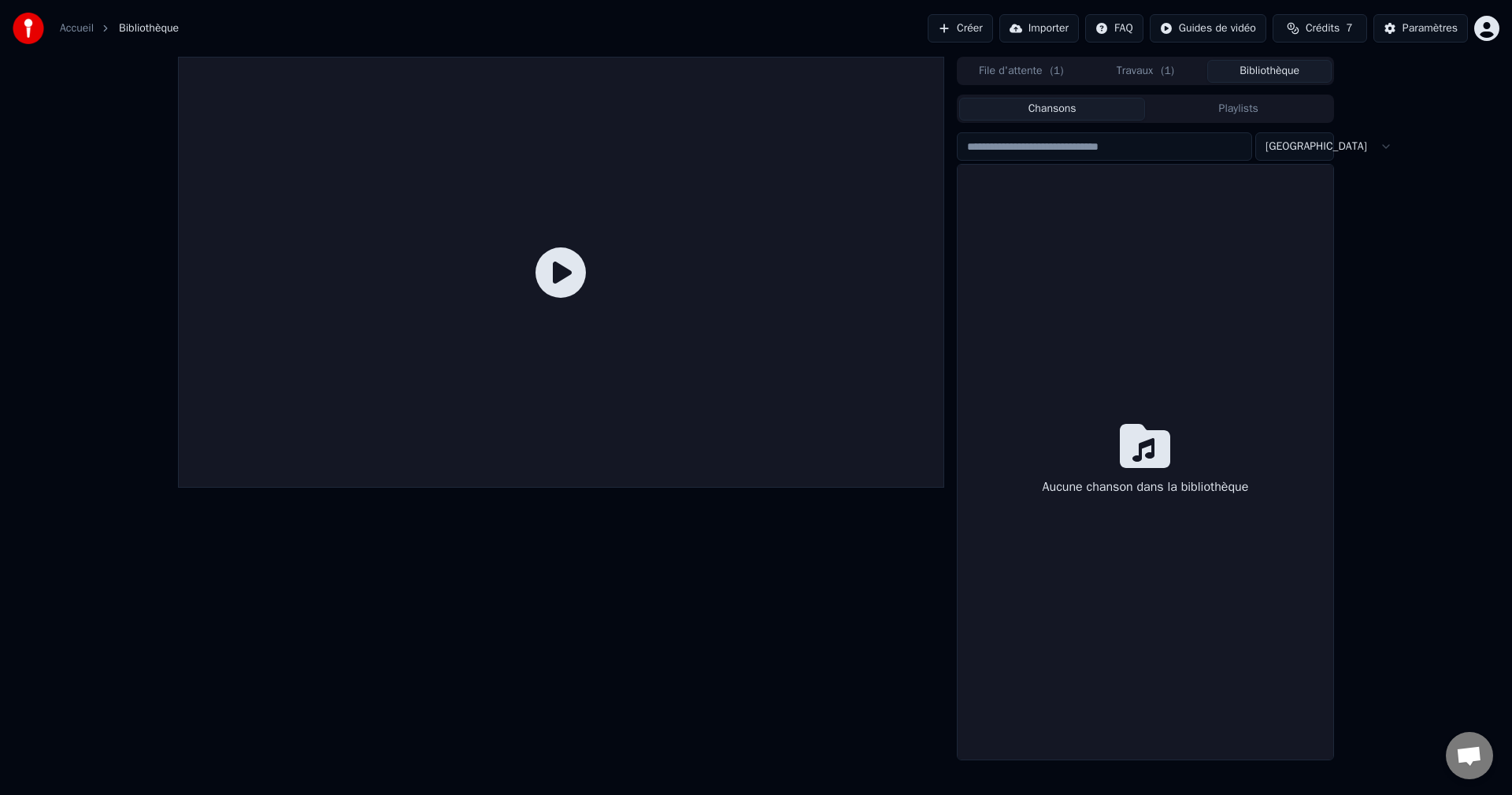 click 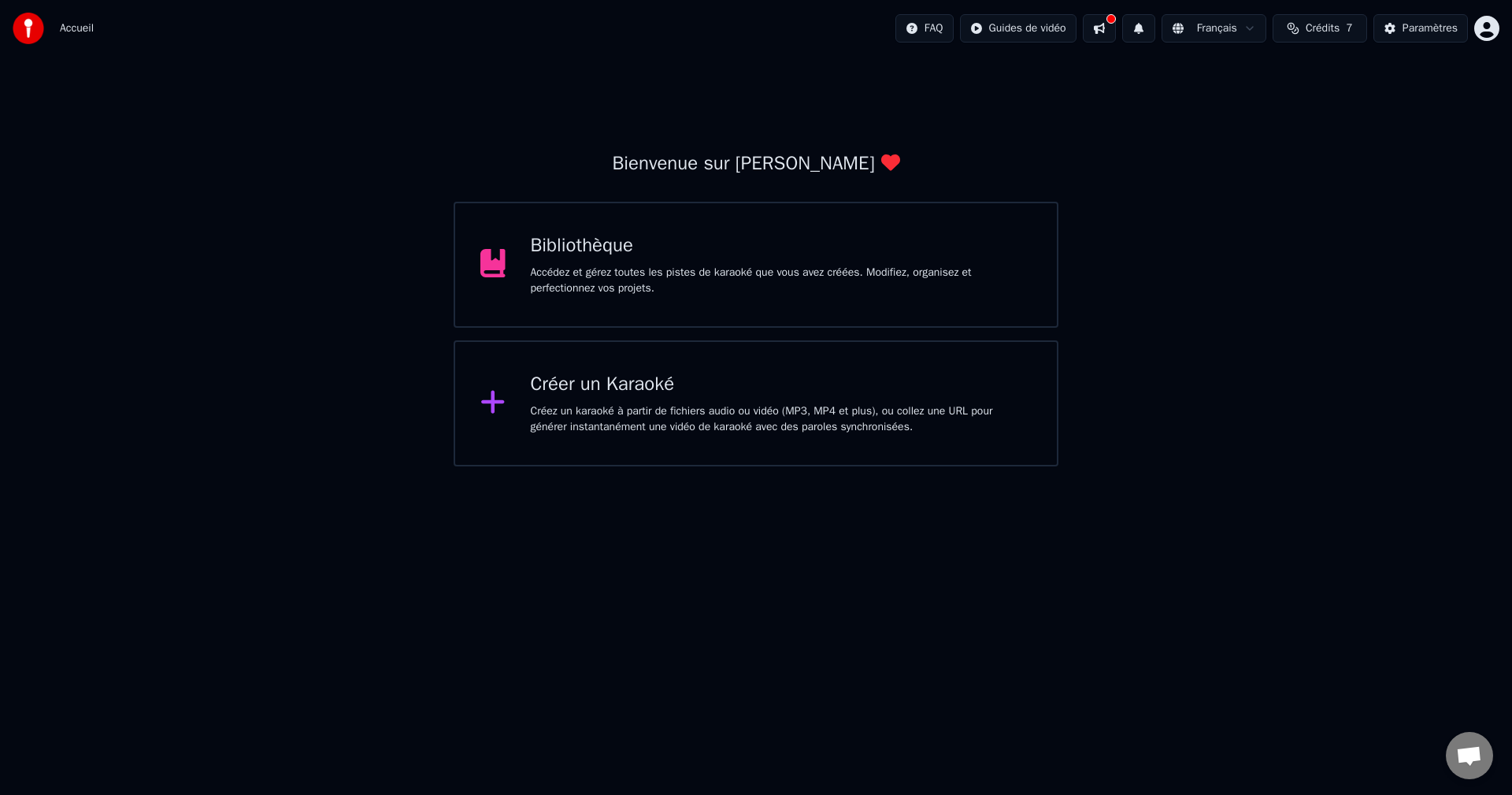 click on "Accédez et gérez toutes les pistes de karaoké que vous avez créées. Modifiez, organisez et perfectionnez vos projets." at bounding box center [781, 280] 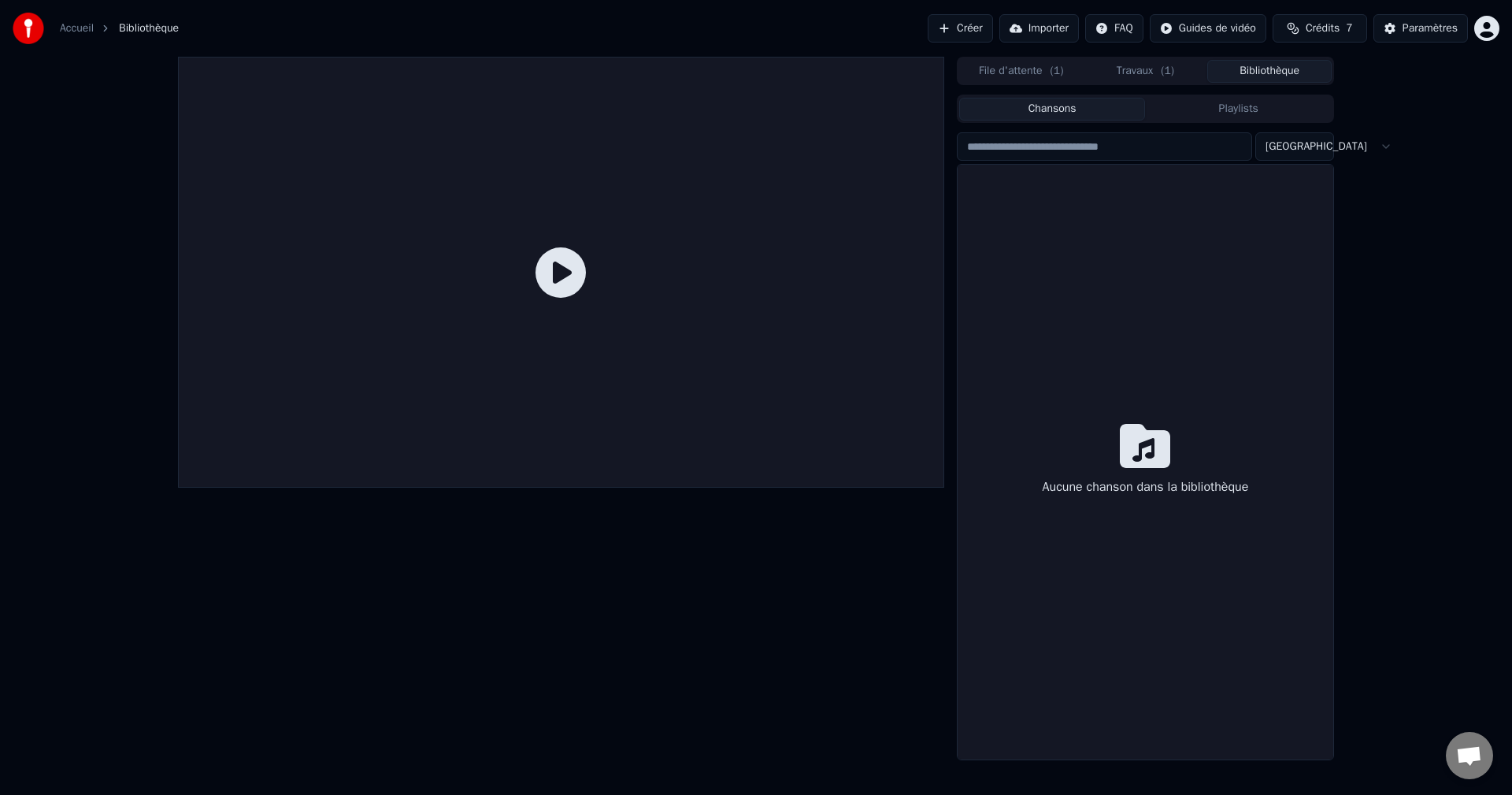 click 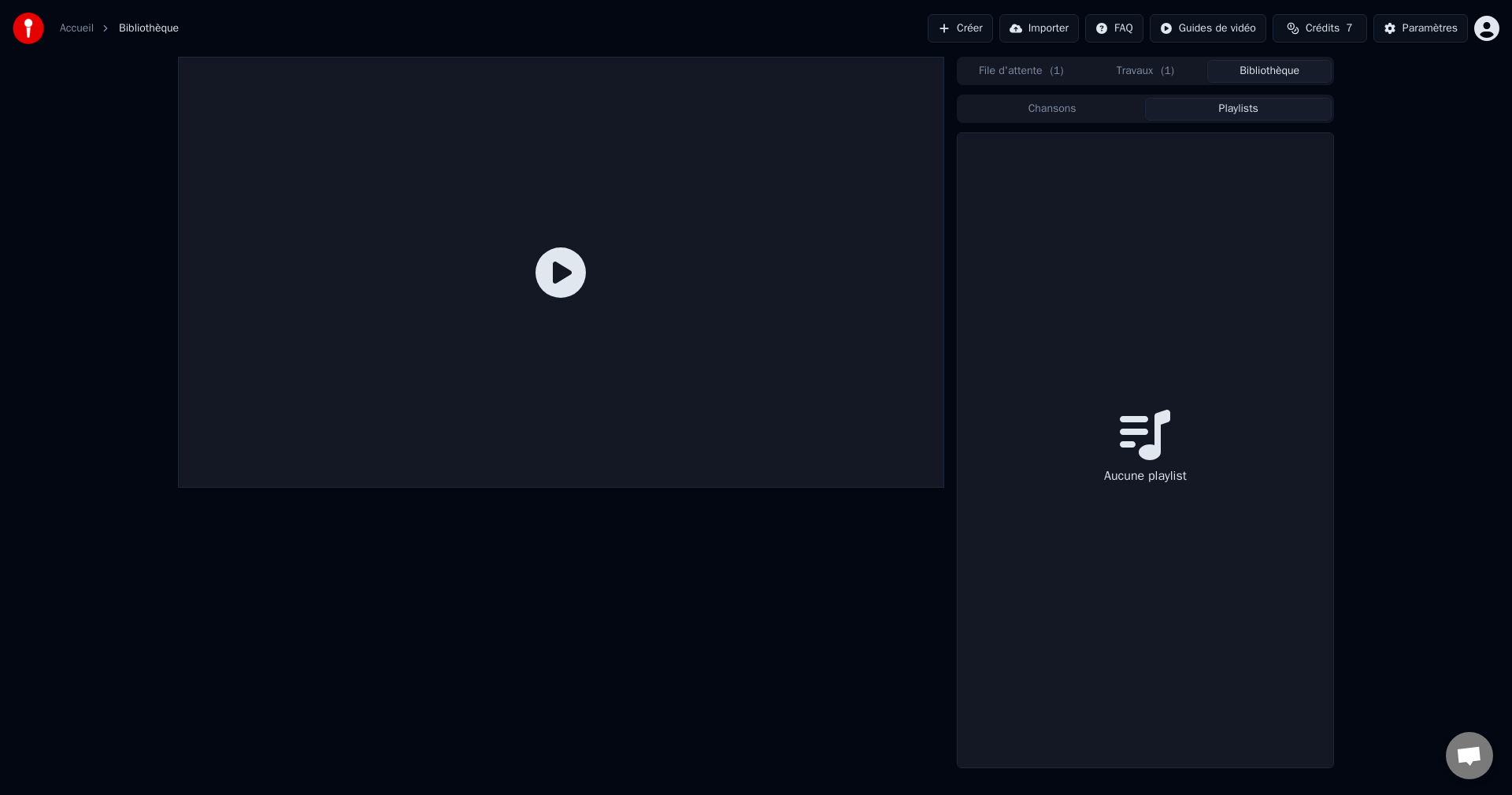 click on "Playlists" at bounding box center (1238, 109) 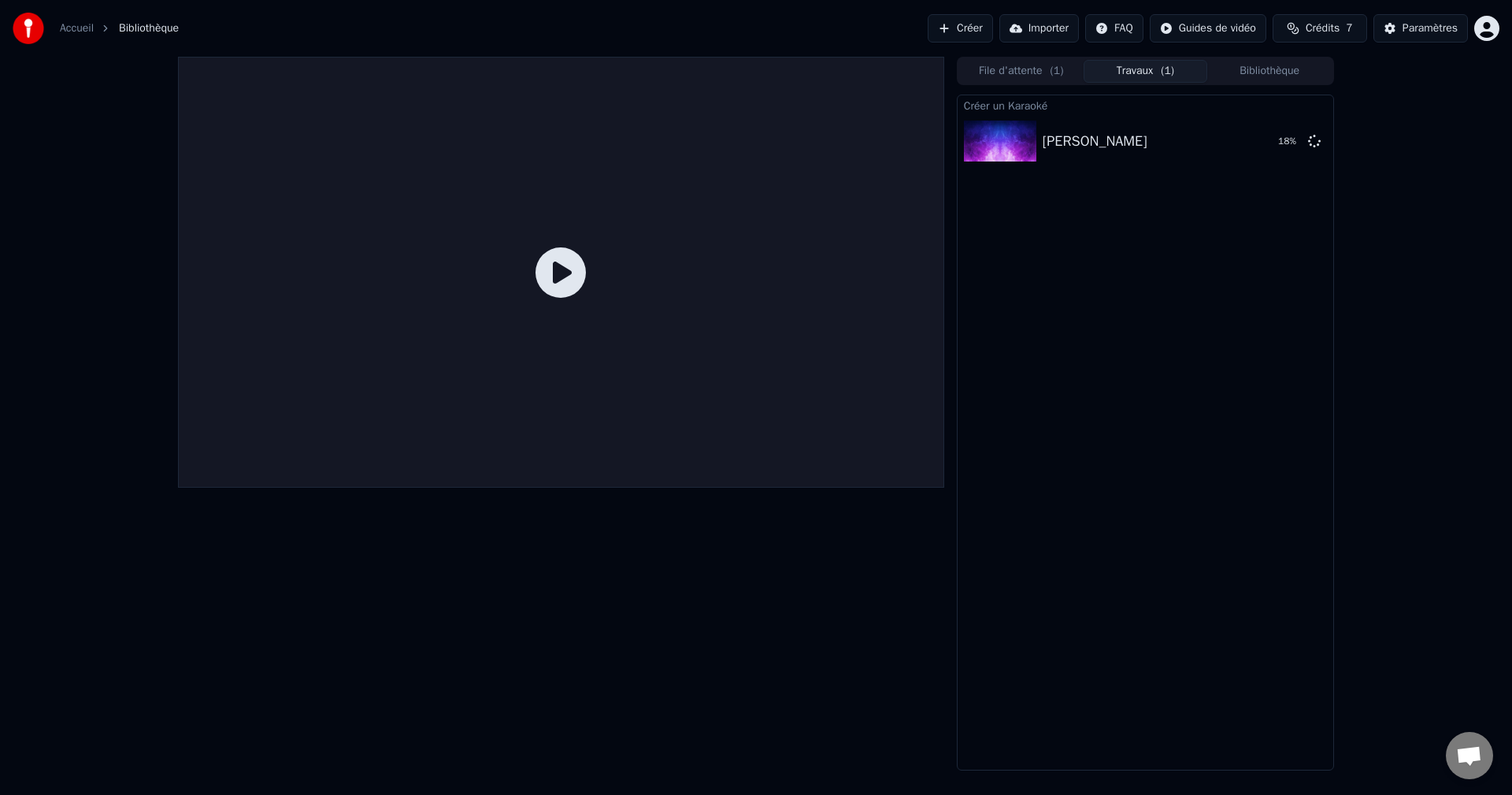 click on "File d'attente ( 1 )" at bounding box center (1021, 71) 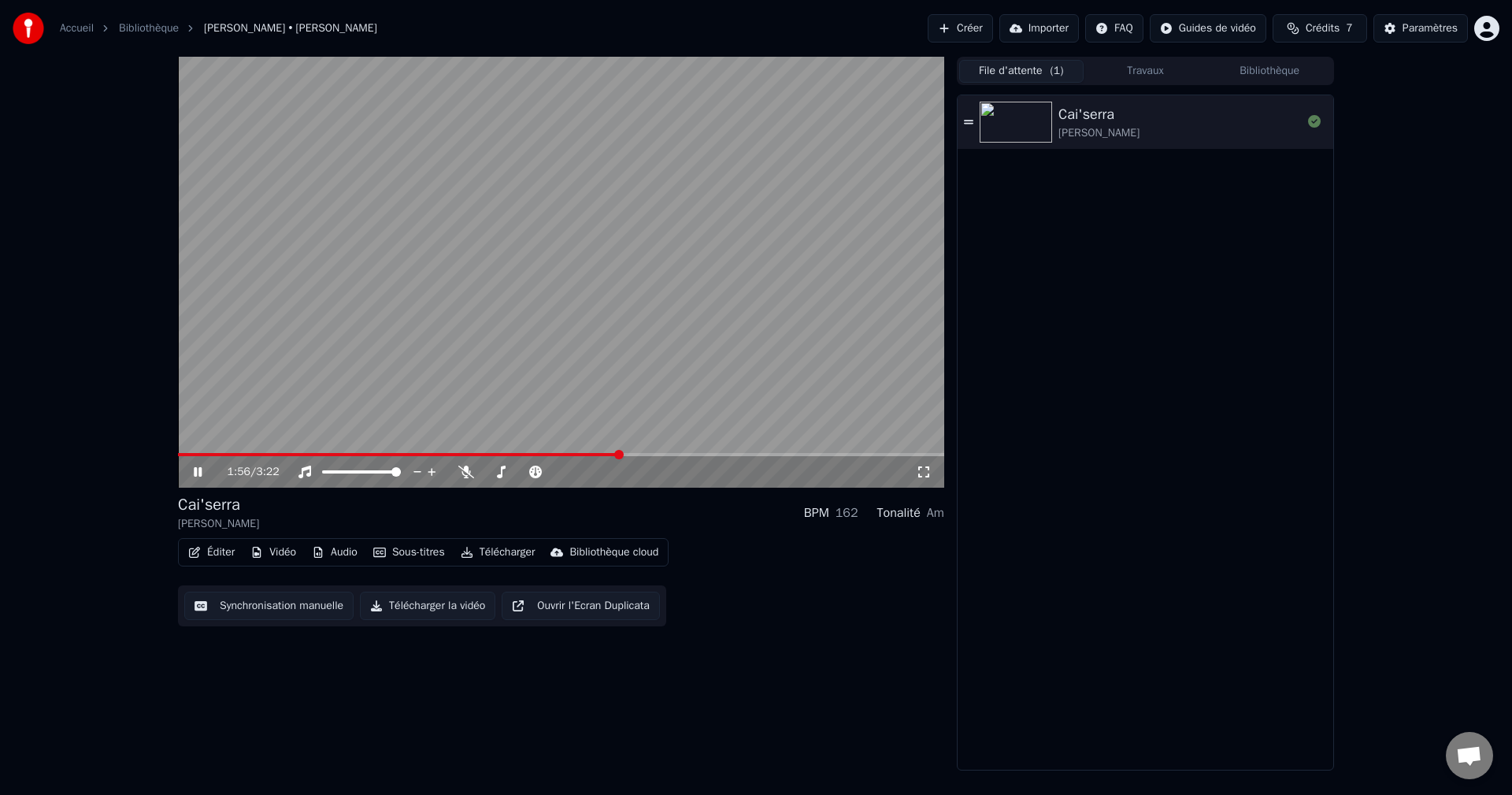 click 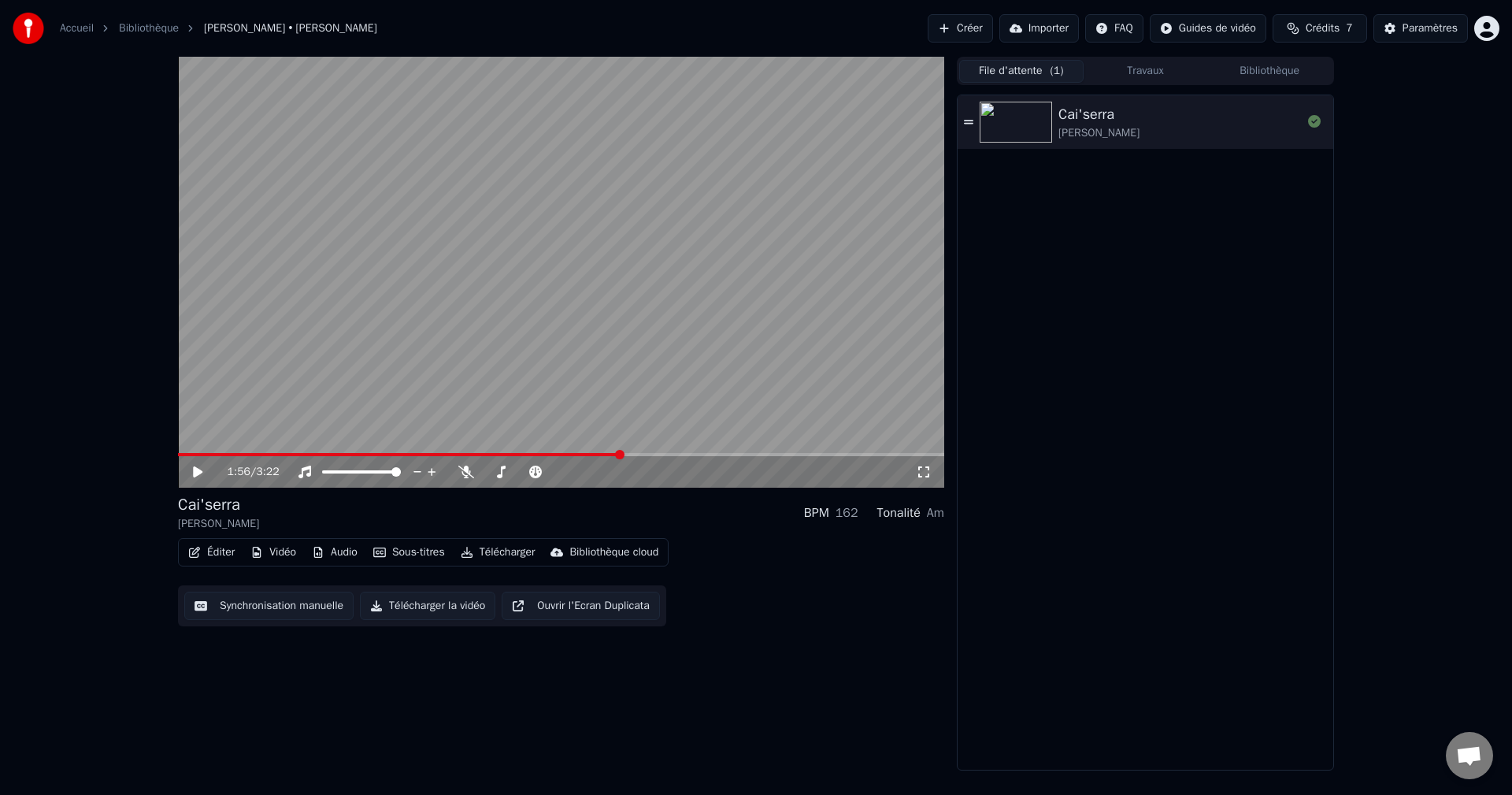 click on "Travaux" at bounding box center (1146, 71) 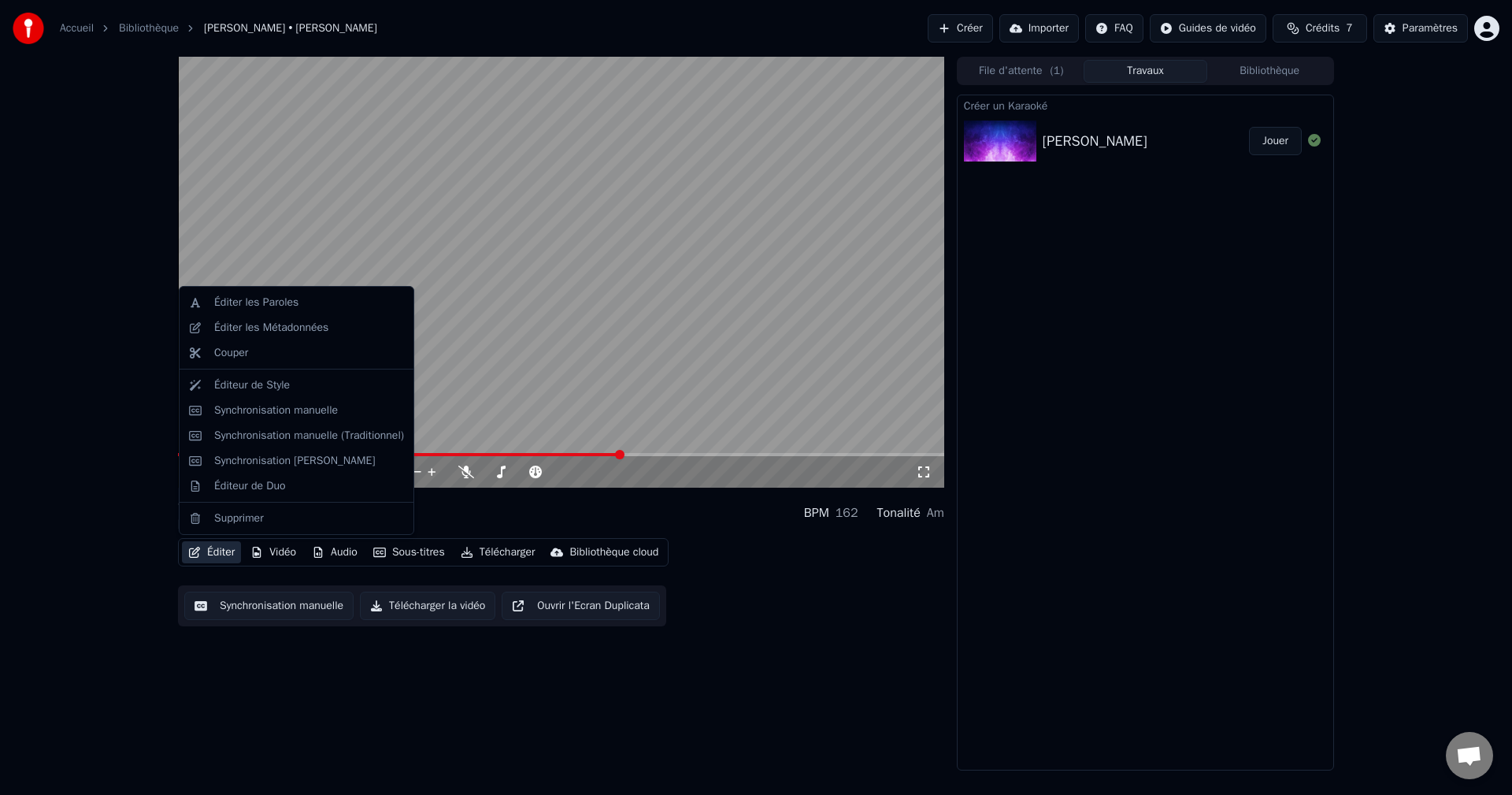 click on "Éditer" at bounding box center (211, 552) 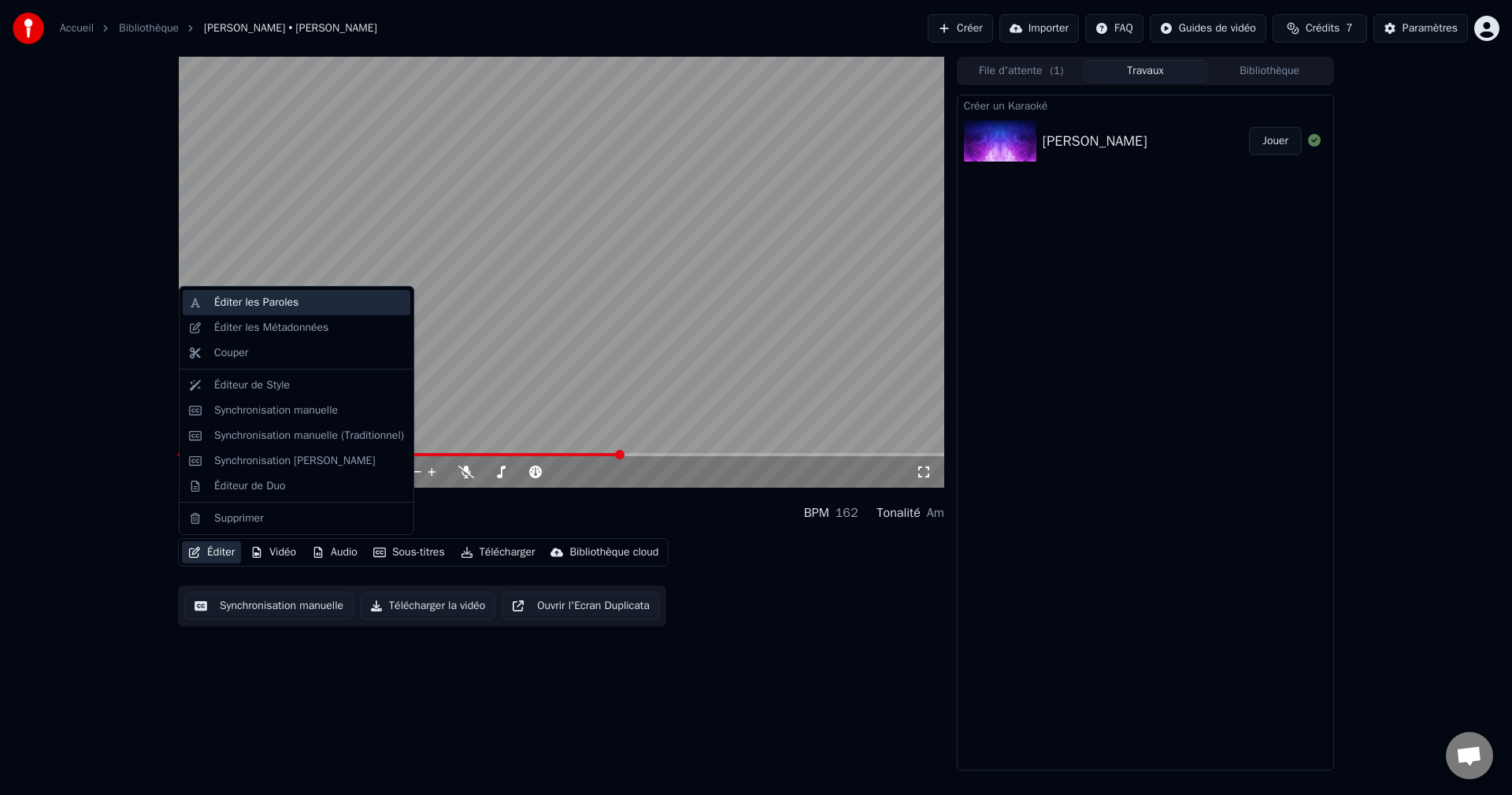 click on "Éditer les Paroles" at bounding box center (256, 303) 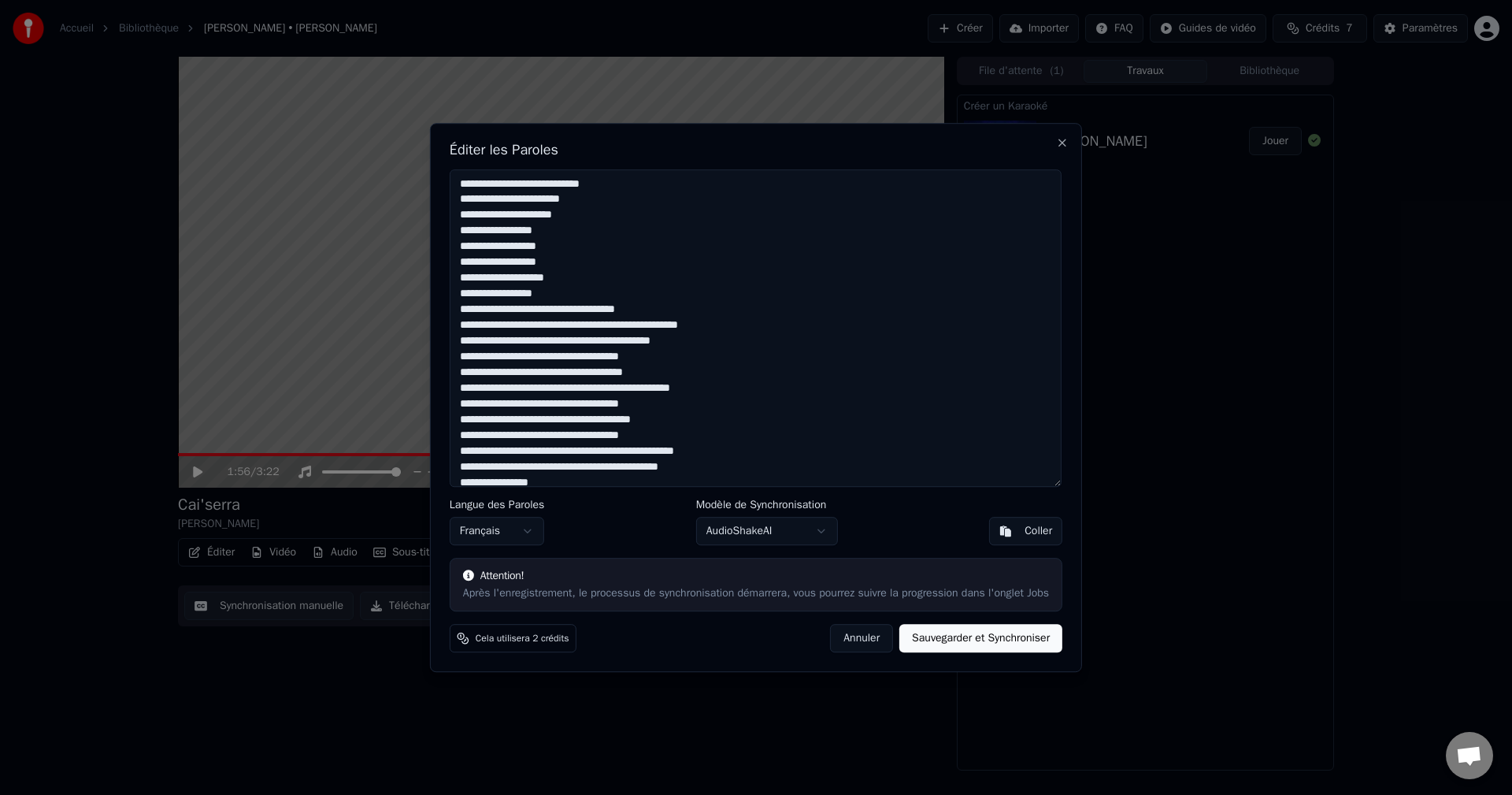 drag, startPoint x: 517, startPoint y: 232, endPoint x: 439, endPoint y: 232, distance: 78 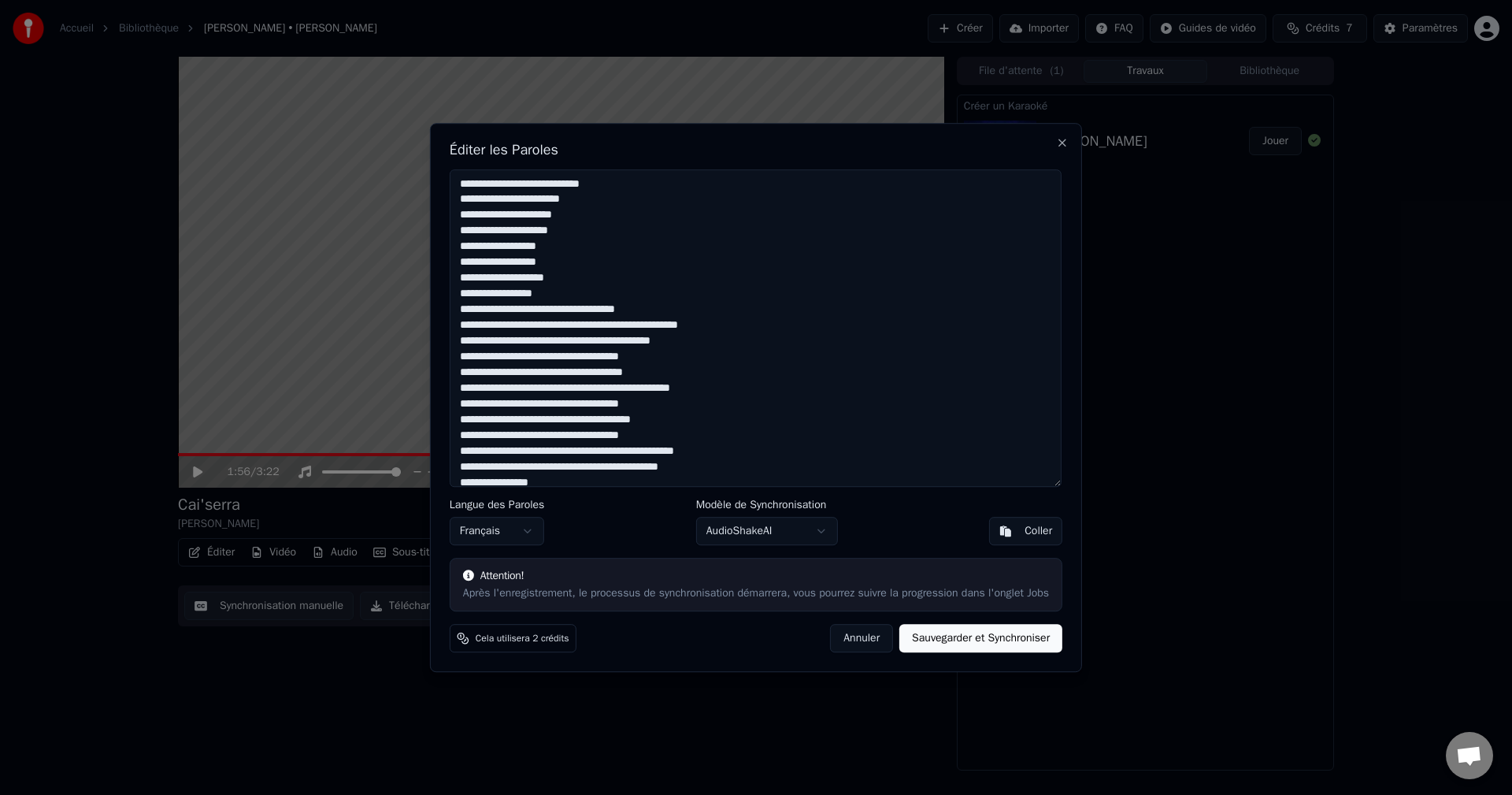 click at bounding box center (755, 329) 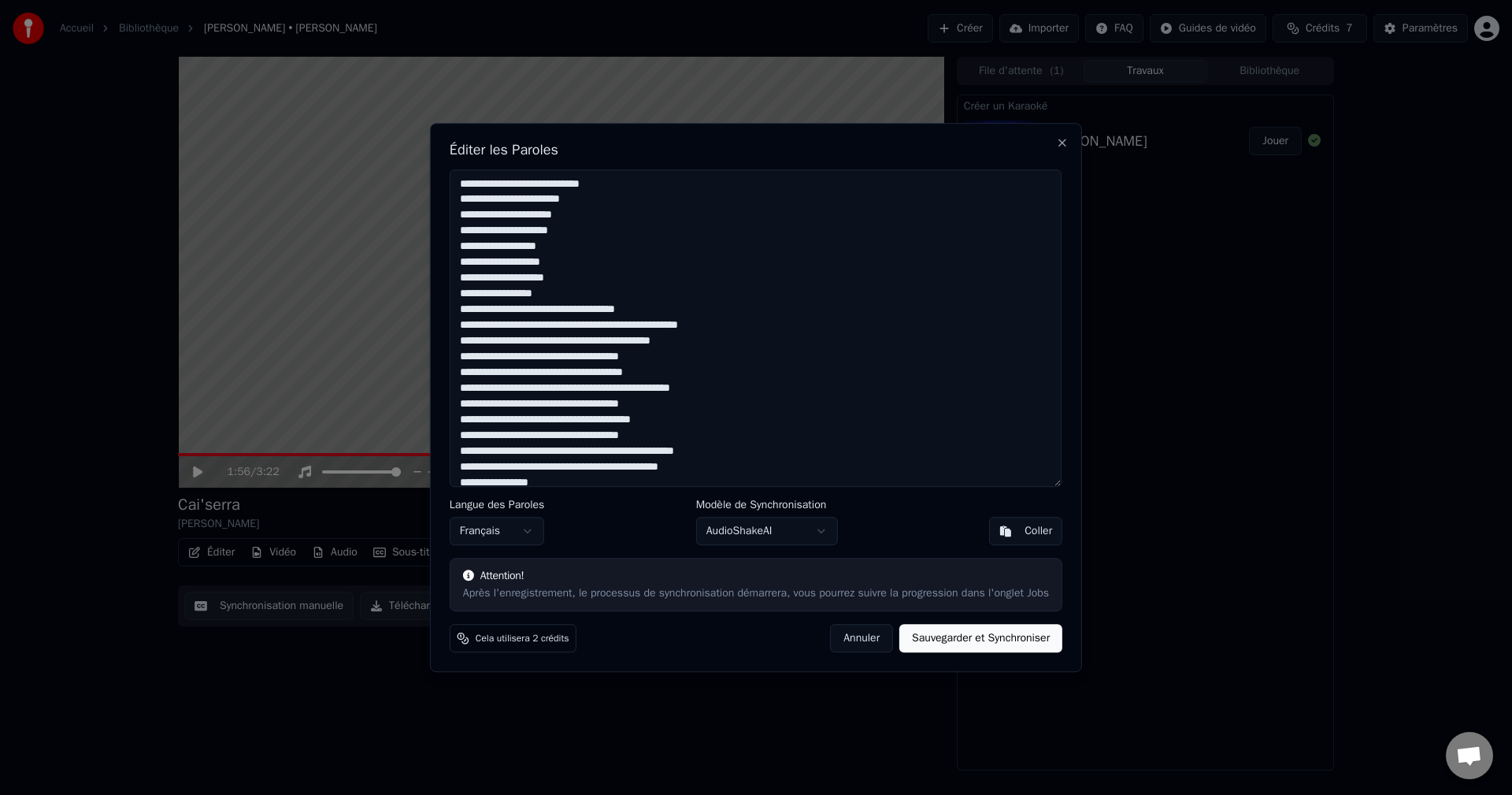 click at bounding box center (755, 329) 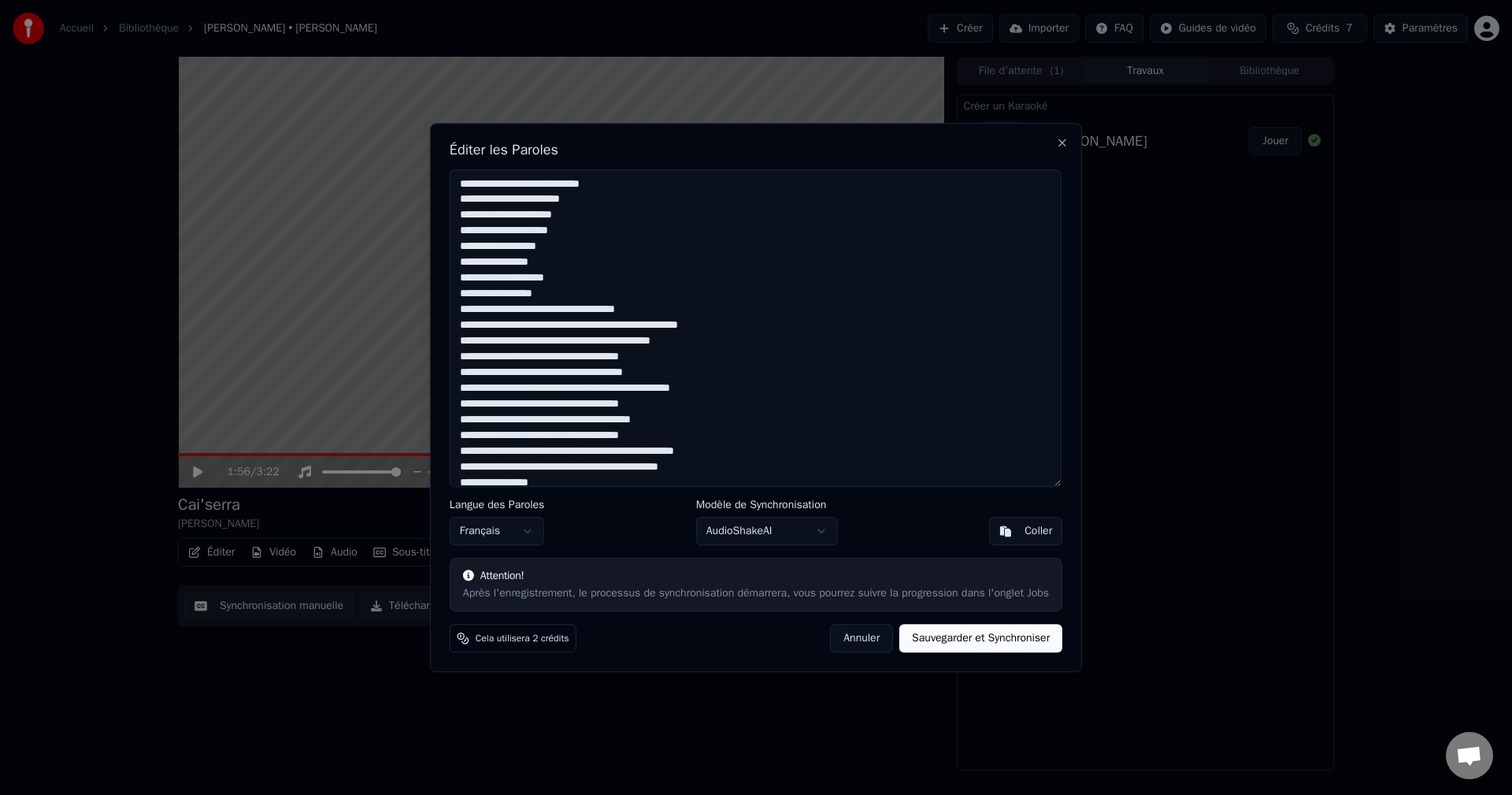 click at bounding box center [755, 329] 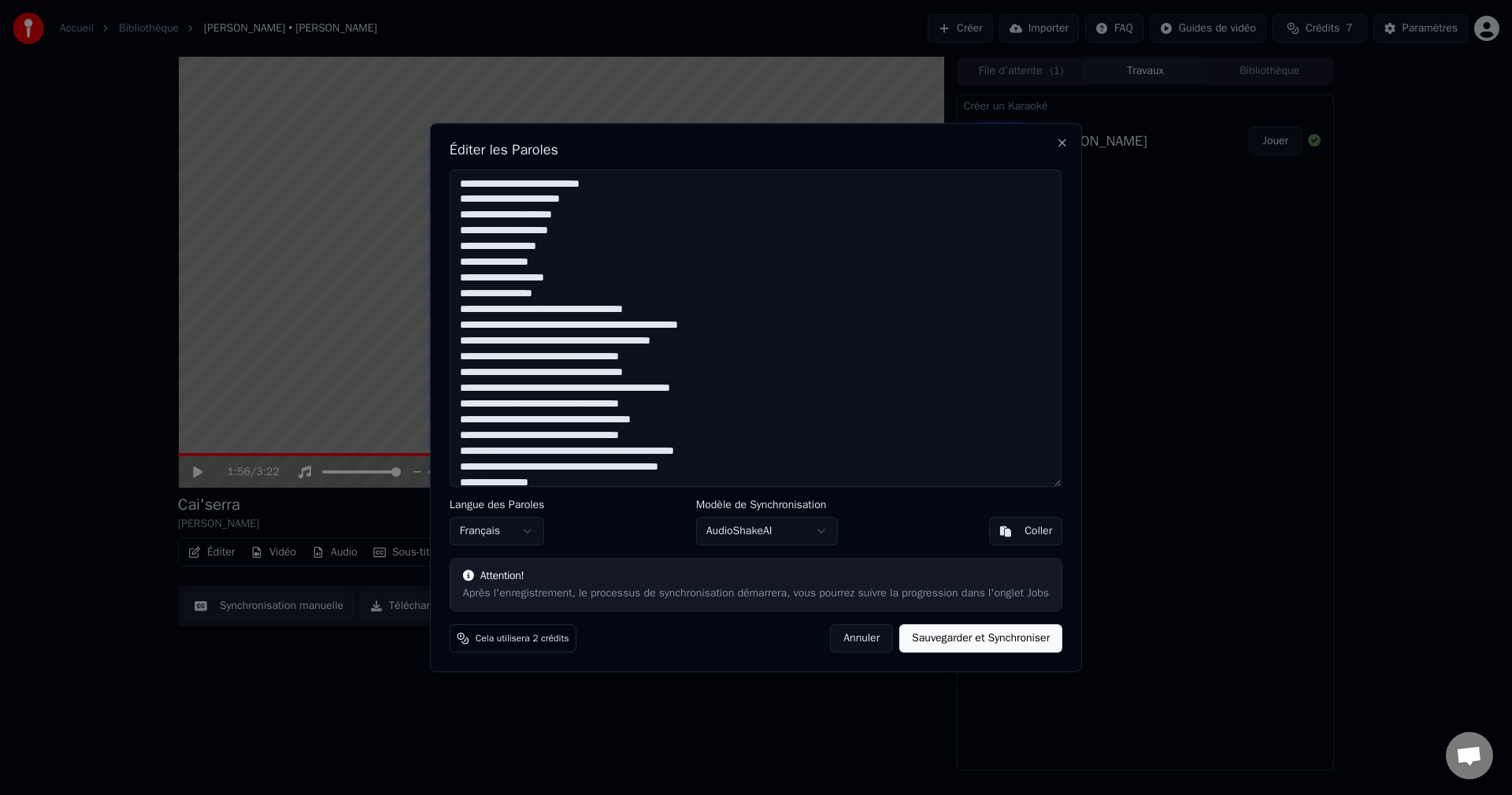 click at bounding box center [755, 329] 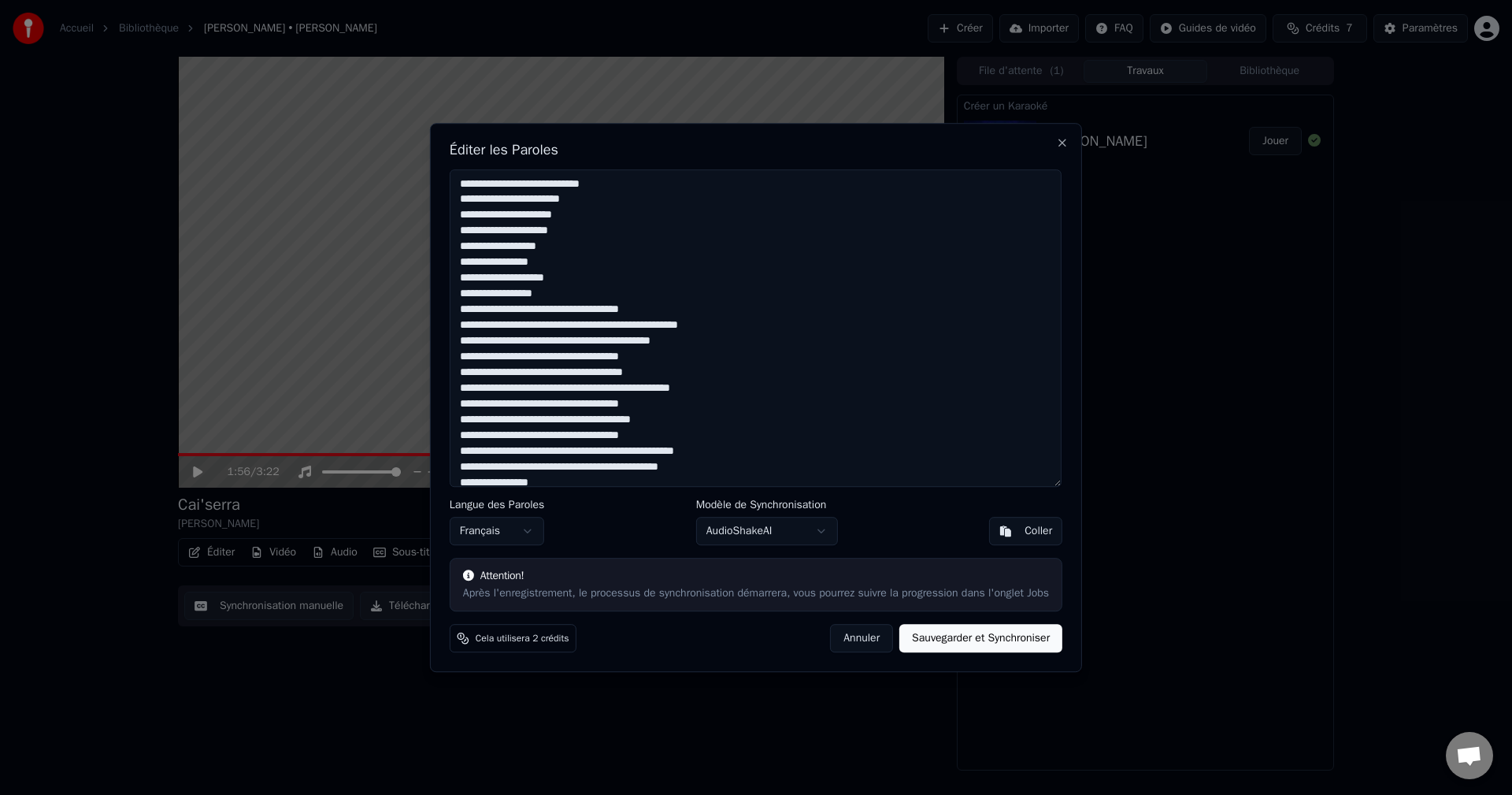 click at bounding box center (755, 329) 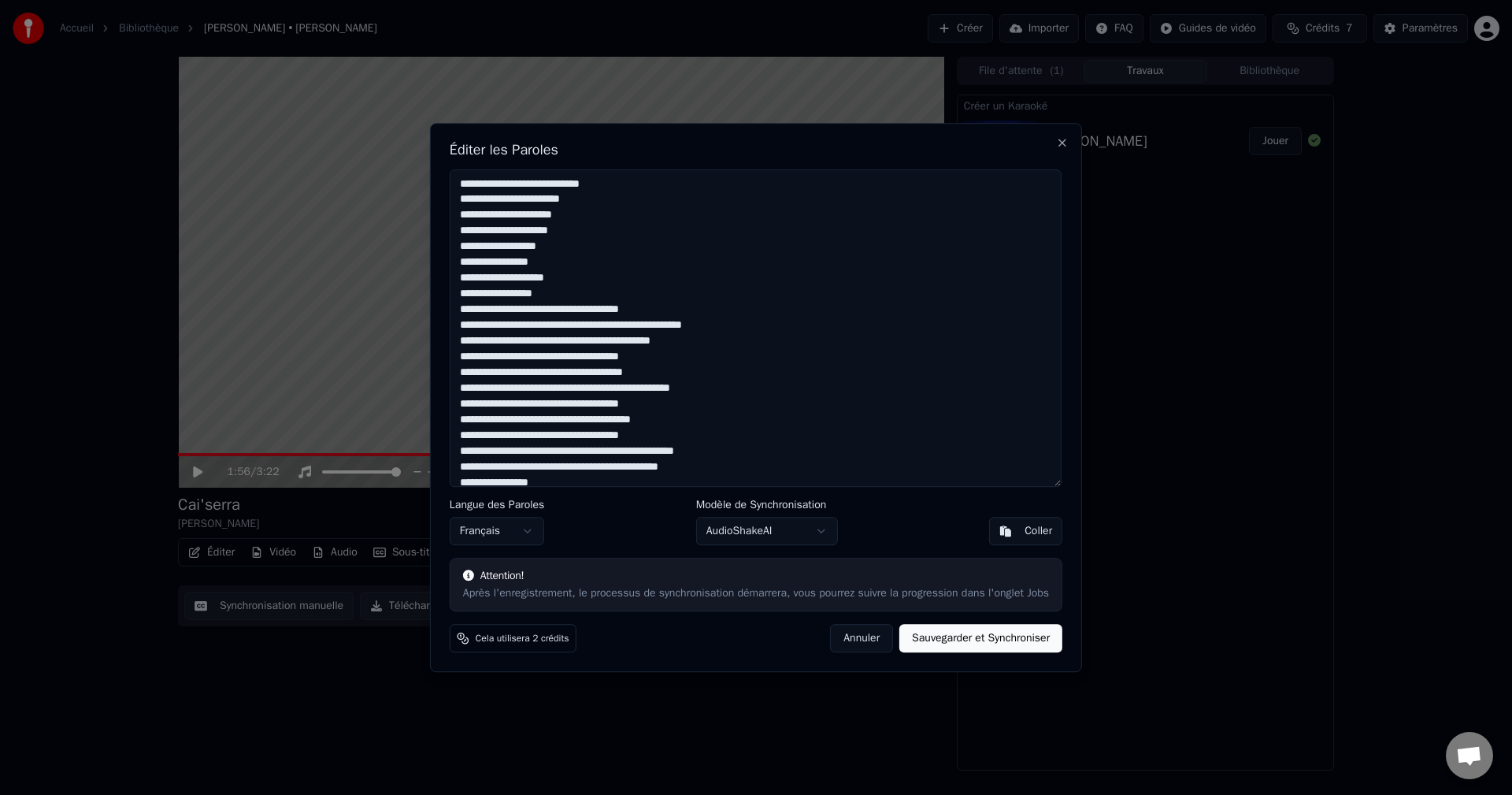 click at bounding box center (755, 329) 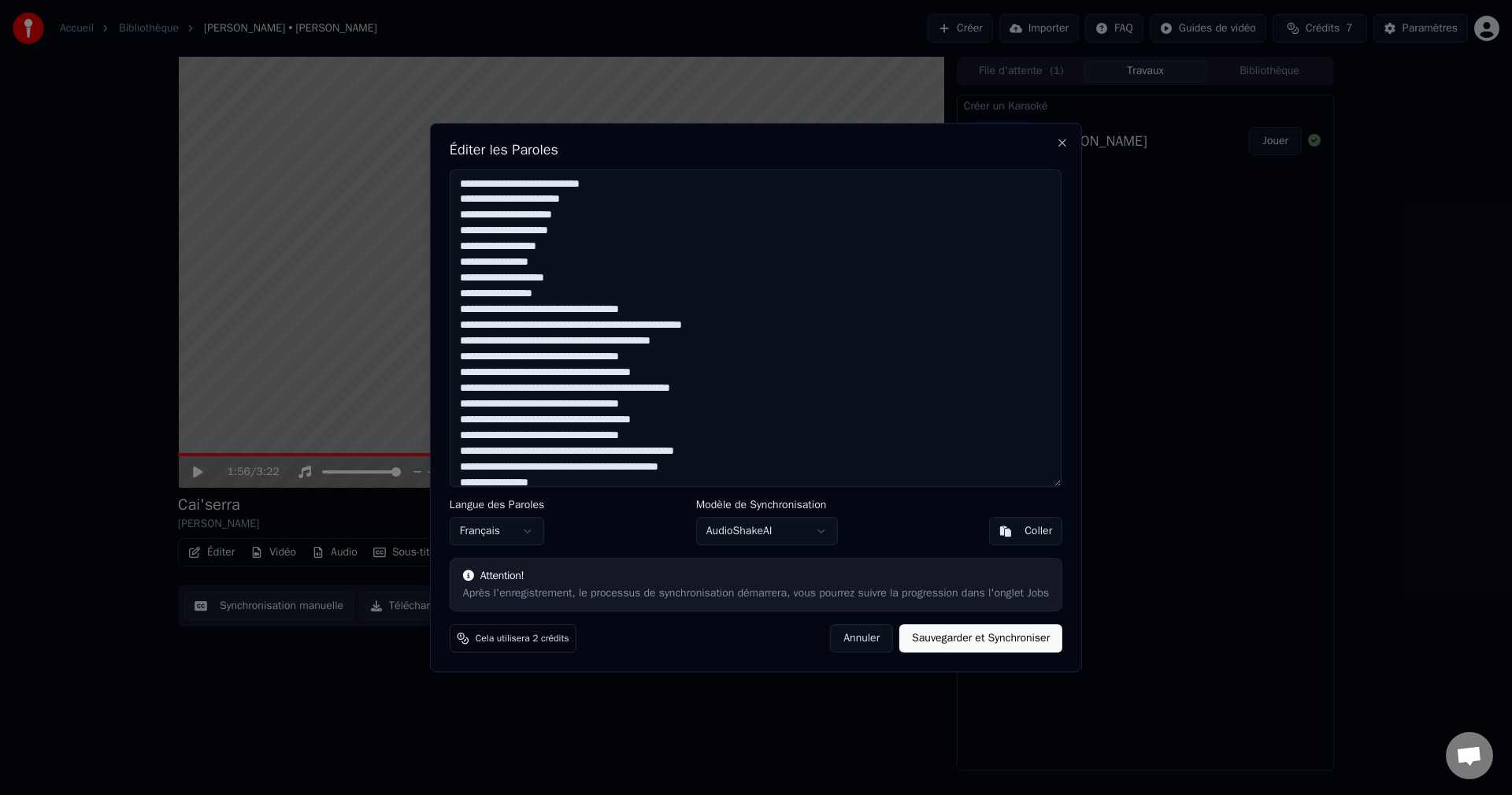 click at bounding box center (755, 329) 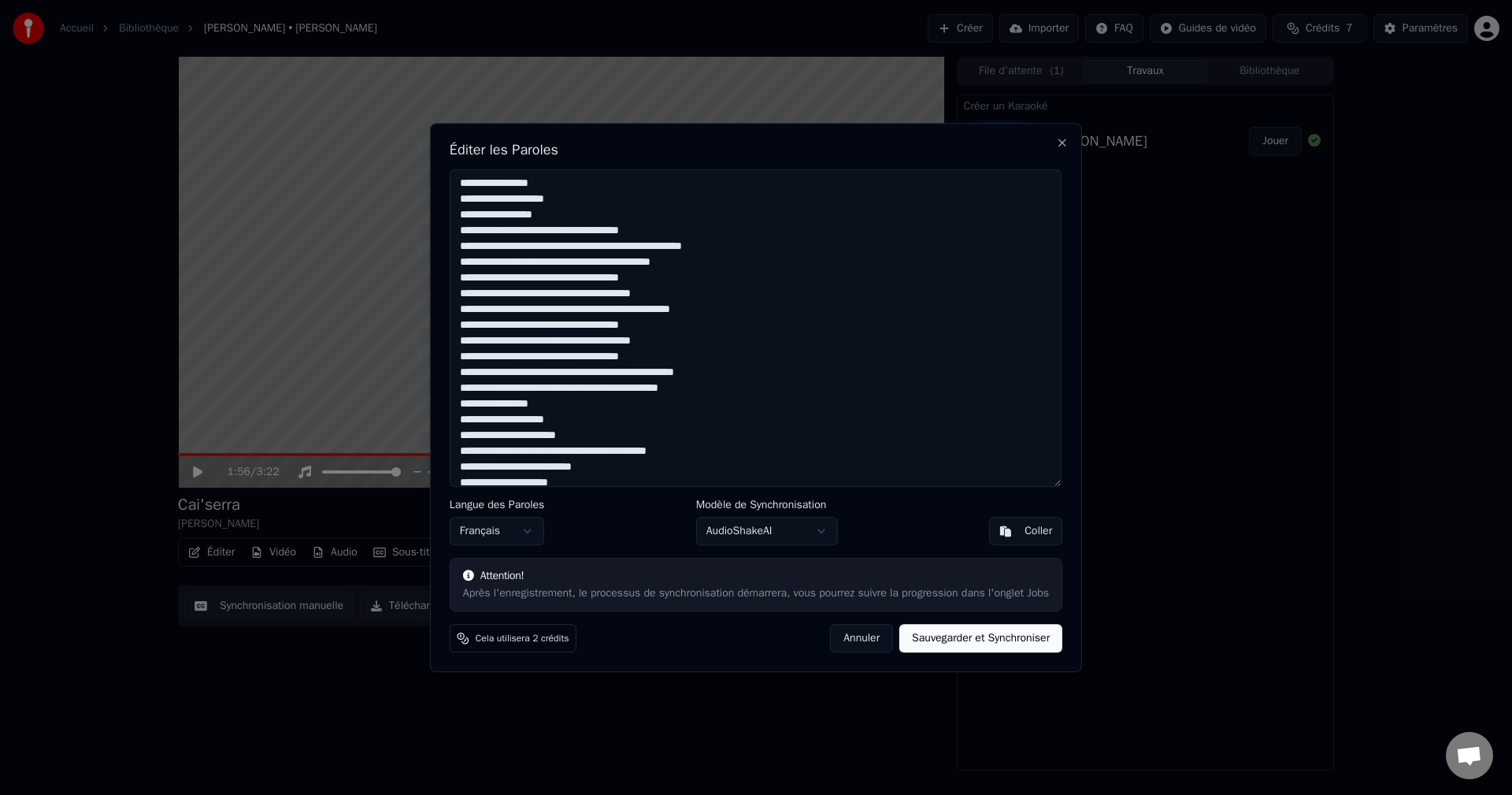 drag, startPoint x: 558, startPoint y: 375, endPoint x: 458, endPoint y: 374, distance: 100.005 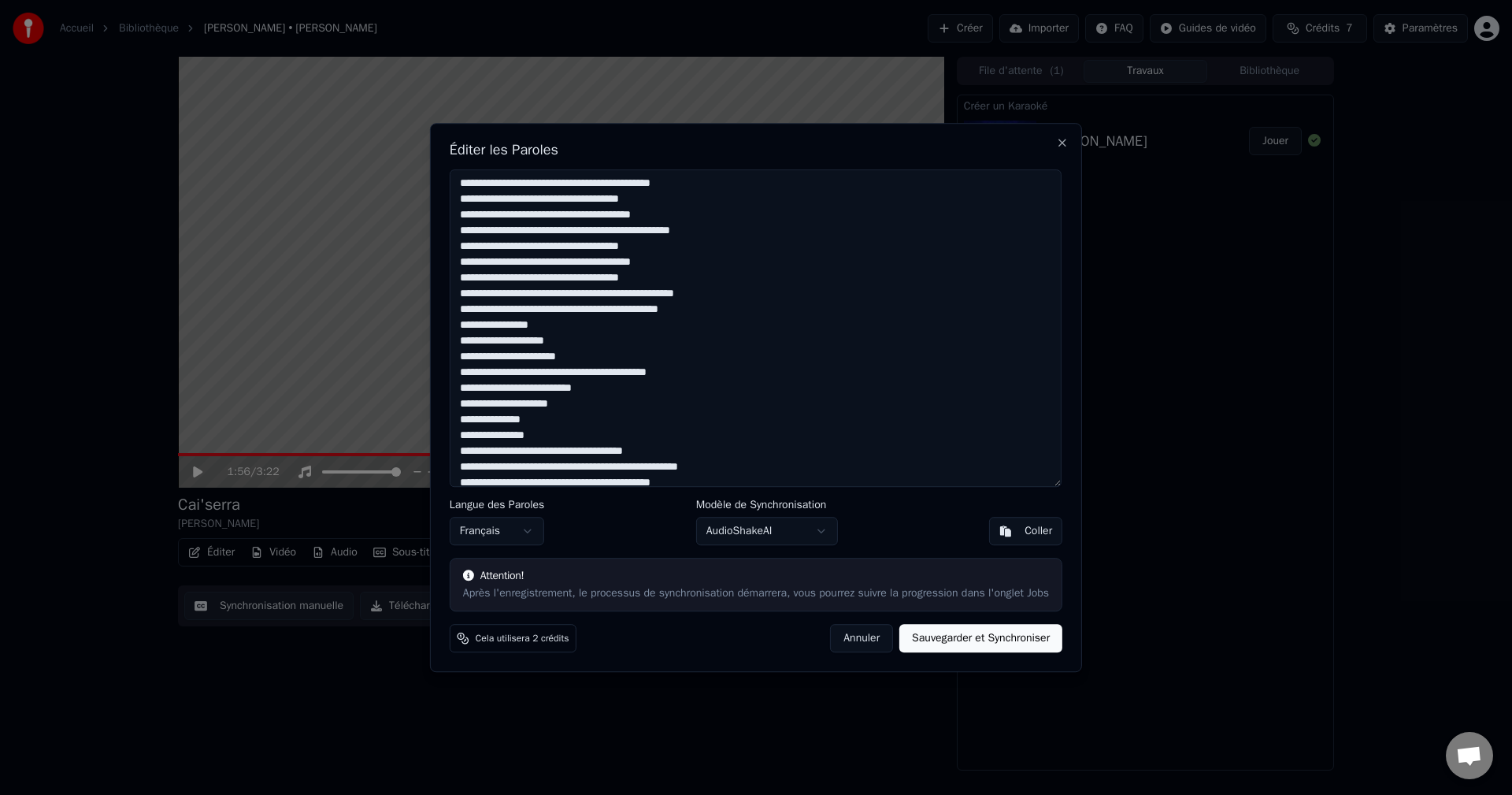 click at bounding box center (755, 329) 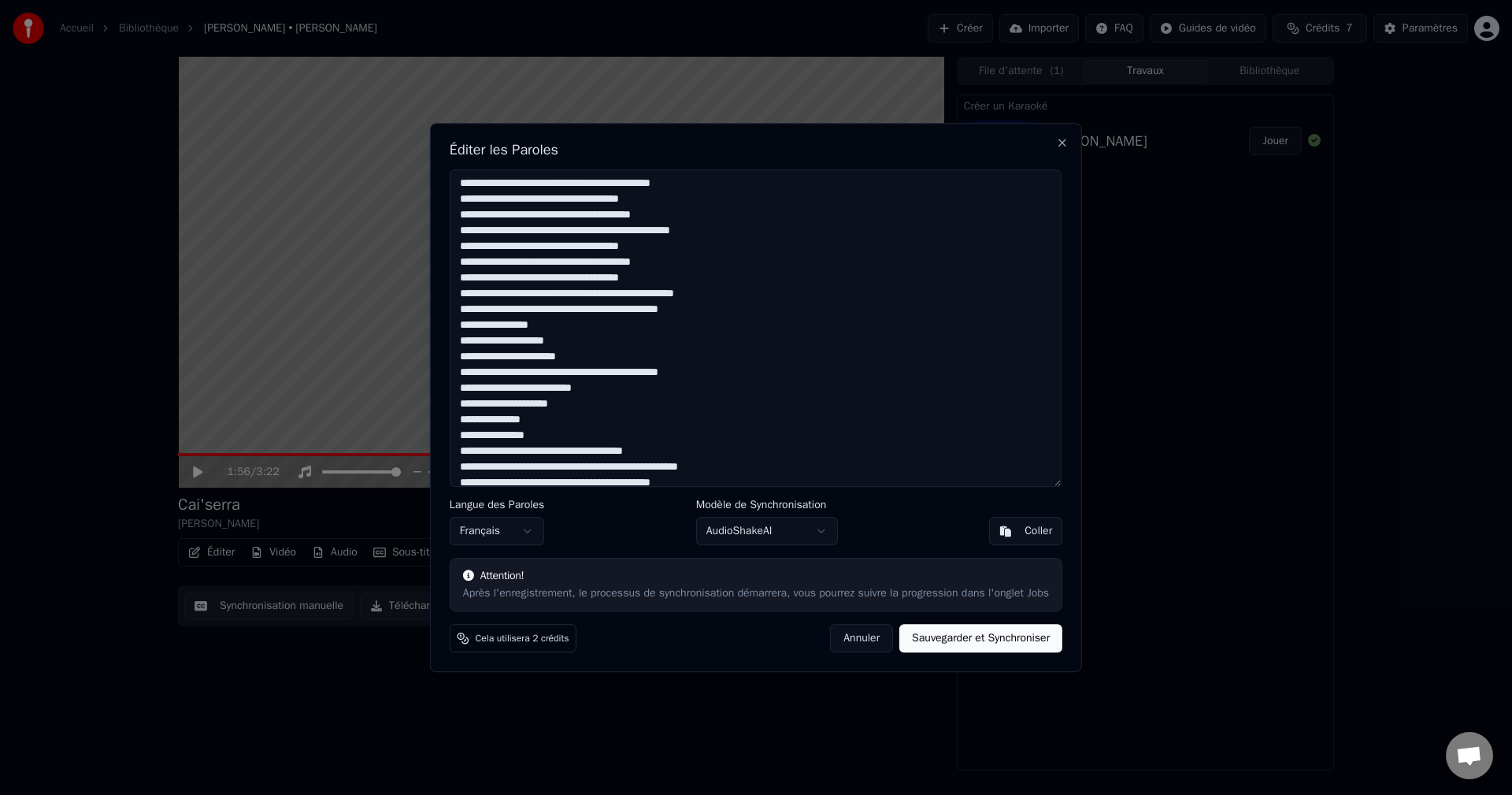 click at bounding box center (755, 329) 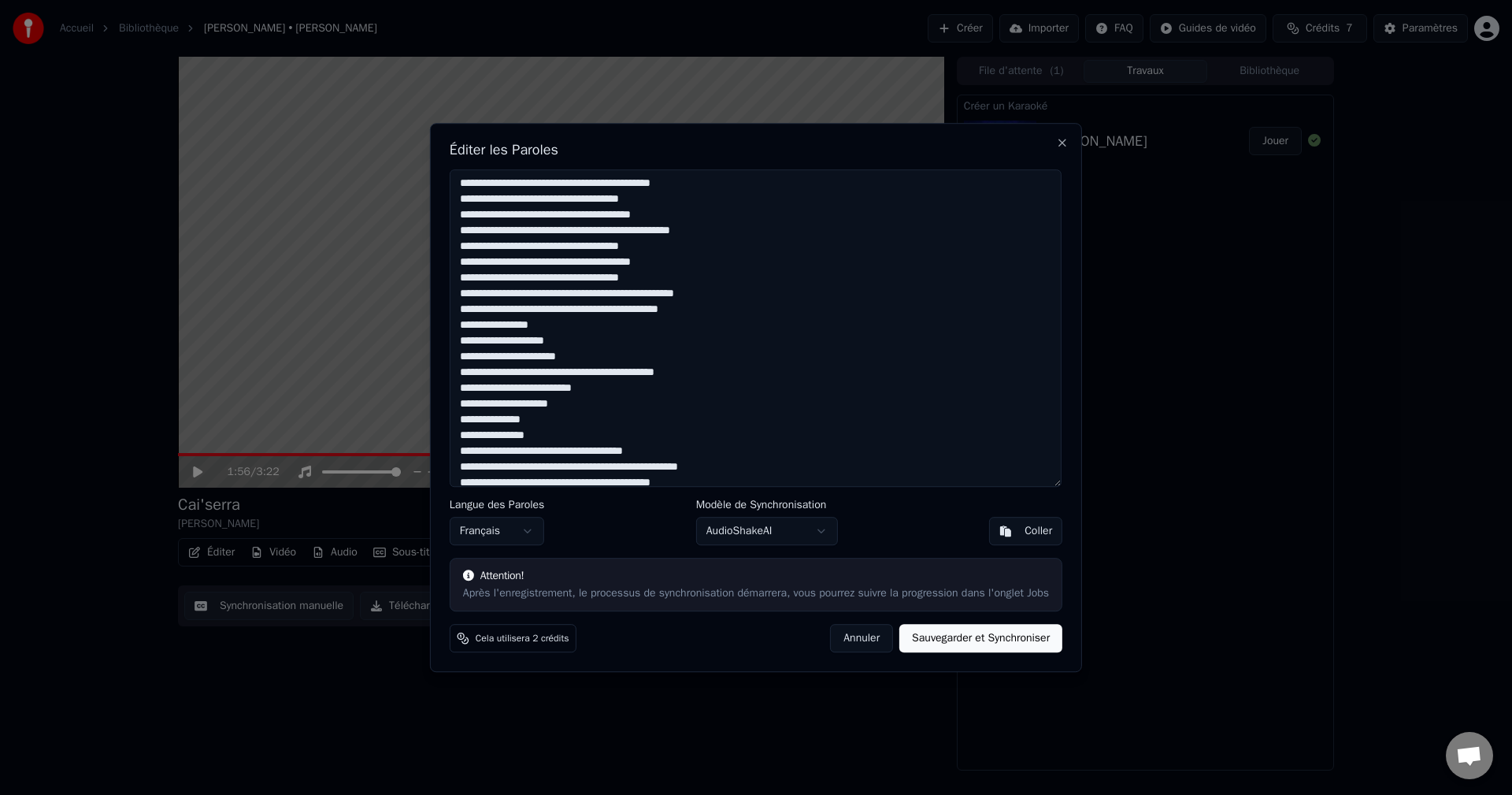 click at bounding box center [755, 329] 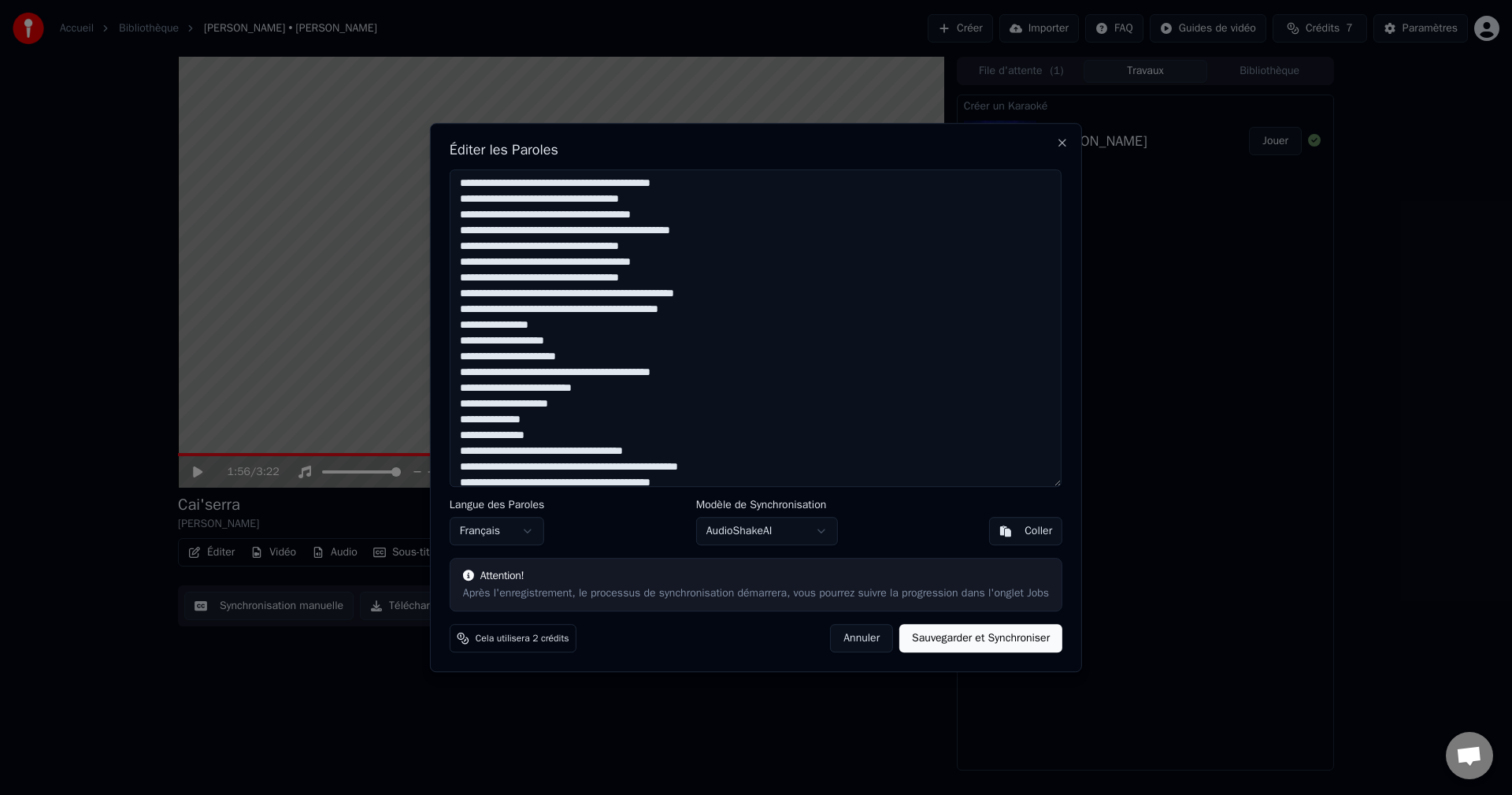 click at bounding box center (755, 329) 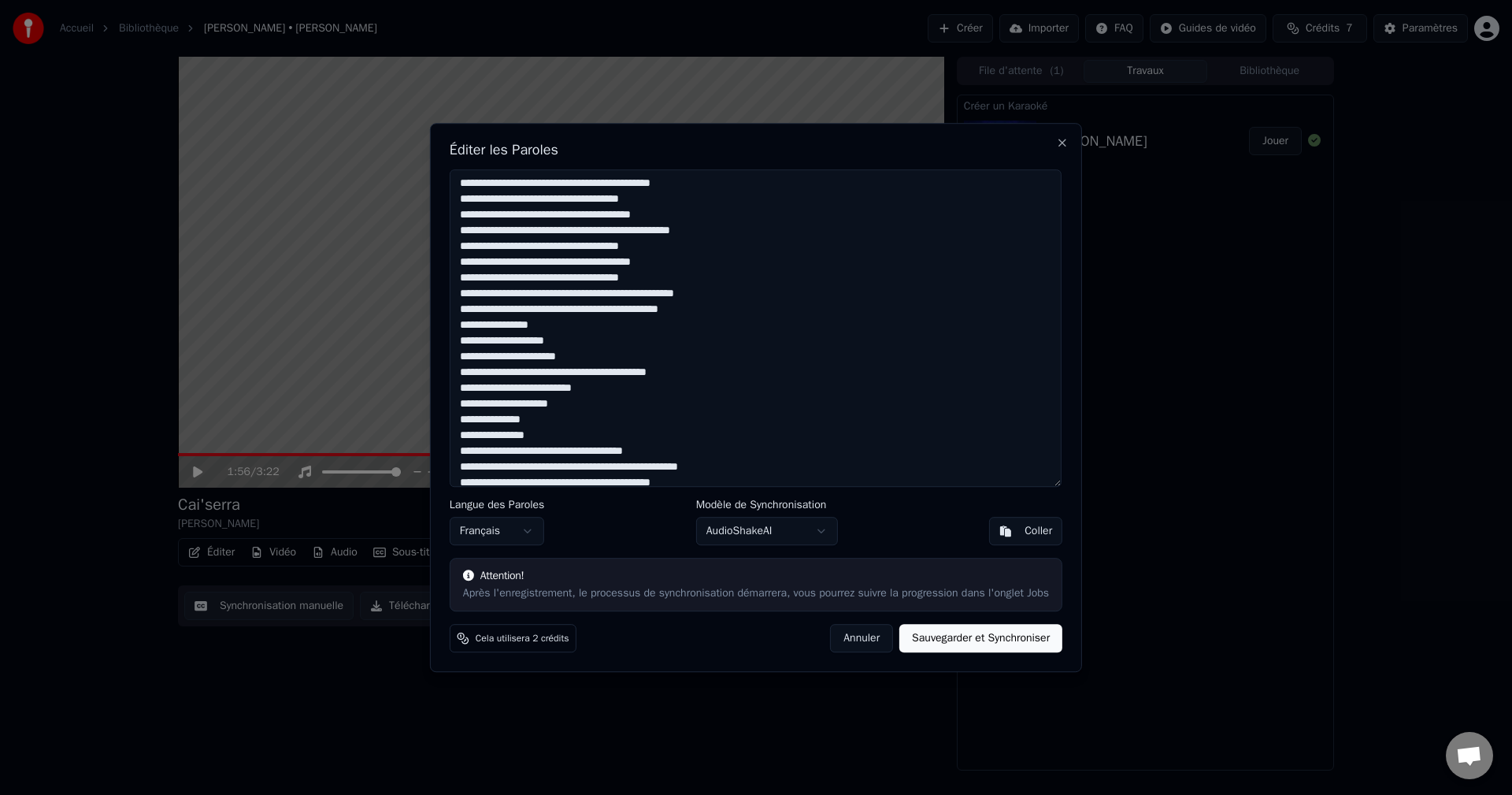 drag, startPoint x: 483, startPoint y: 422, endPoint x: 524, endPoint y: 422, distance: 41 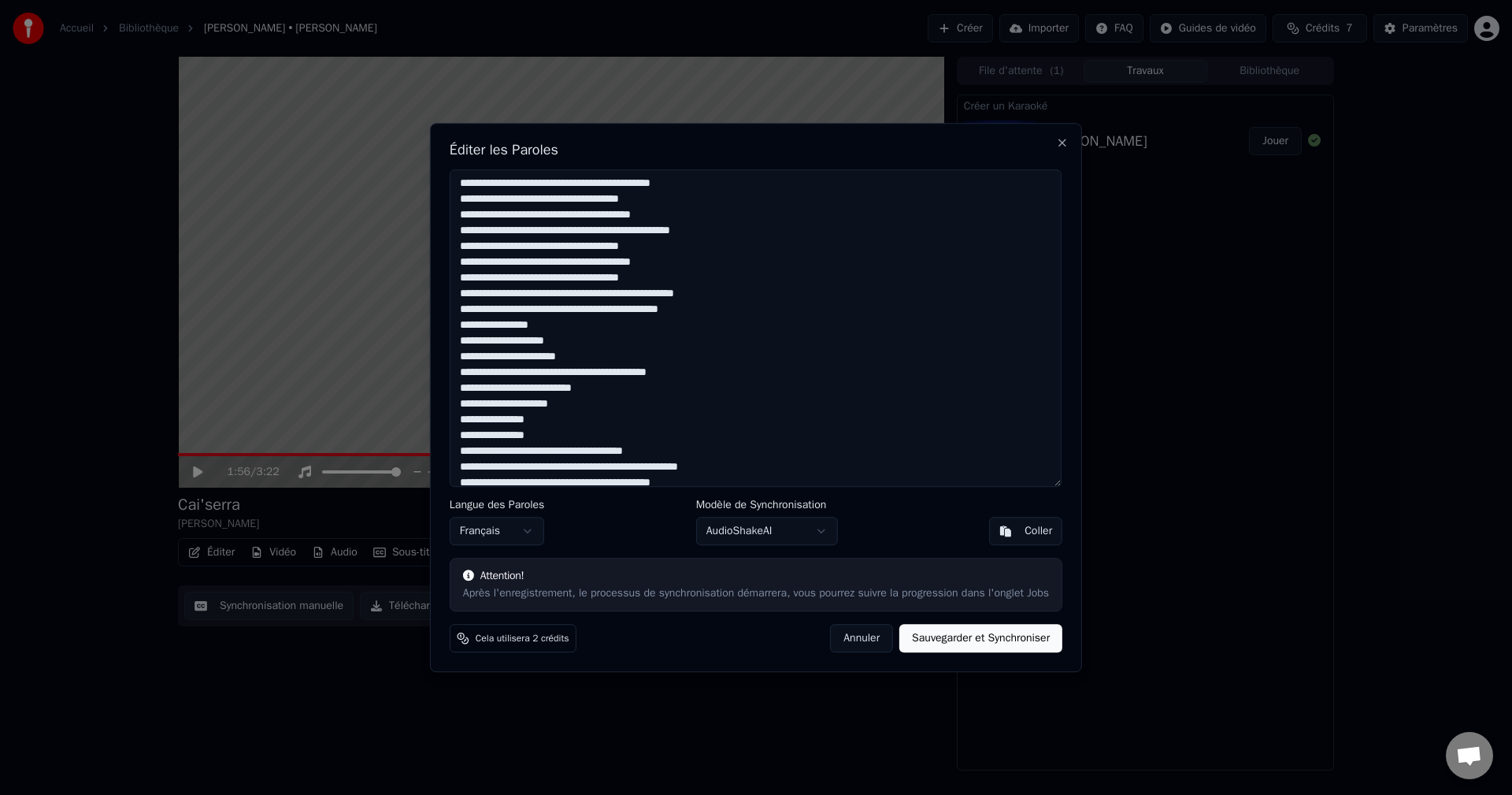 click at bounding box center [755, 329] 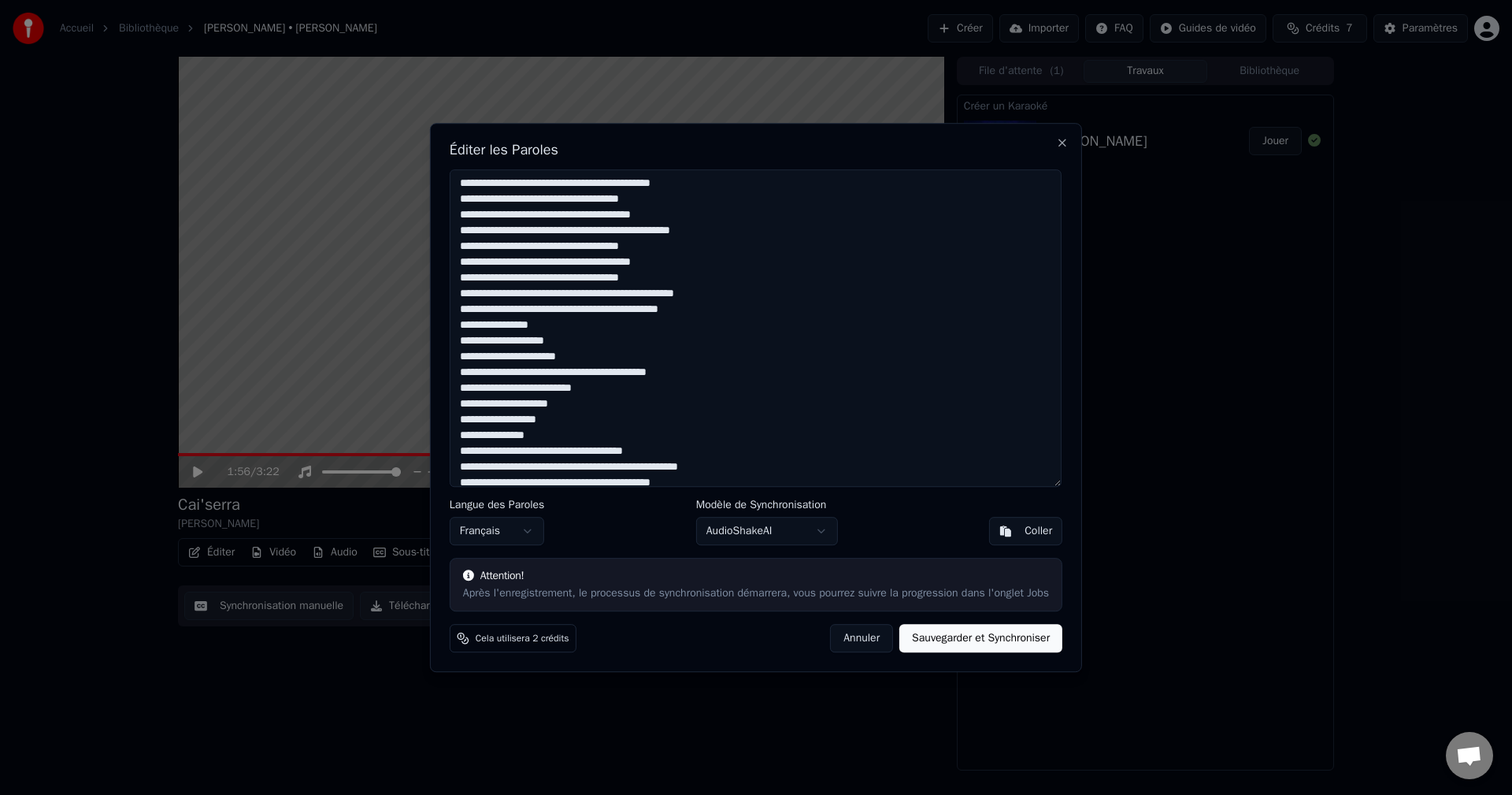 click at bounding box center (755, 329) 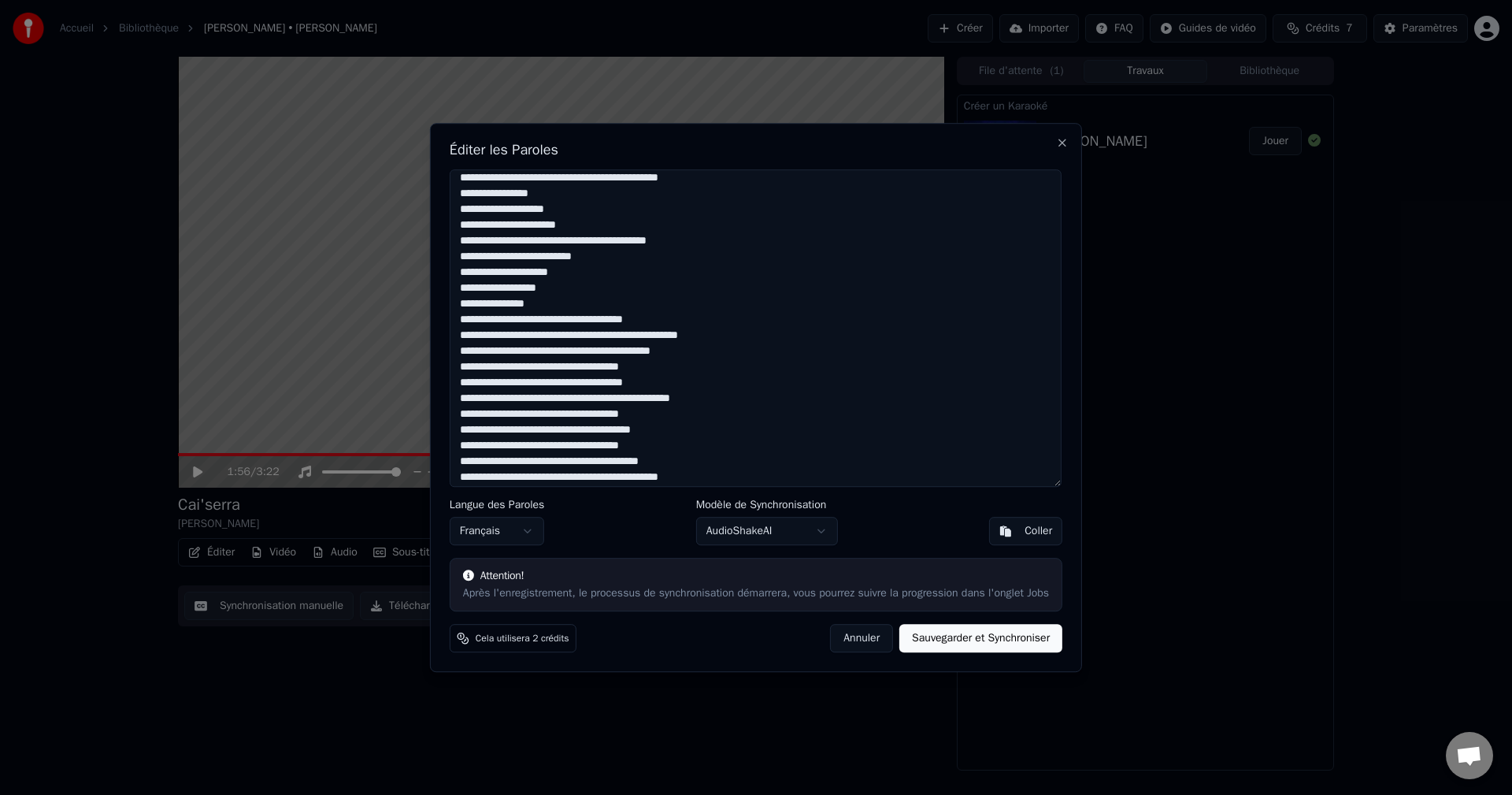 scroll, scrollTop: 310, scrollLeft: 0, axis: vertical 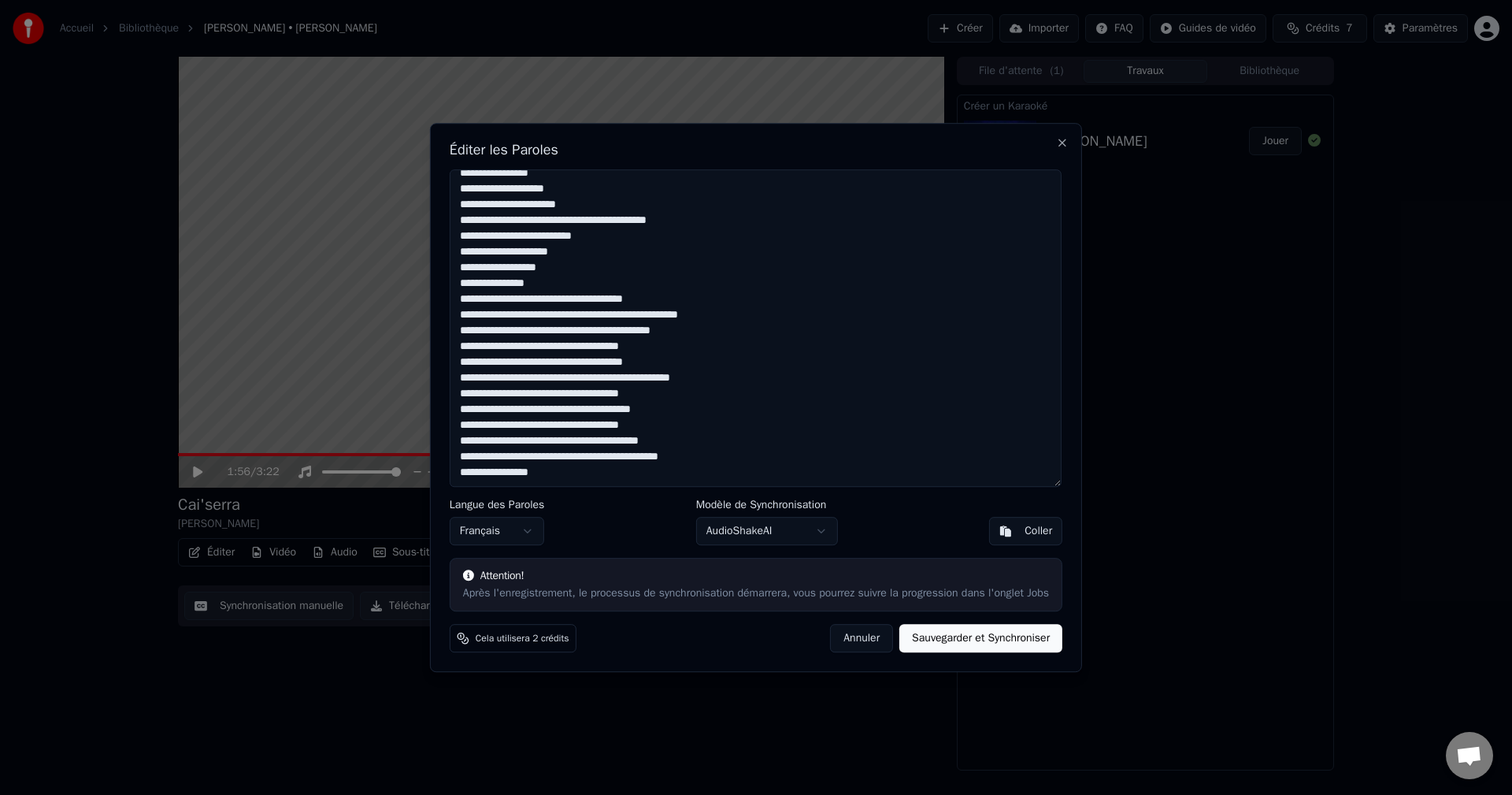 click at bounding box center [755, 329] 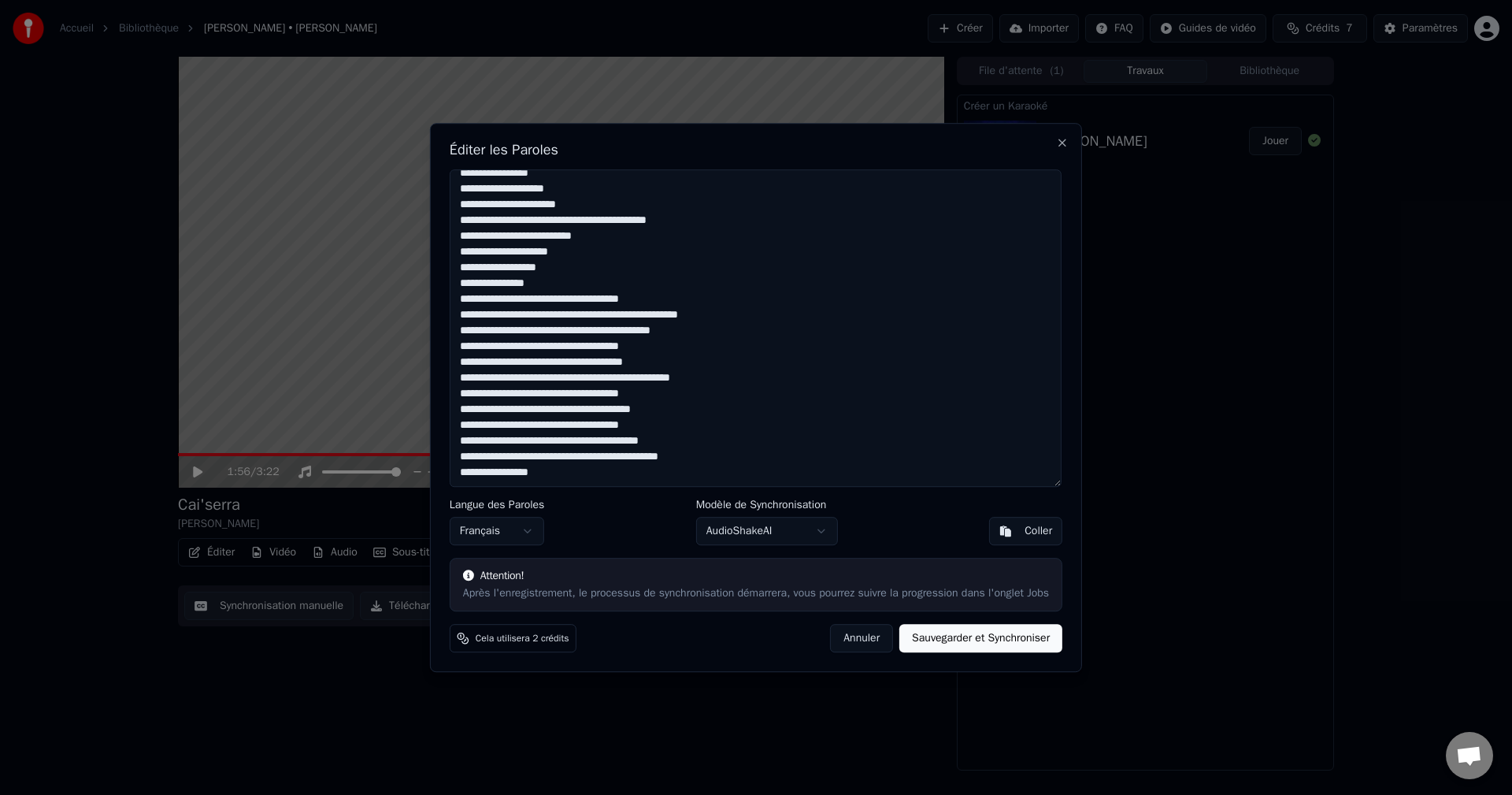click at bounding box center [755, 329] 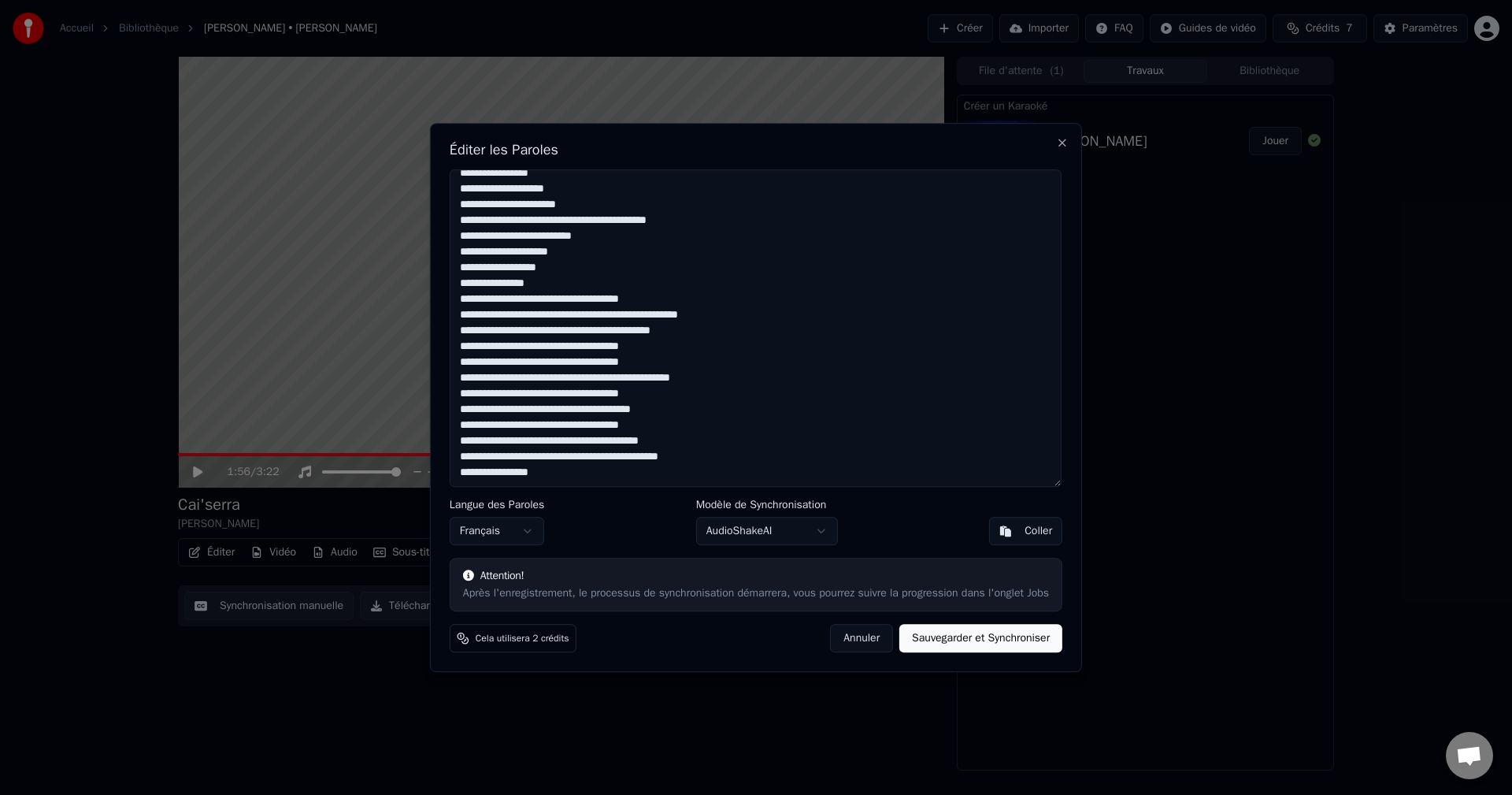 click at bounding box center [755, 329] 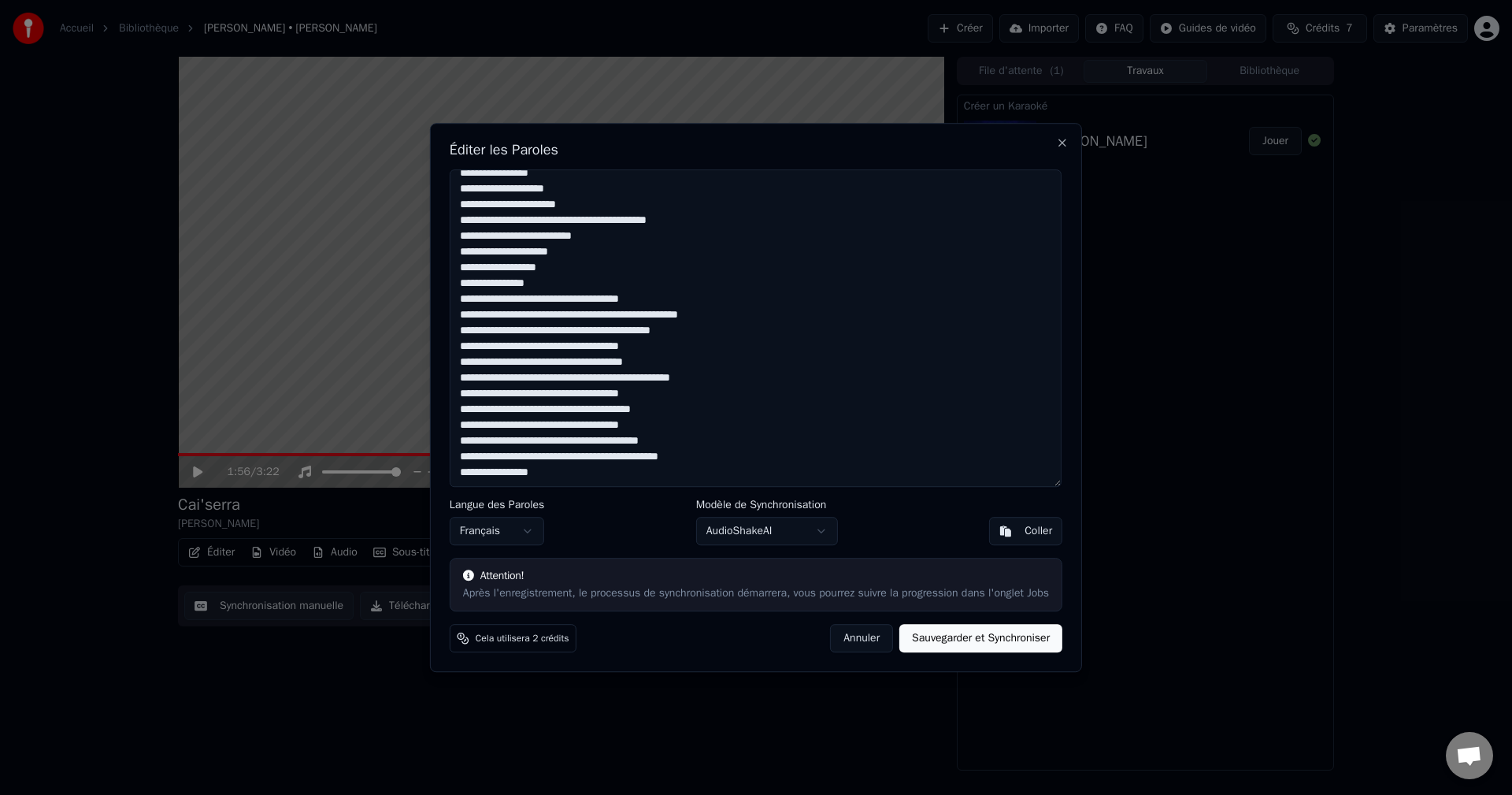 click at bounding box center [755, 329] 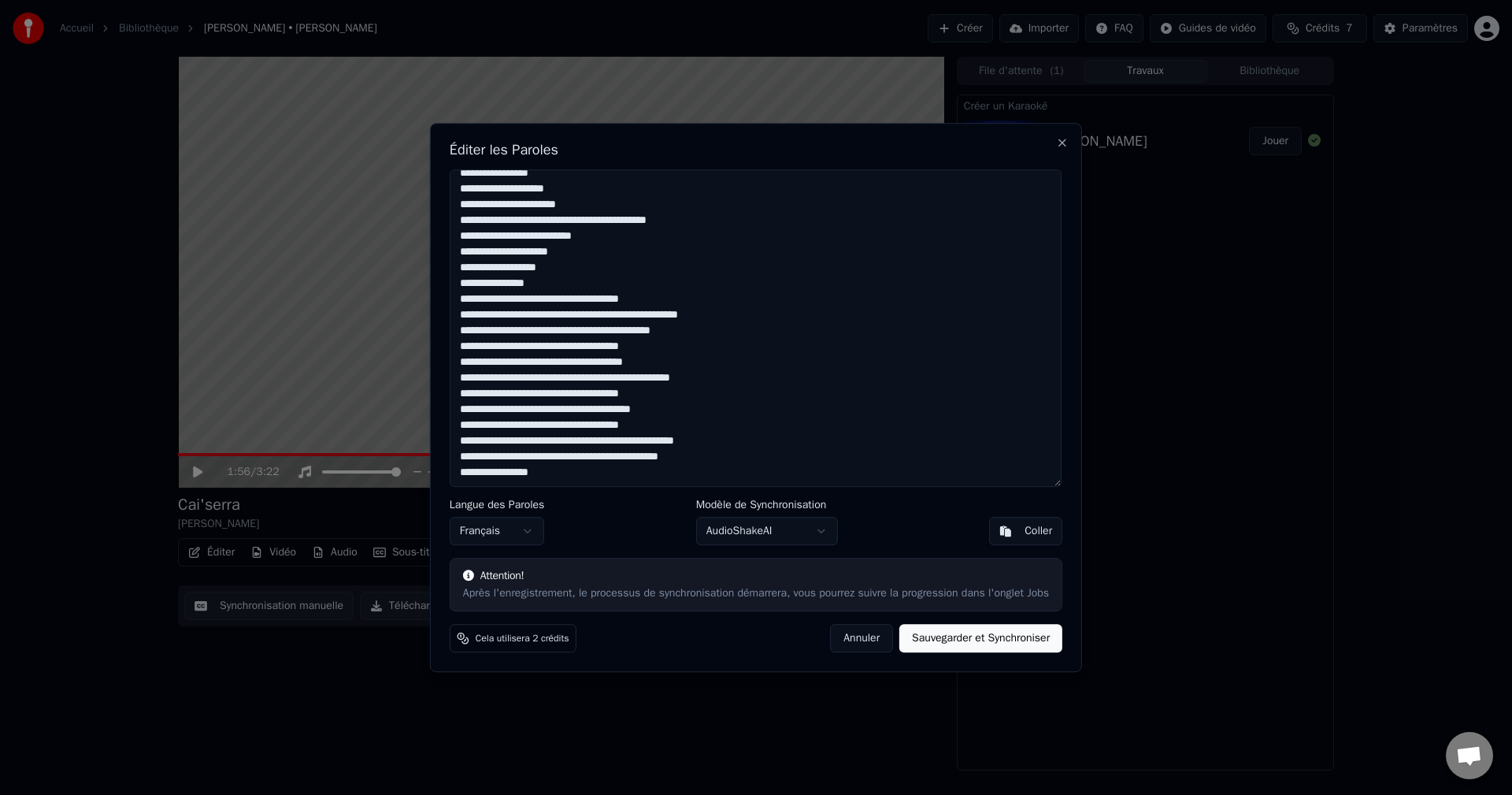 type on "**********" 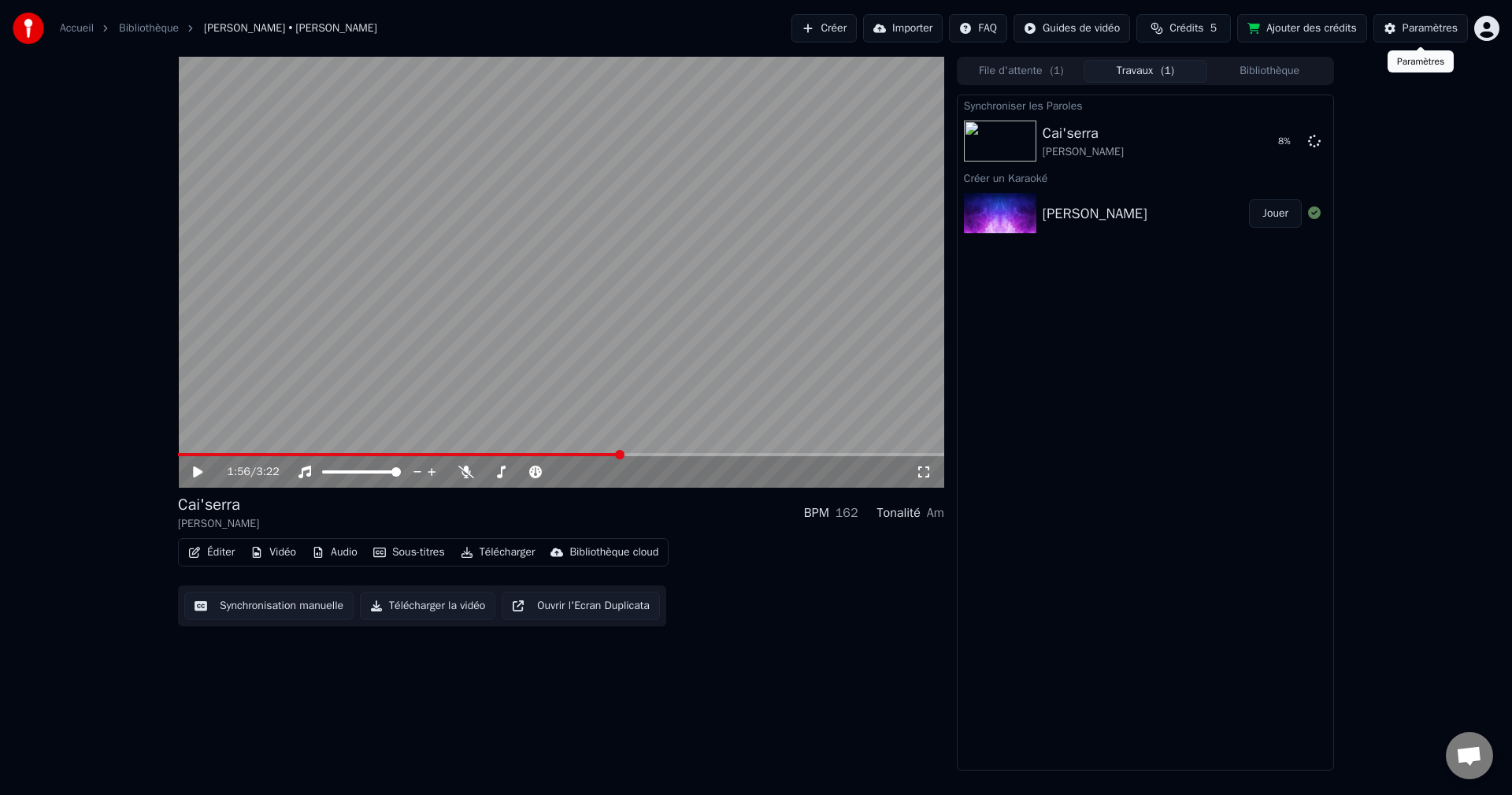 click on "Paramètres" at bounding box center [1430, 28] 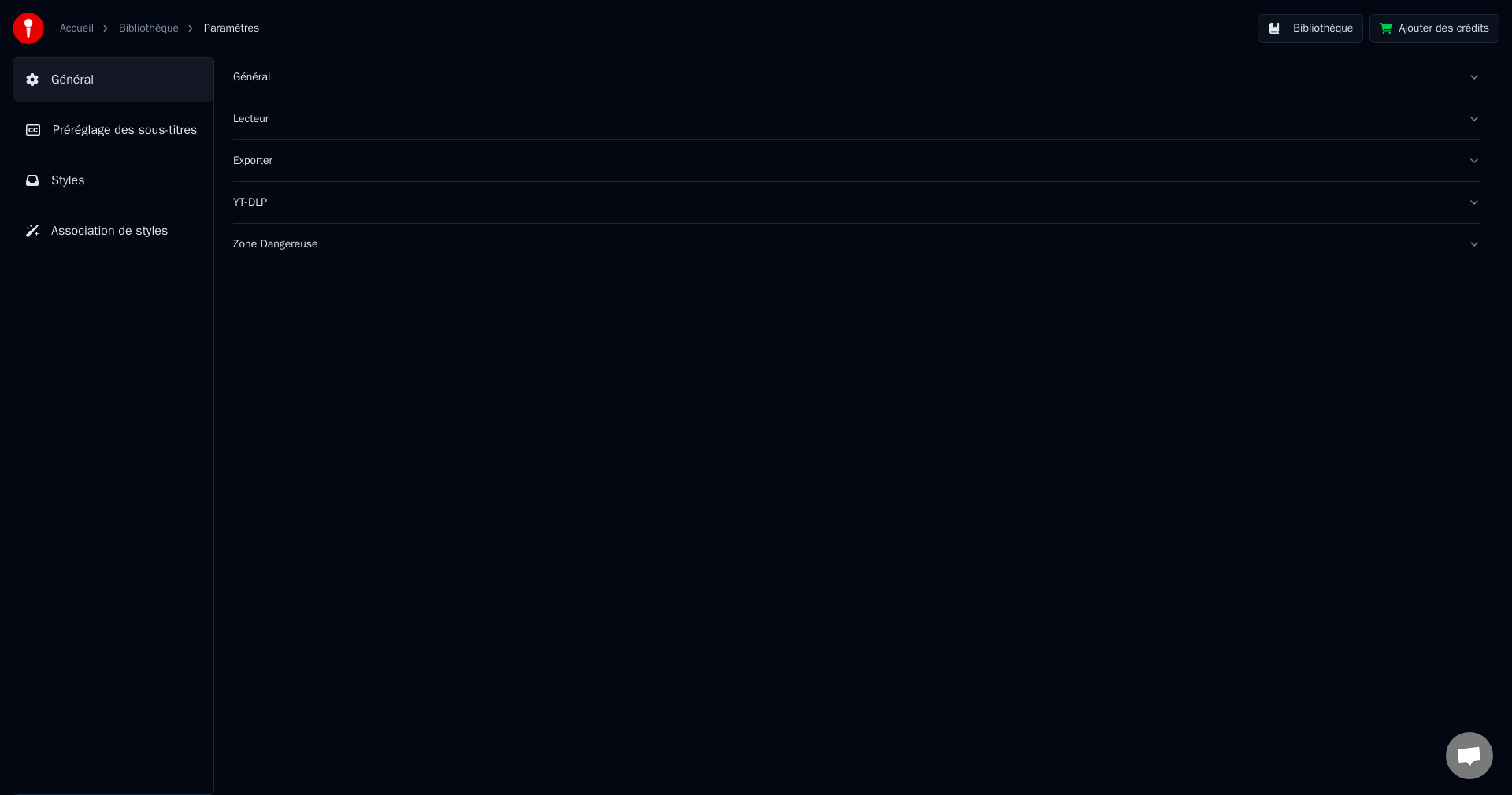 click on "Styles" at bounding box center [68, 180] 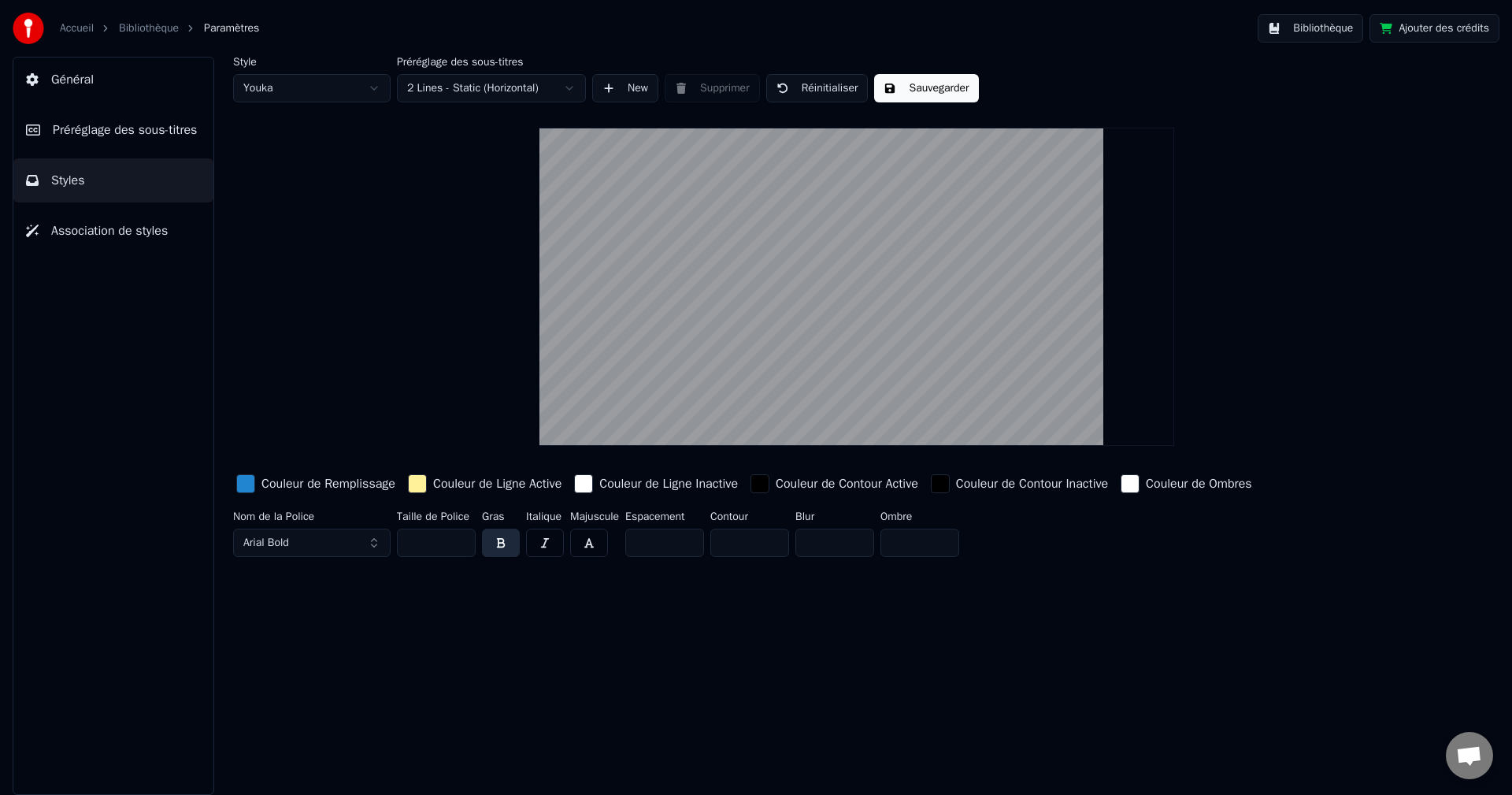 click on "Accueil" at bounding box center [76, 28] 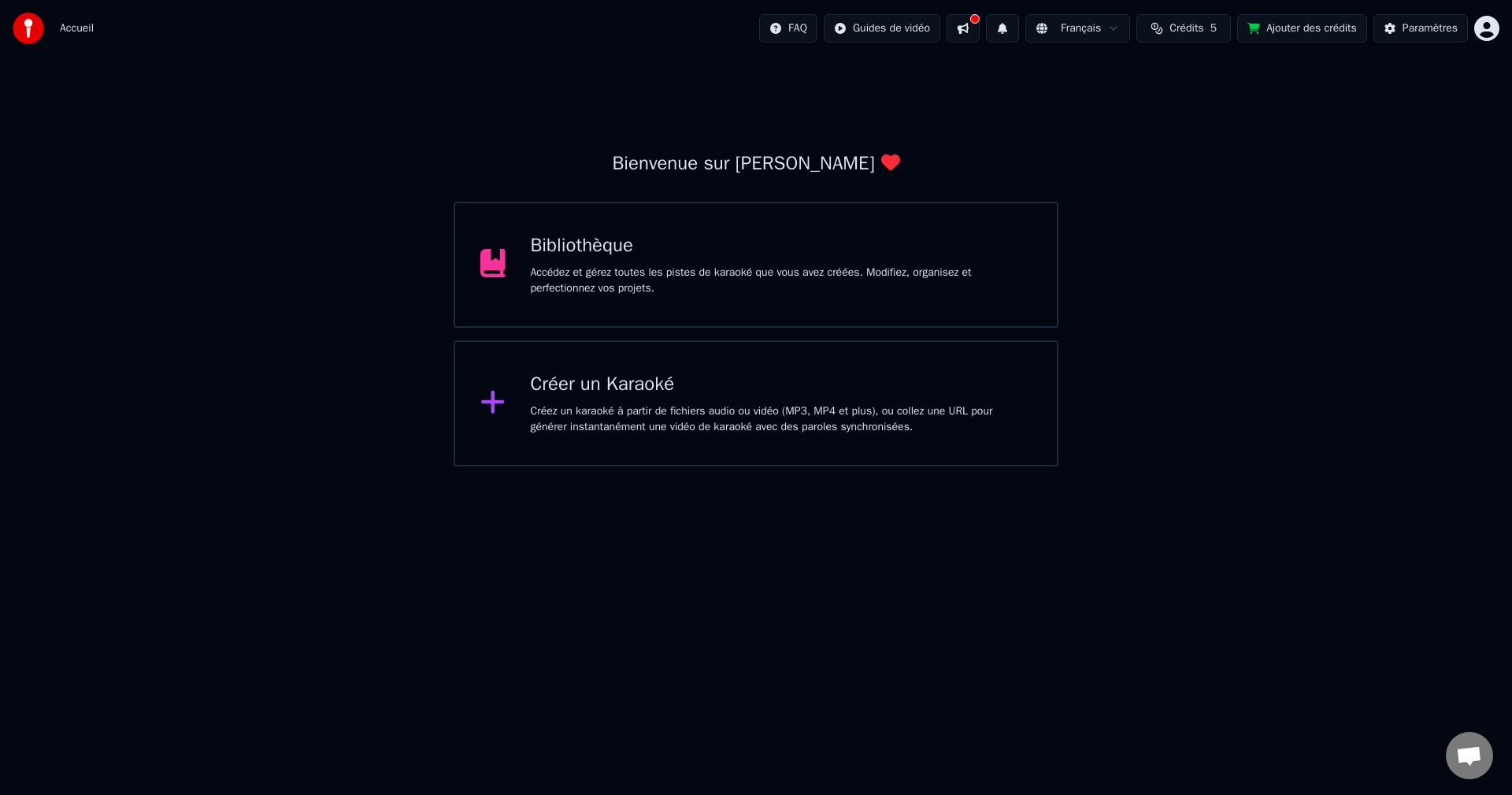 click on "Accueil FAQ Guides de vidéo Français Crédits 5 Ajouter des crédits Paramètres Bienvenue sur Youka Bibliothèque Accédez et gérez toutes les pistes de karaoké que vous avez créées. Modifiez, organisez et perfectionnez vos projets. Créer un Karaoké Créez un karaoké à partir de fichiers audio ou vidéo (MP3, MP4 et plus), ou collez une URL pour générer instantanément une vidéo de karaoké avec des paroles synchronisées." at bounding box center (756, 233) 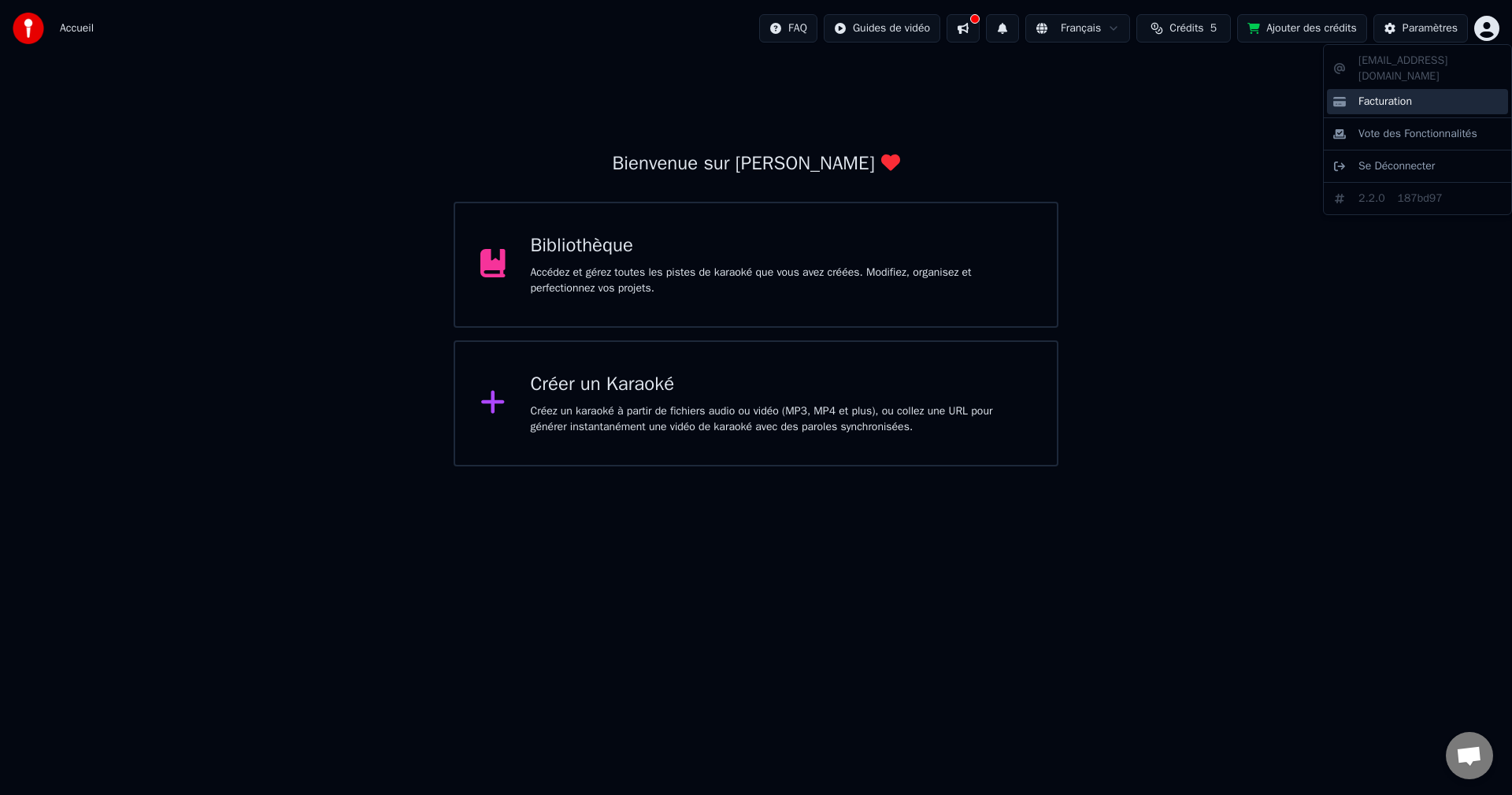 click on "Facturation" at bounding box center [1385, 102] 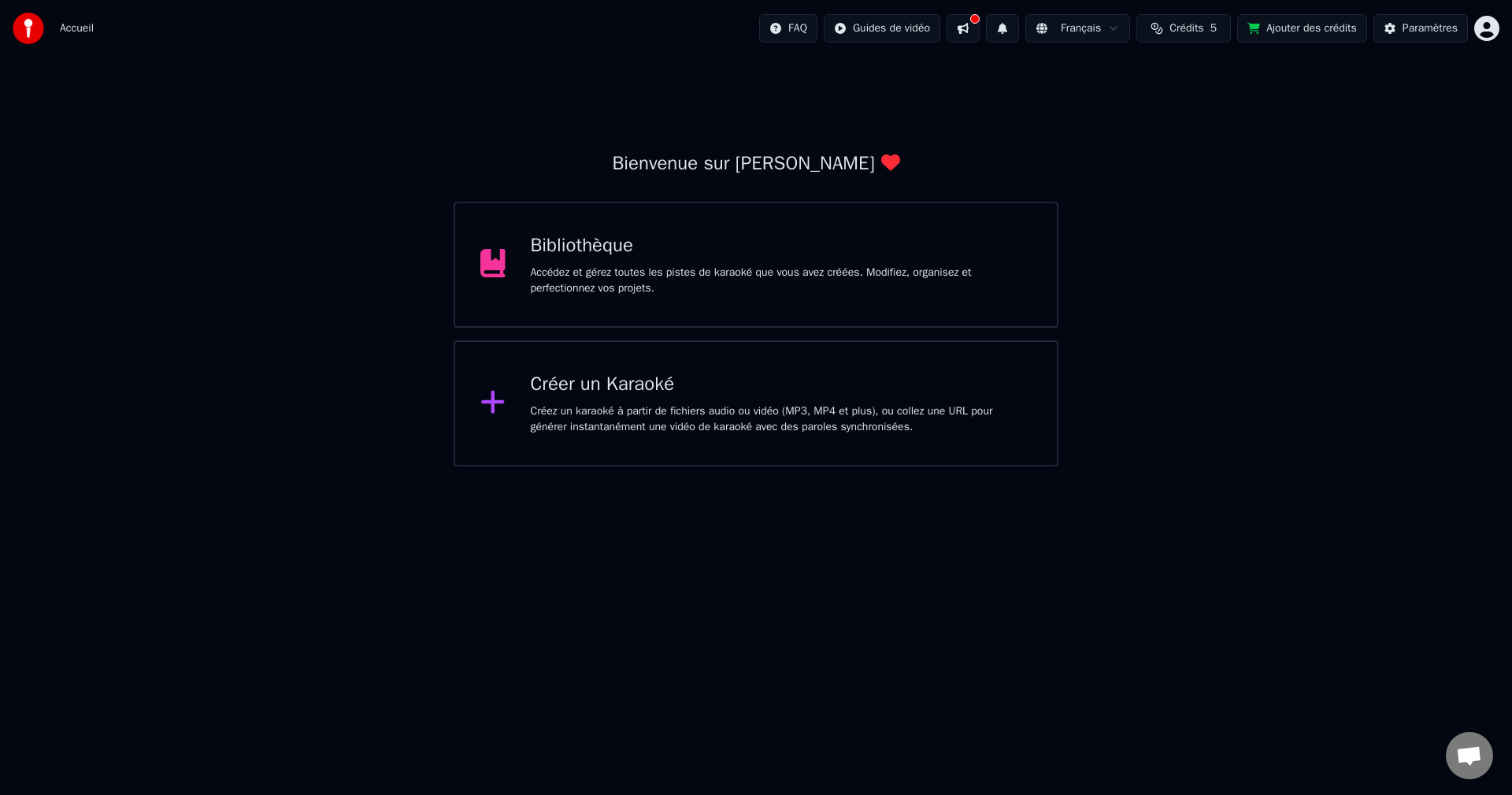 click at bounding box center [963, 28] 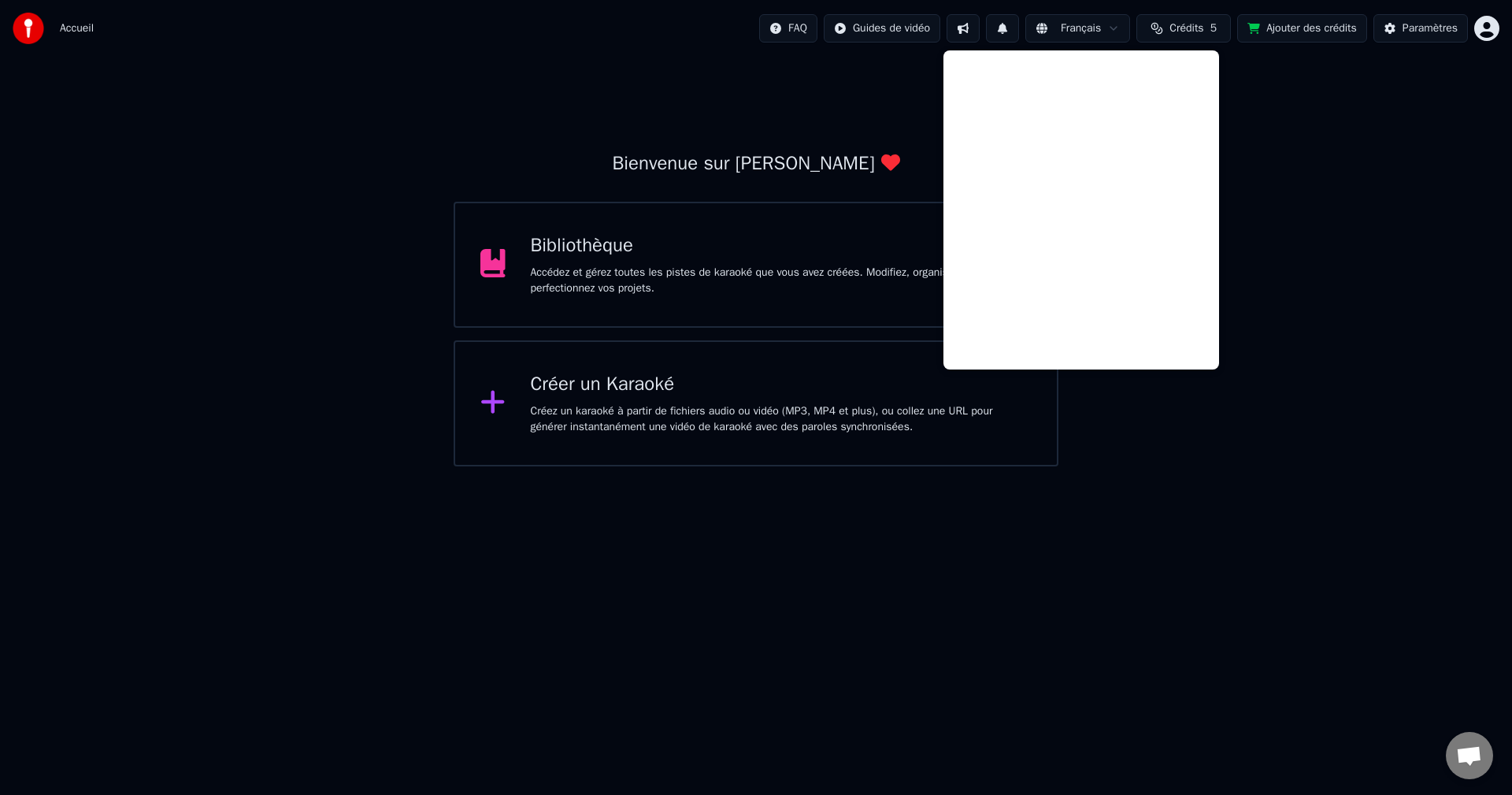click at bounding box center (963, 28) 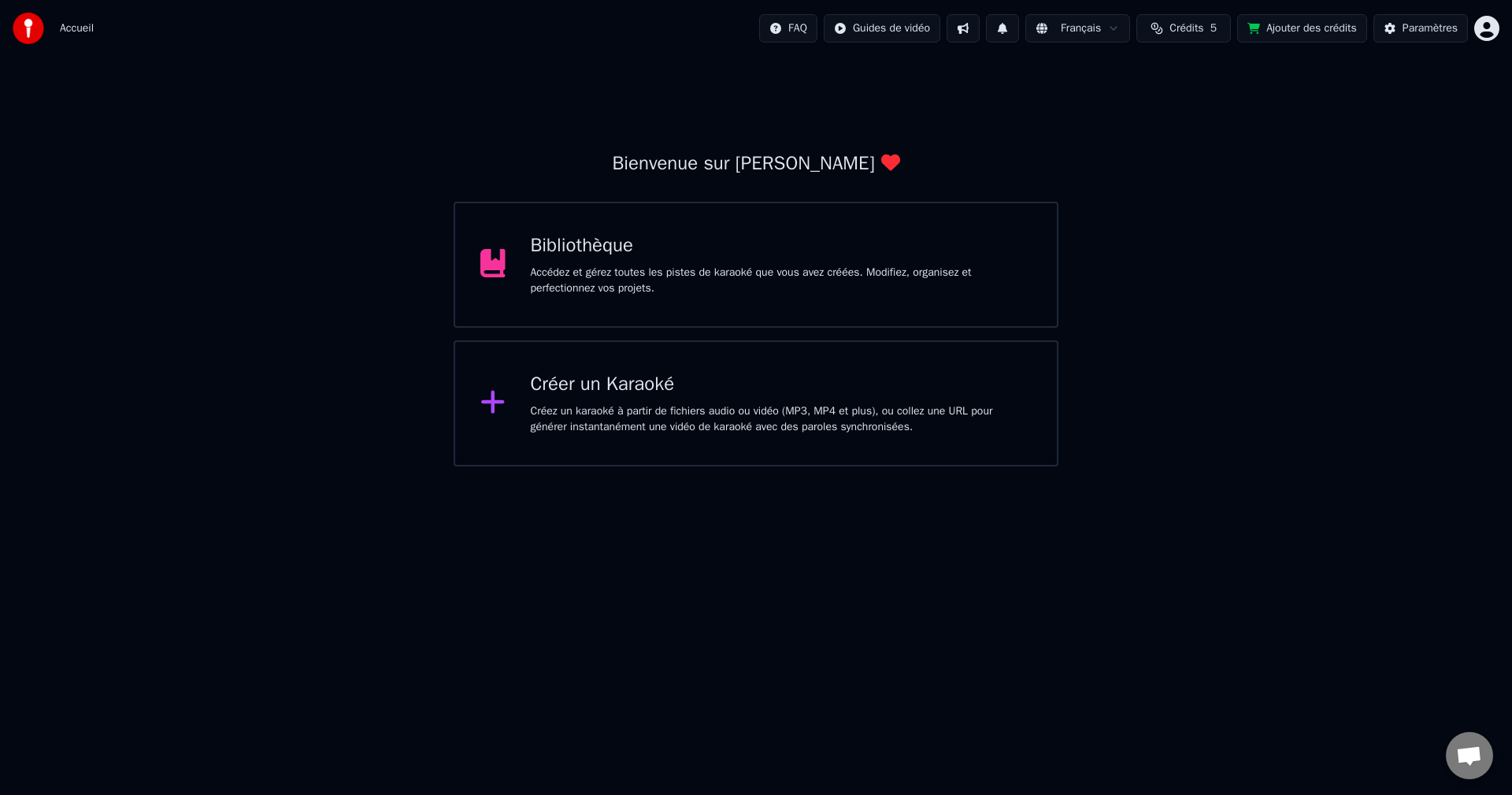 click on "Ajouter des crédits" at bounding box center (1302, 28) 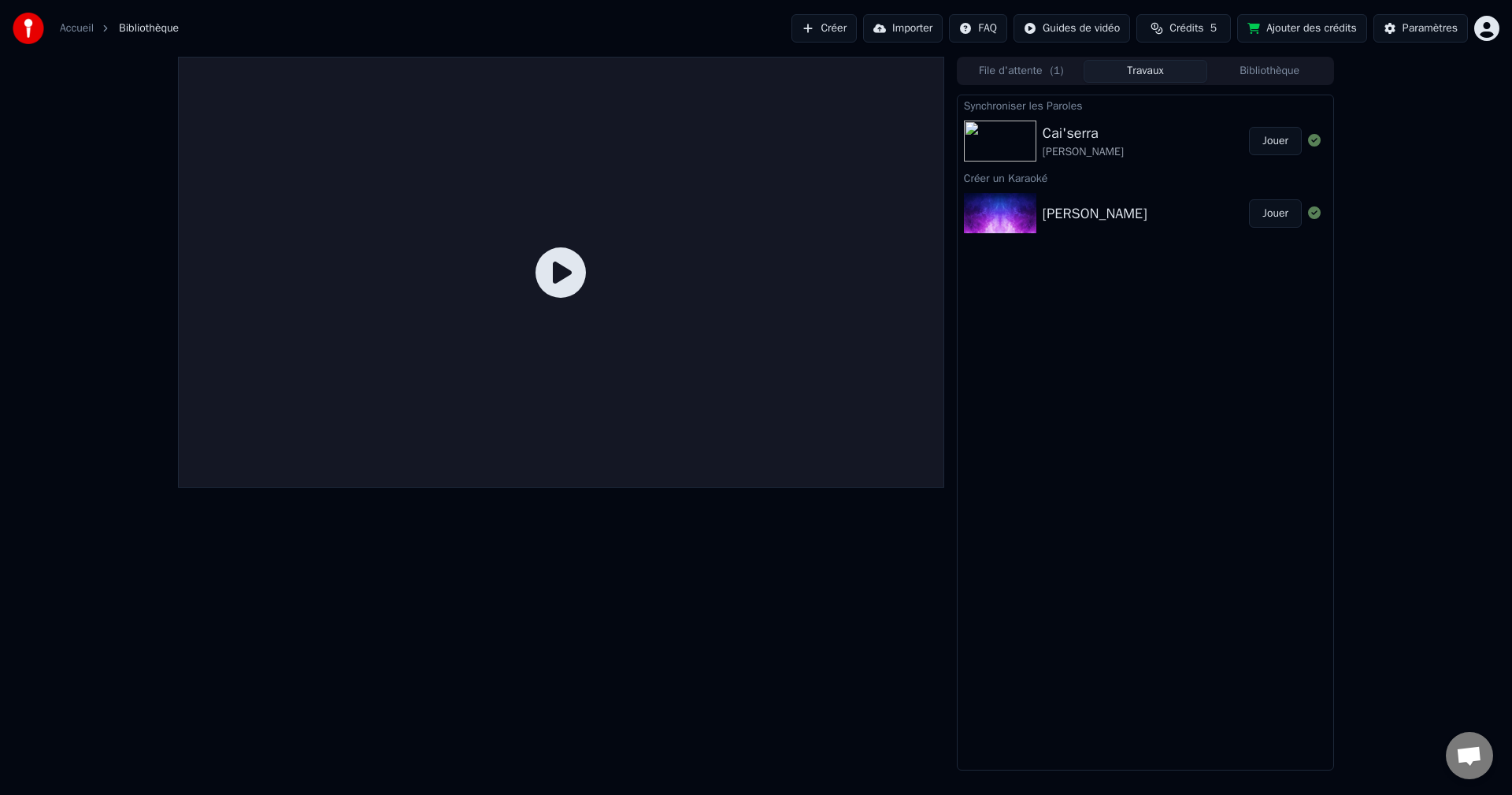 click on "Jouer" at bounding box center [1275, 141] 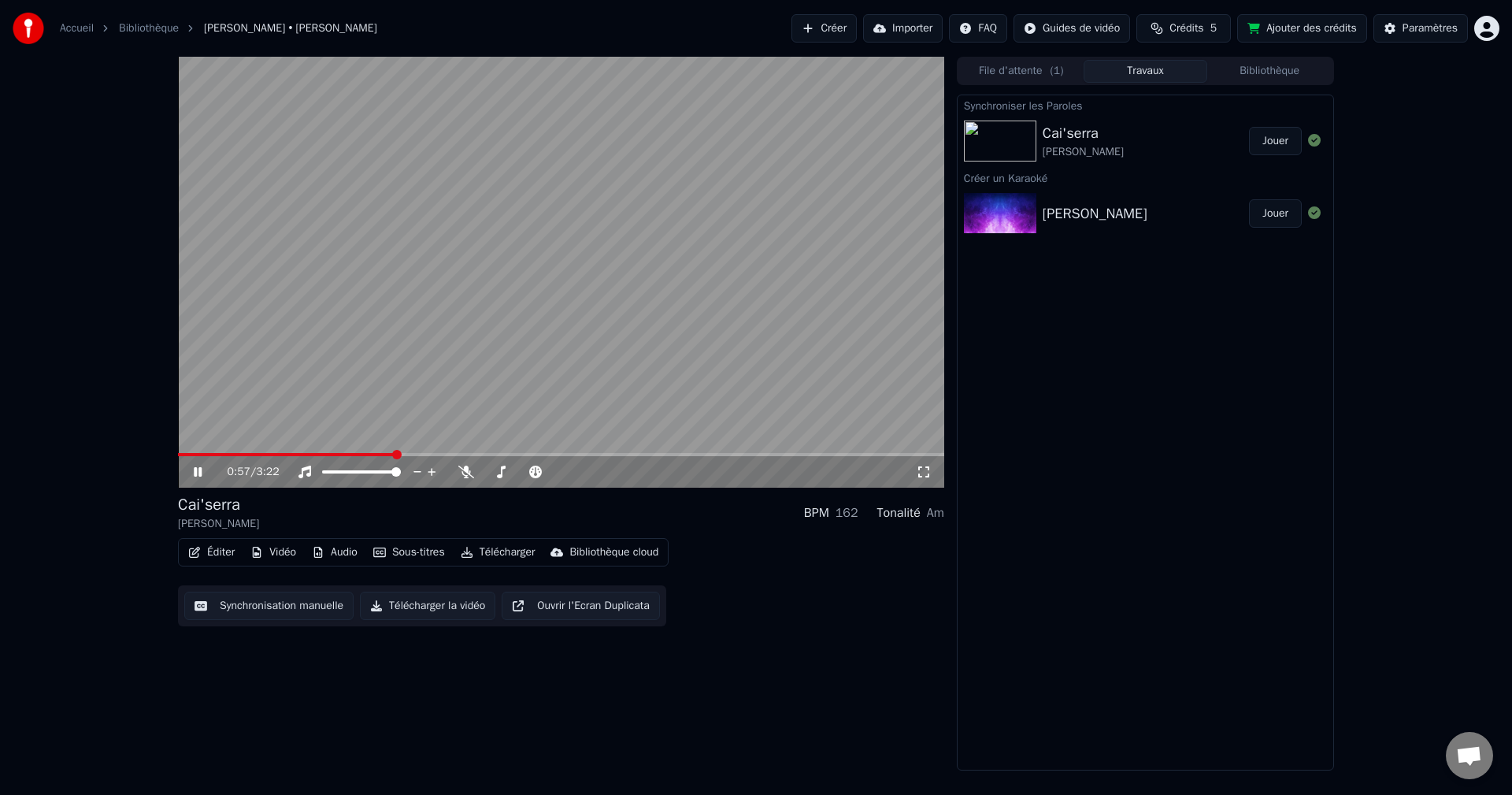 click at bounding box center (561, 272) 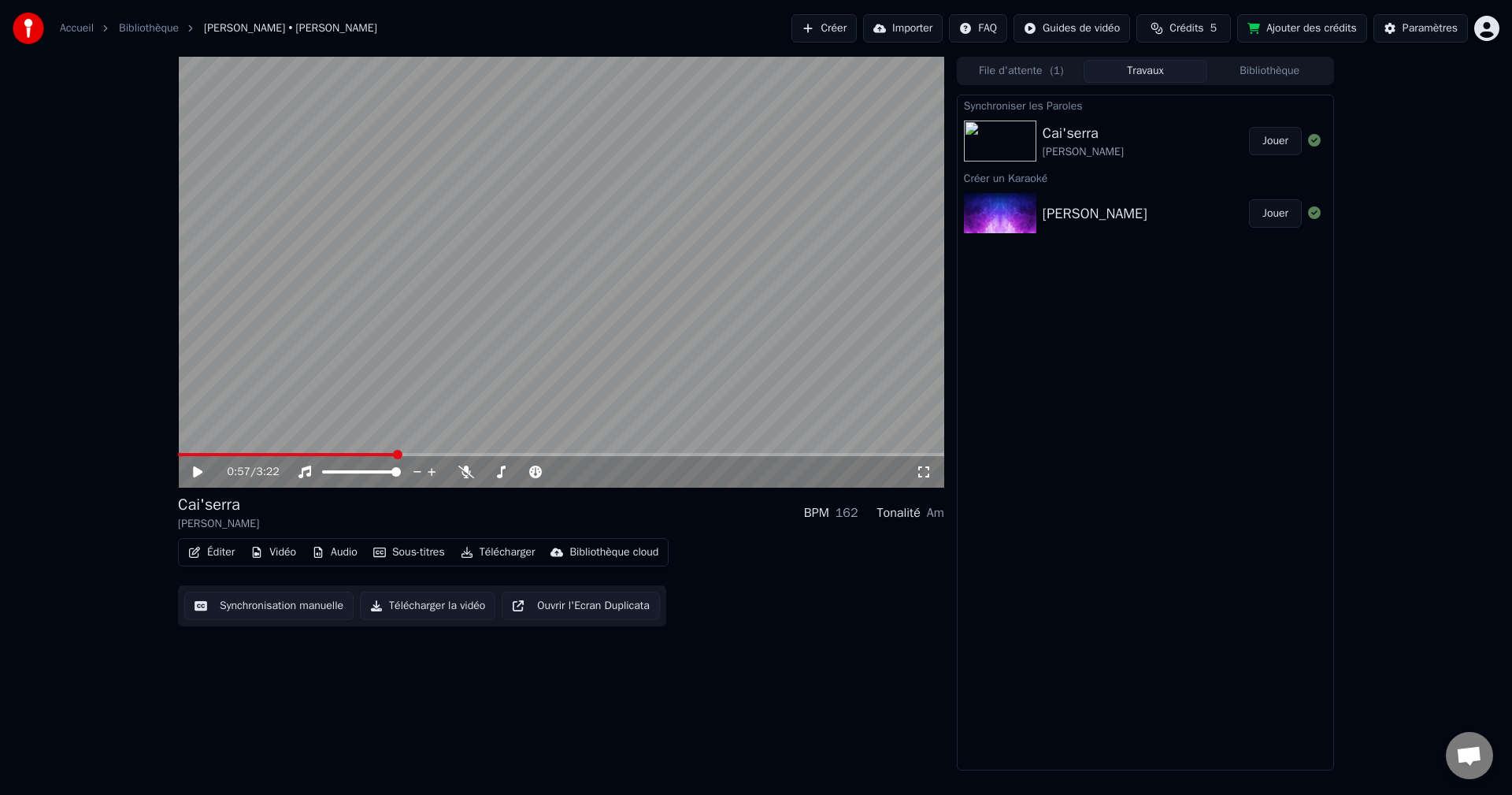 click on "Jouer" at bounding box center [1275, 214] 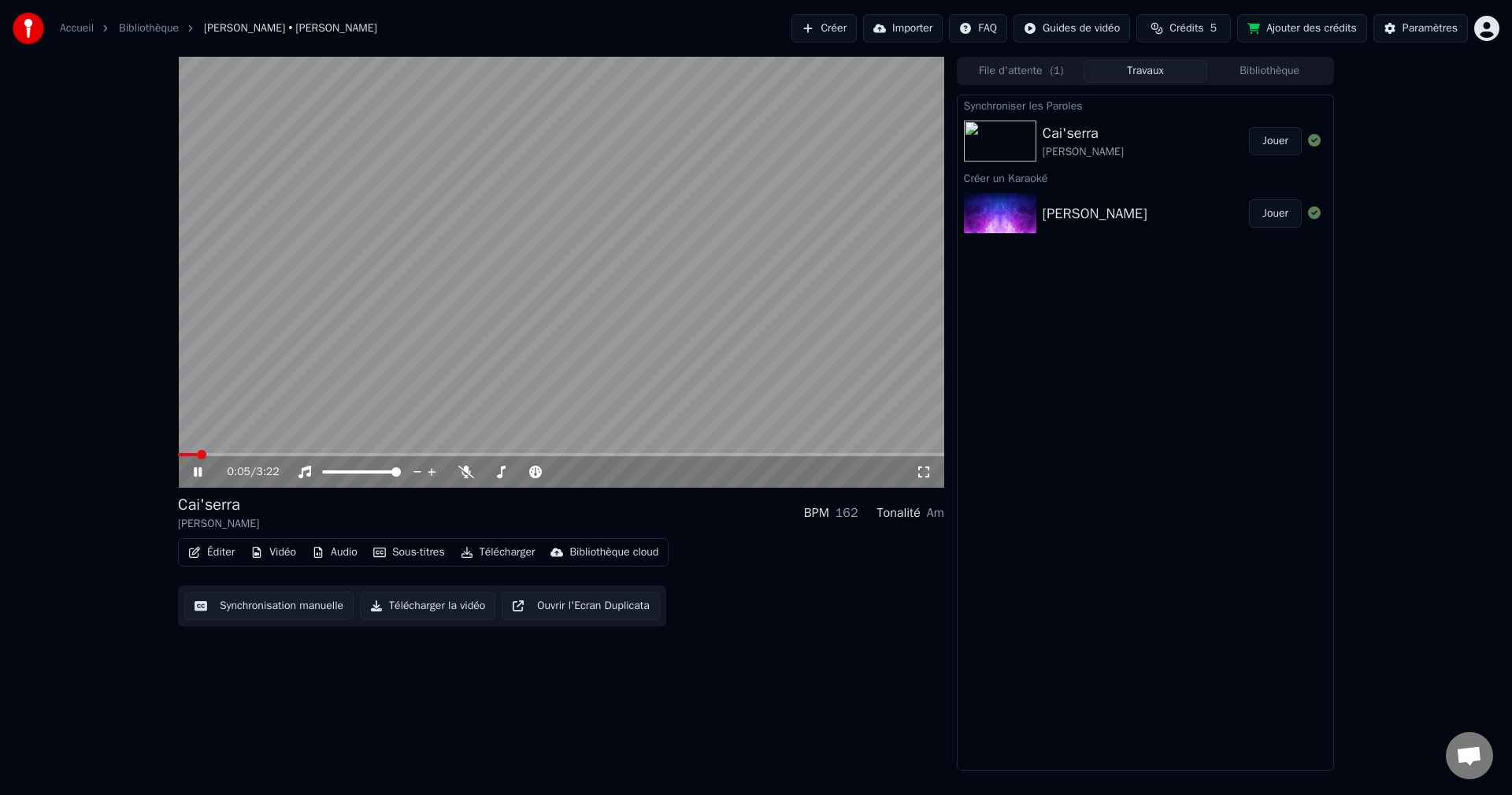 click at bounding box center [561, 455] 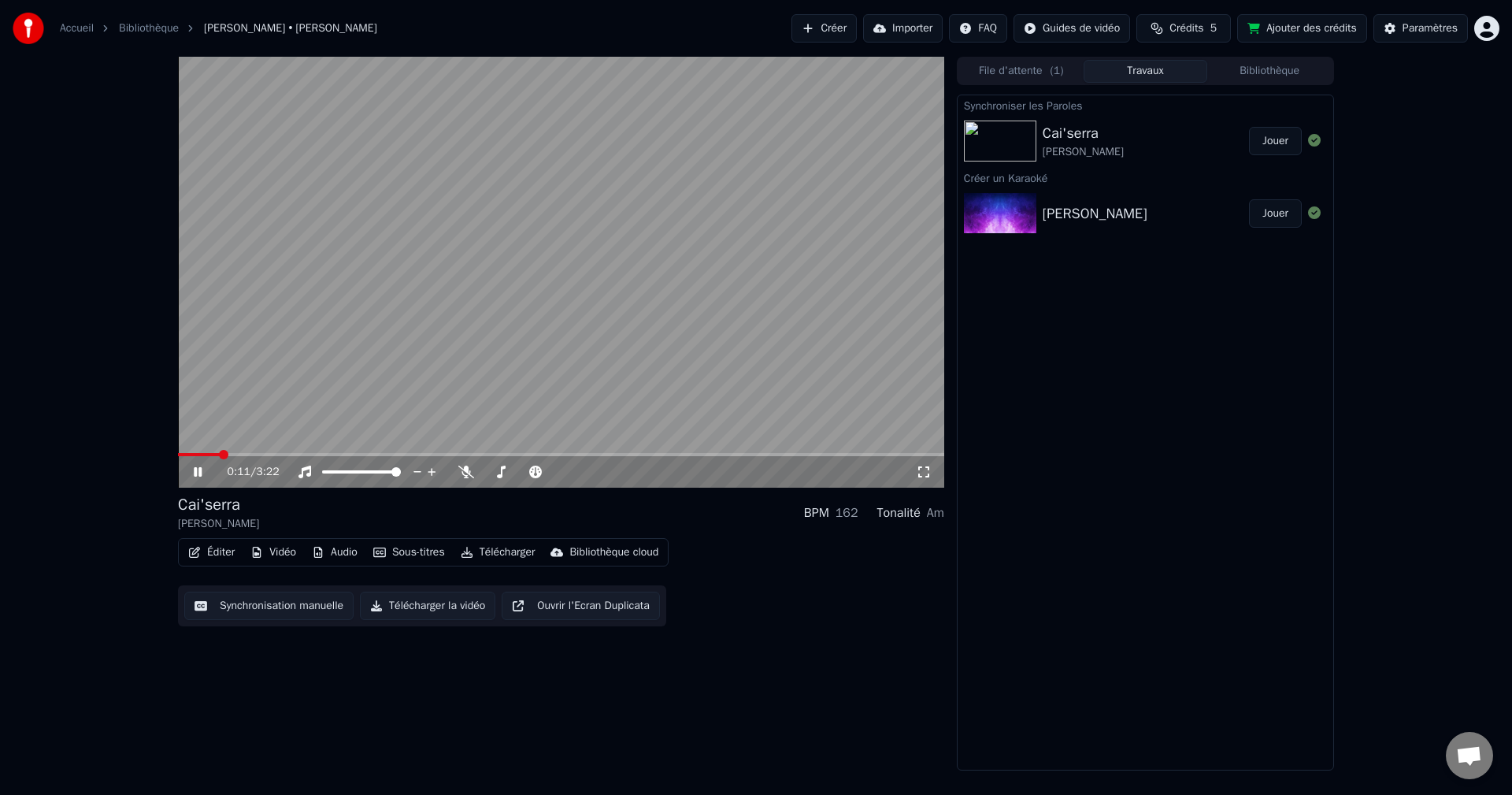 click at bounding box center [224, 455] 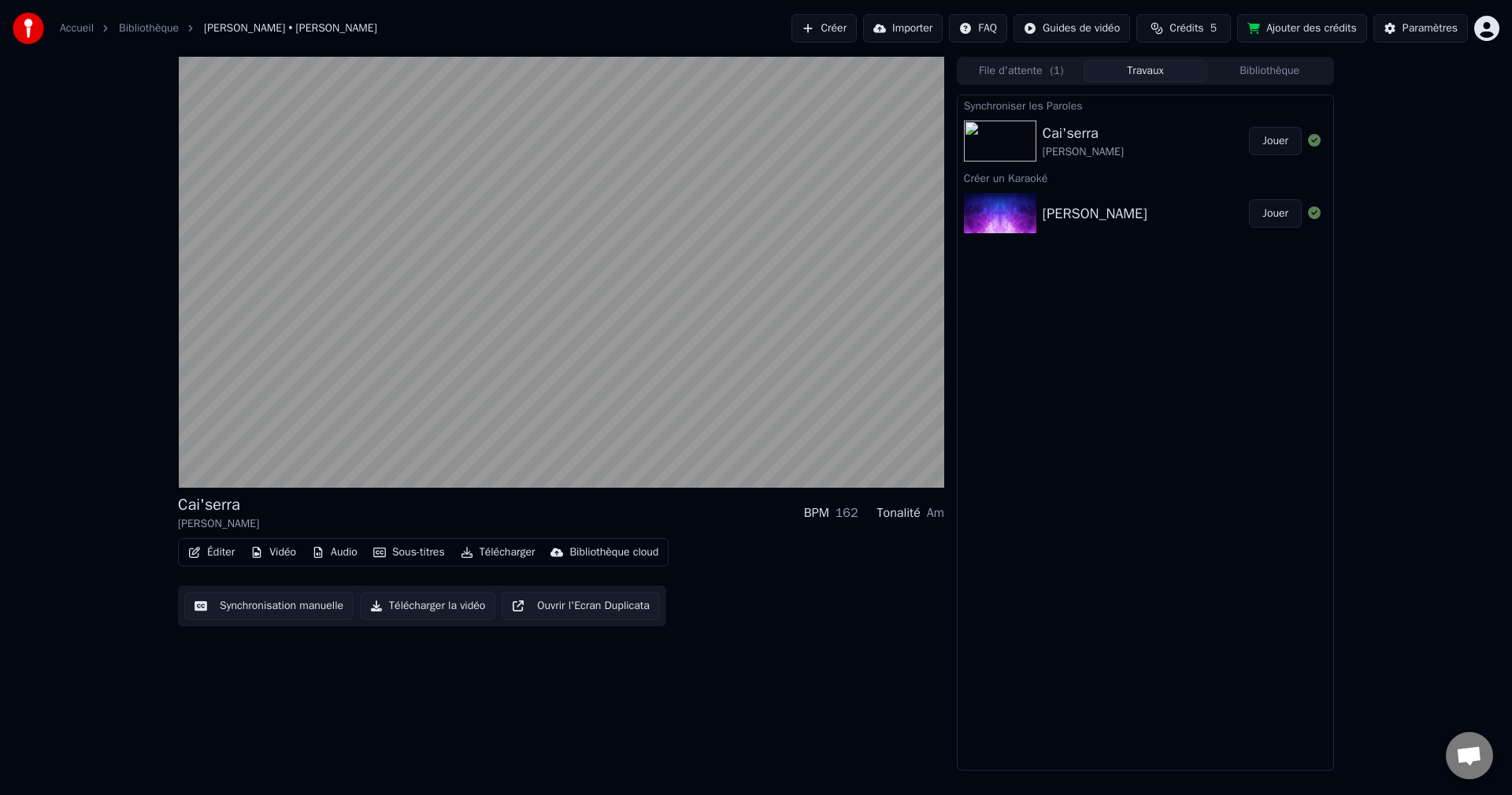click on "[PERSON_NAME]" at bounding box center (1095, 214) 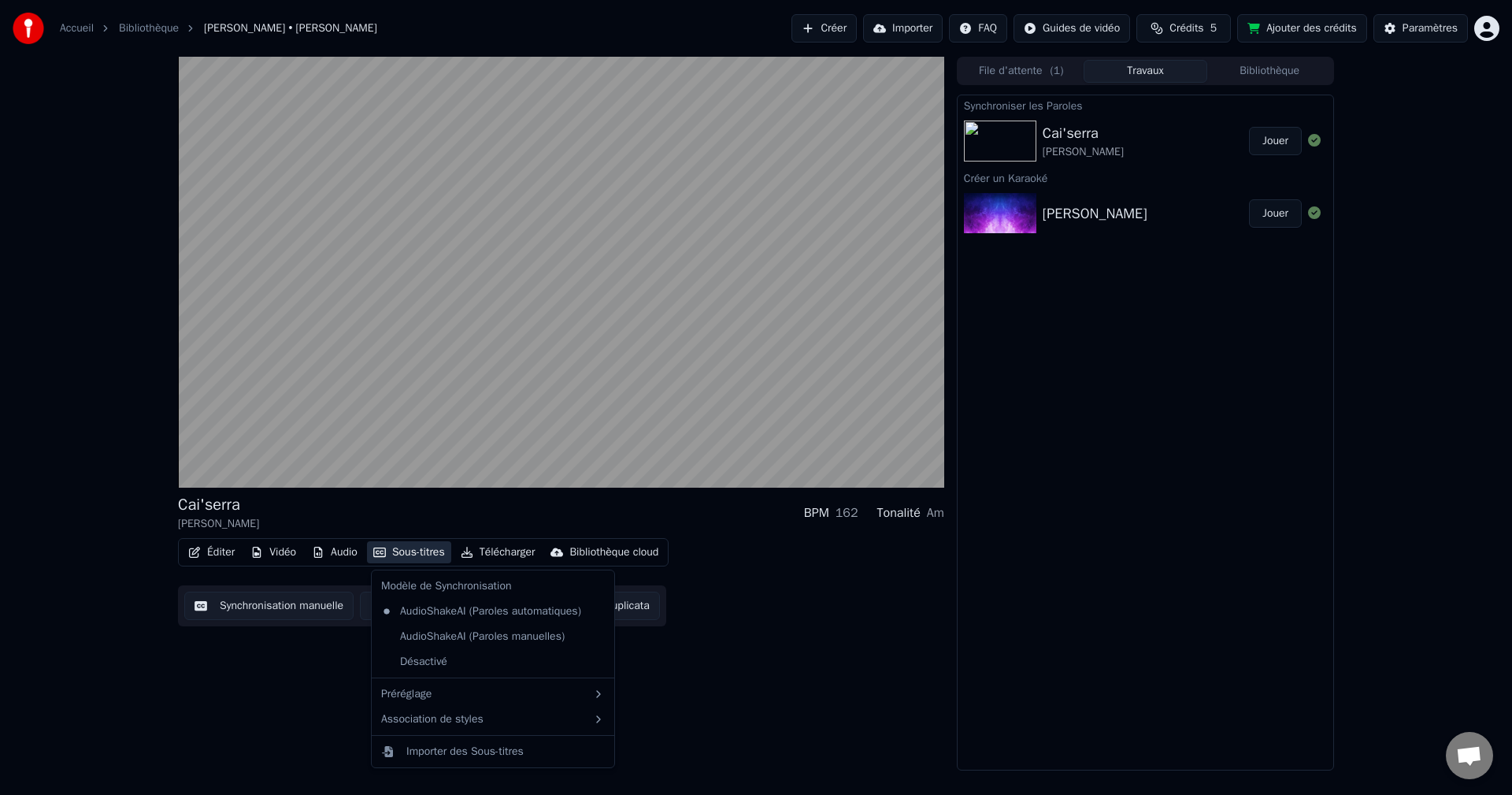 click on "Sous-titres" at bounding box center (409, 552) 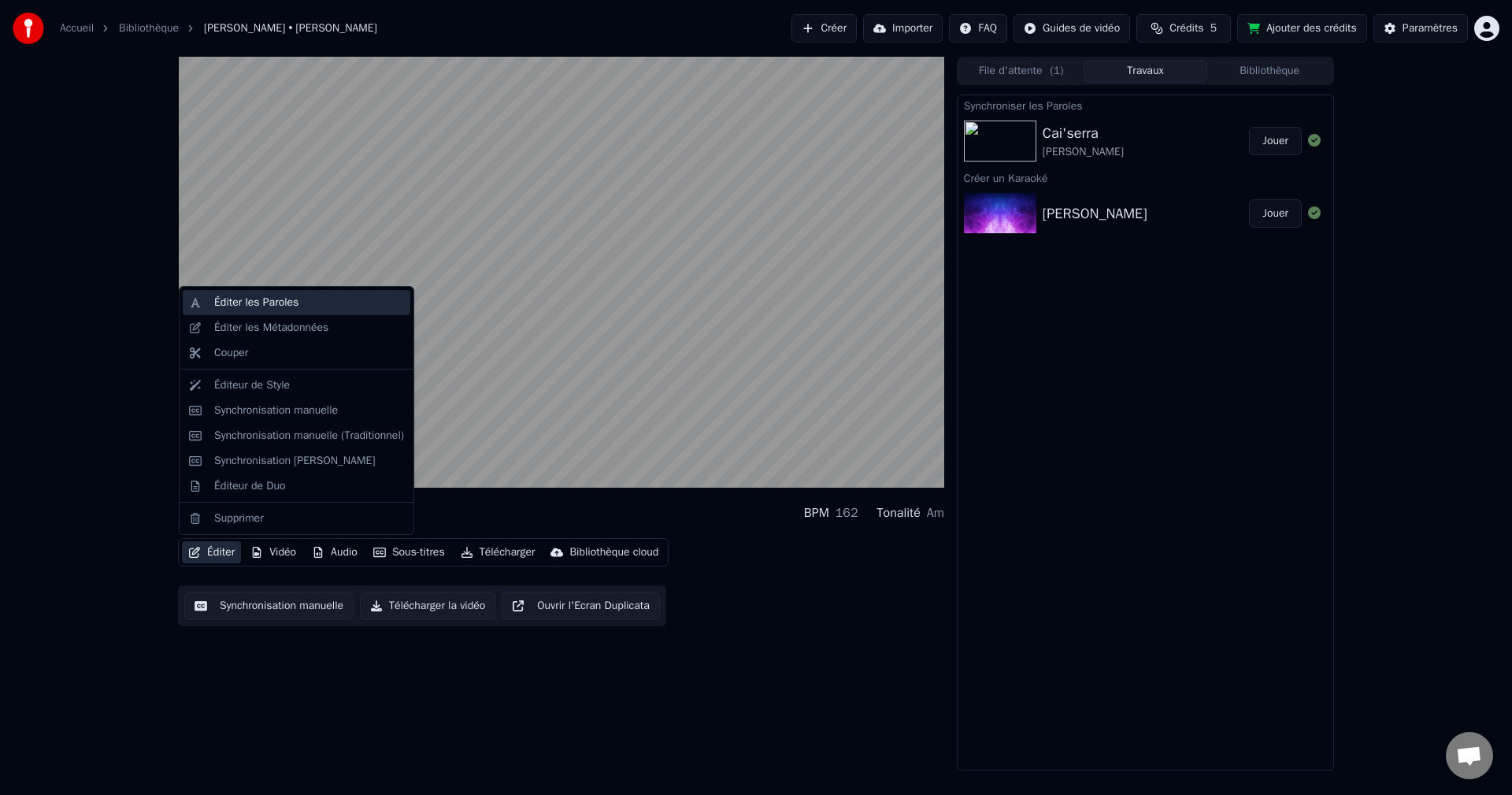 click on "Éditer les Paroles" at bounding box center (256, 303) 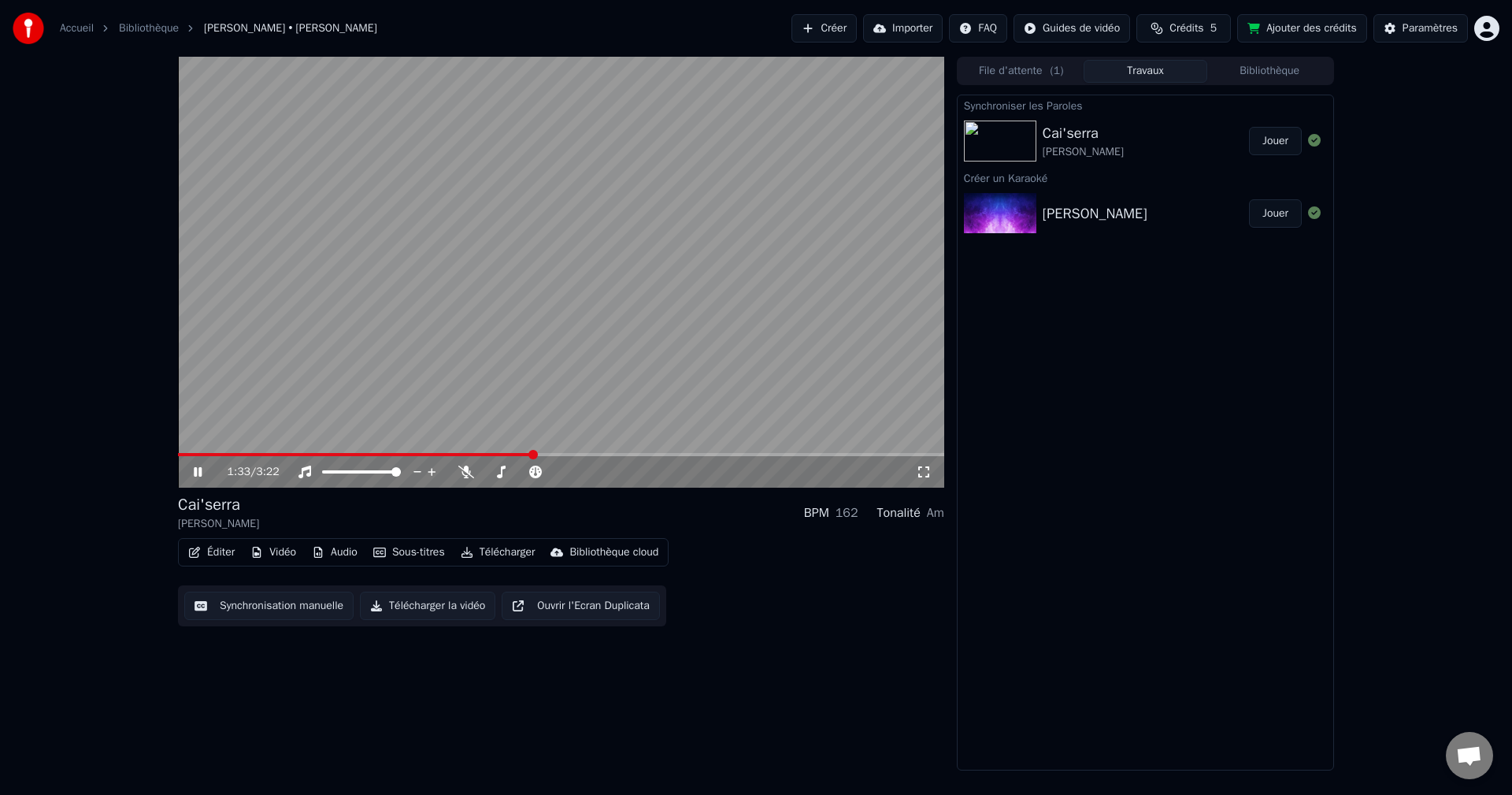 click on "Éditer" at bounding box center (211, 552) 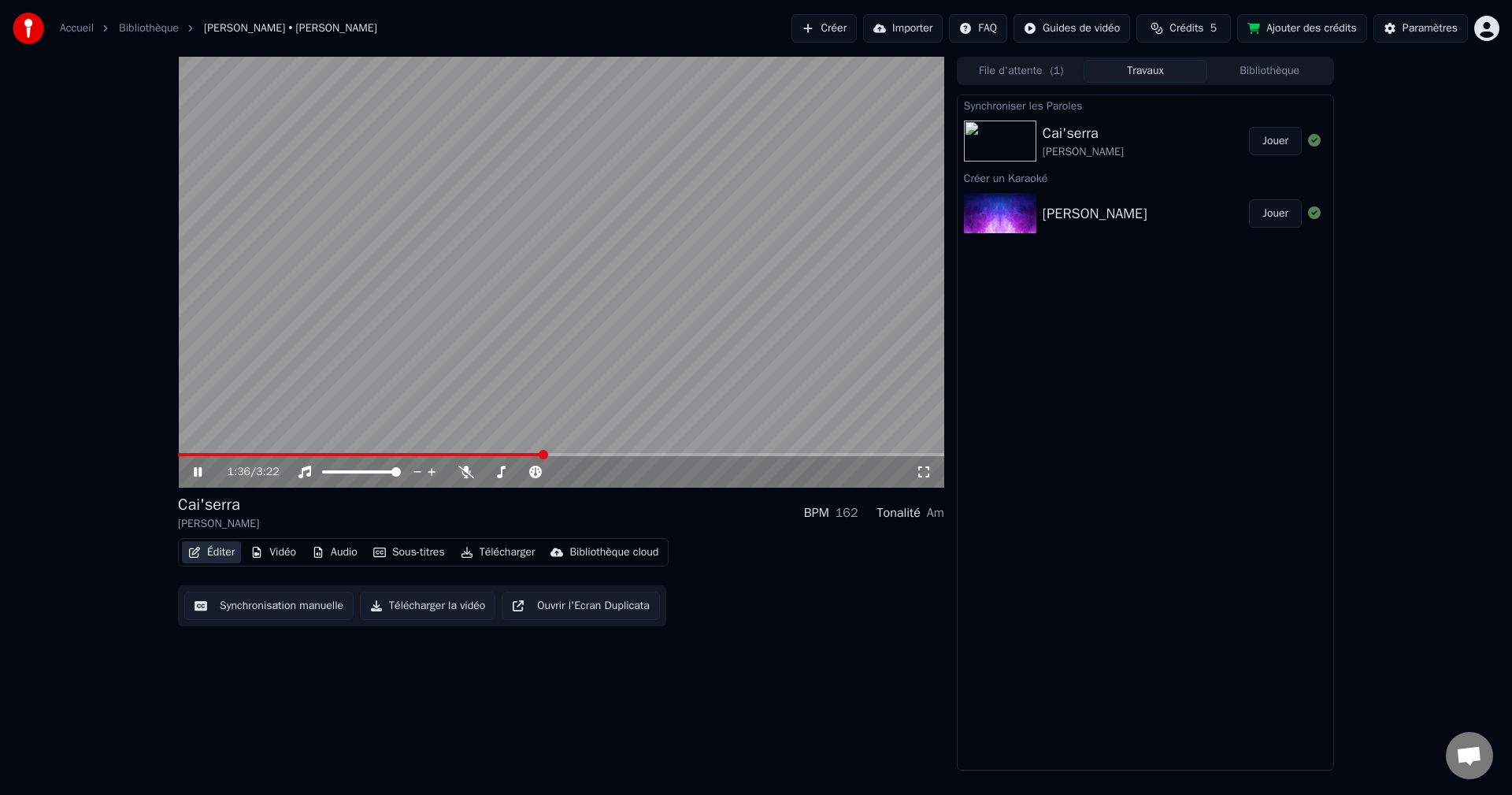 click on "Éditer" at bounding box center [211, 552] 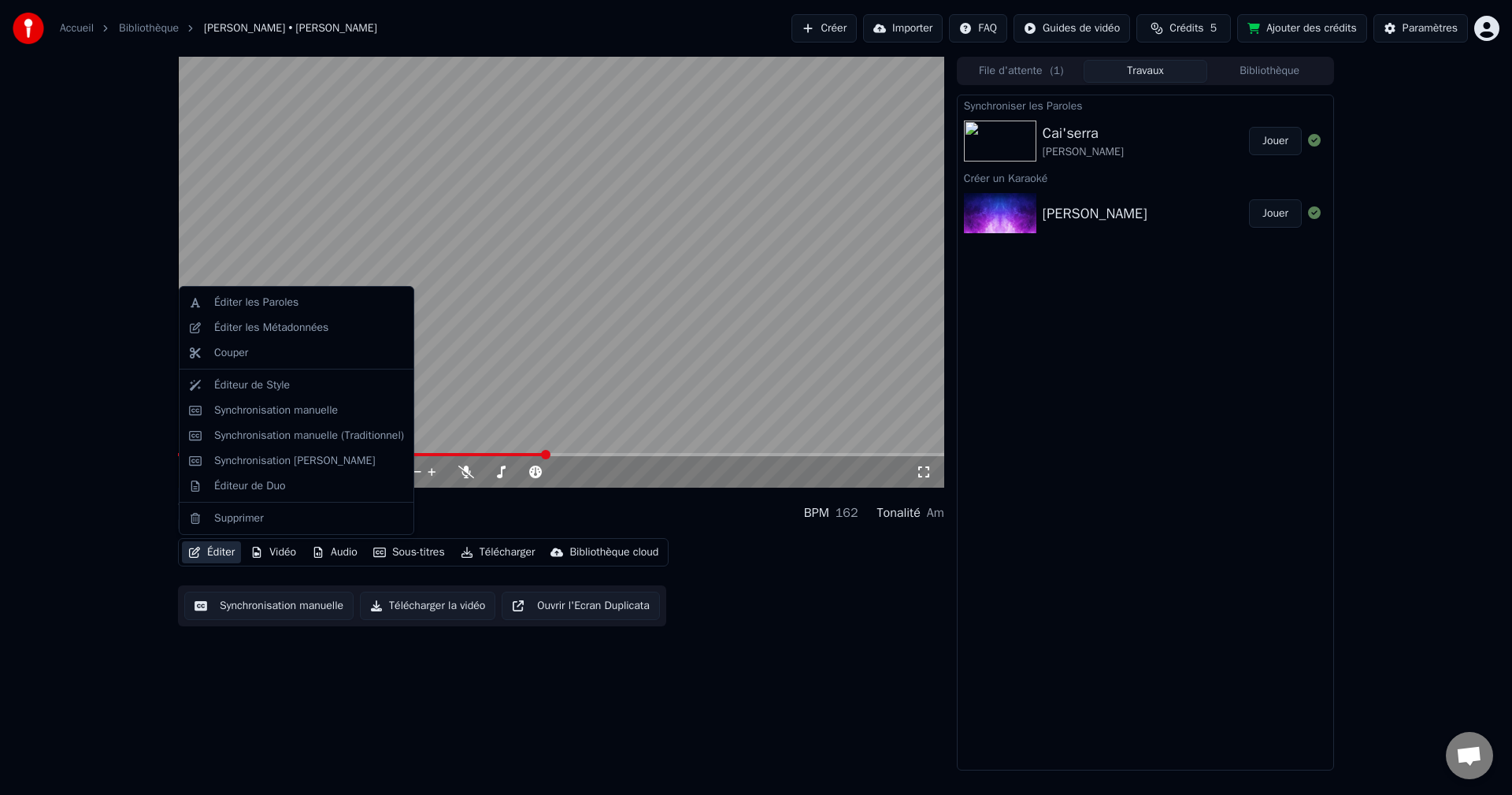 click on "Éditer" at bounding box center (211, 552) 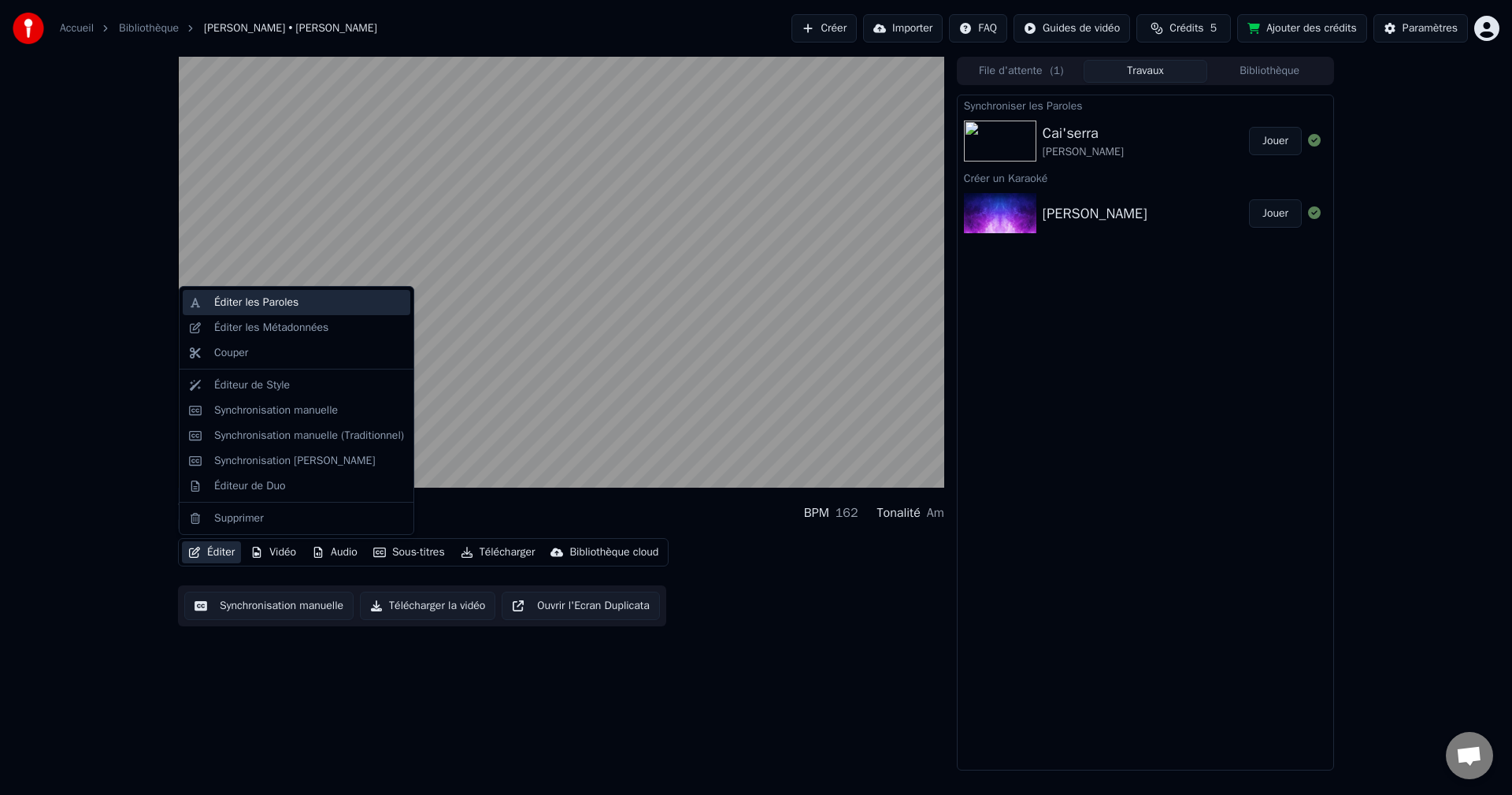 click on "Éditer les Paroles" at bounding box center (256, 303) 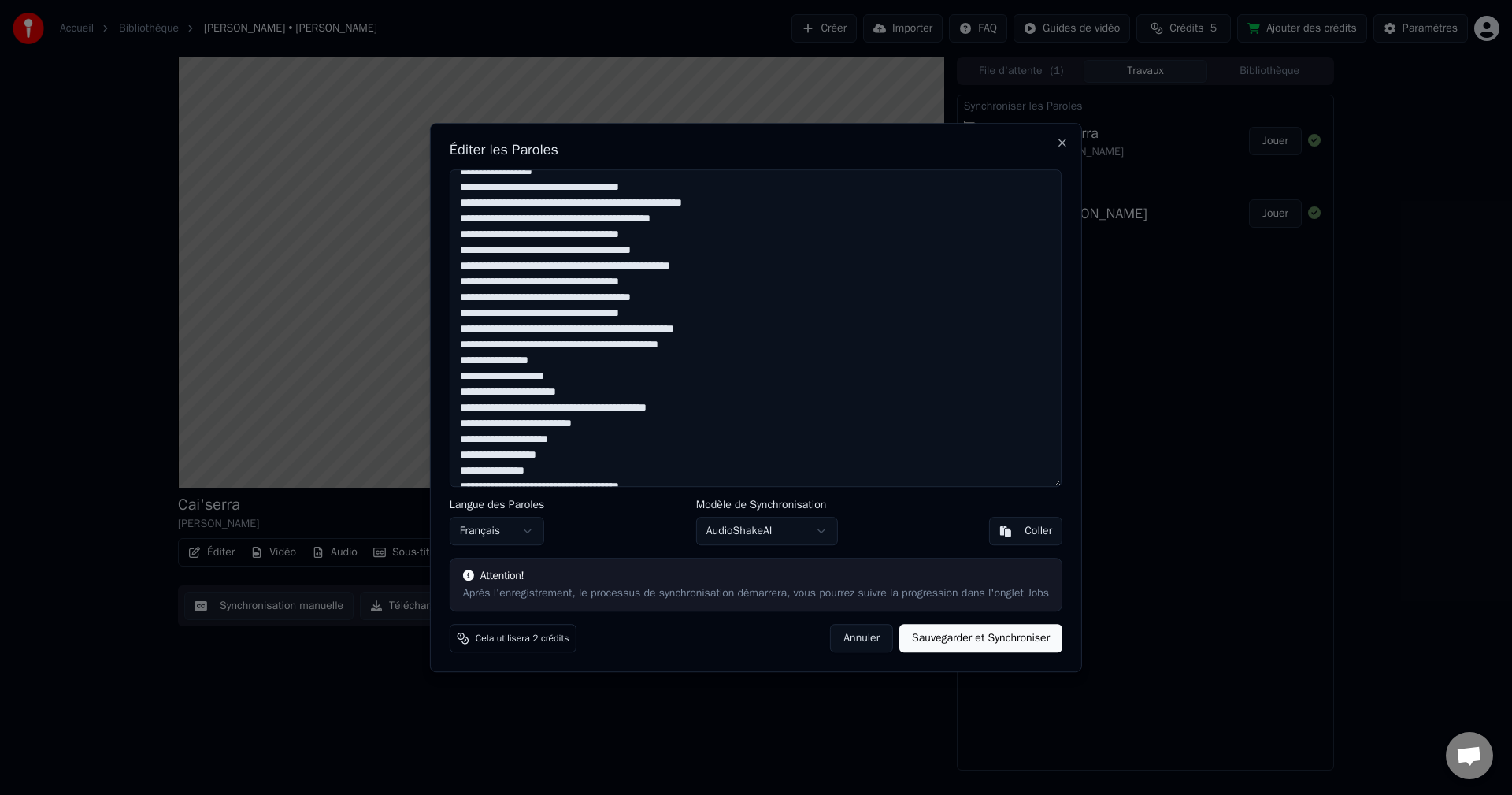 scroll, scrollTop: 0, scrollLeft: 0, axis: both 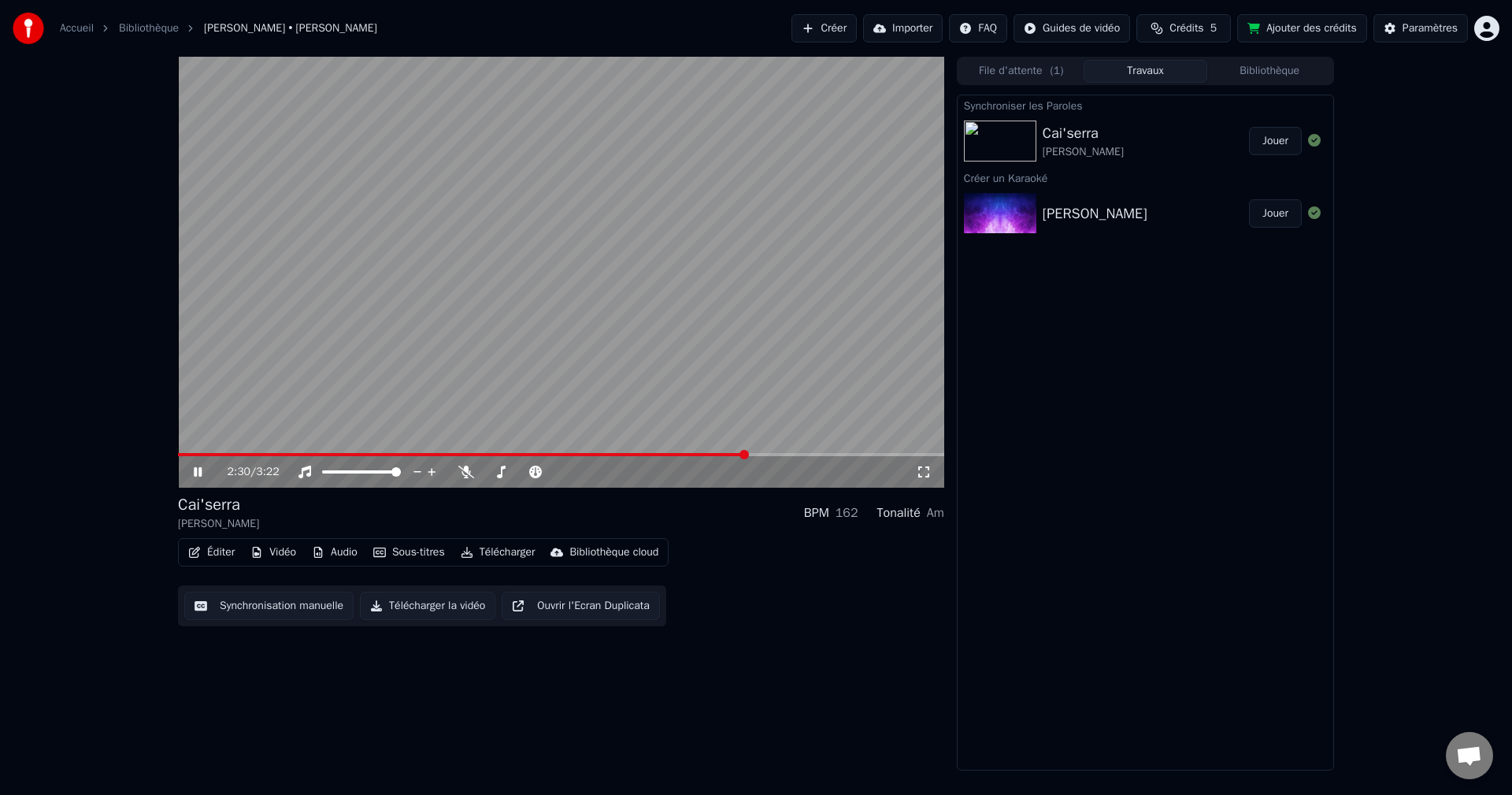 click at bounding box center [561, 272] 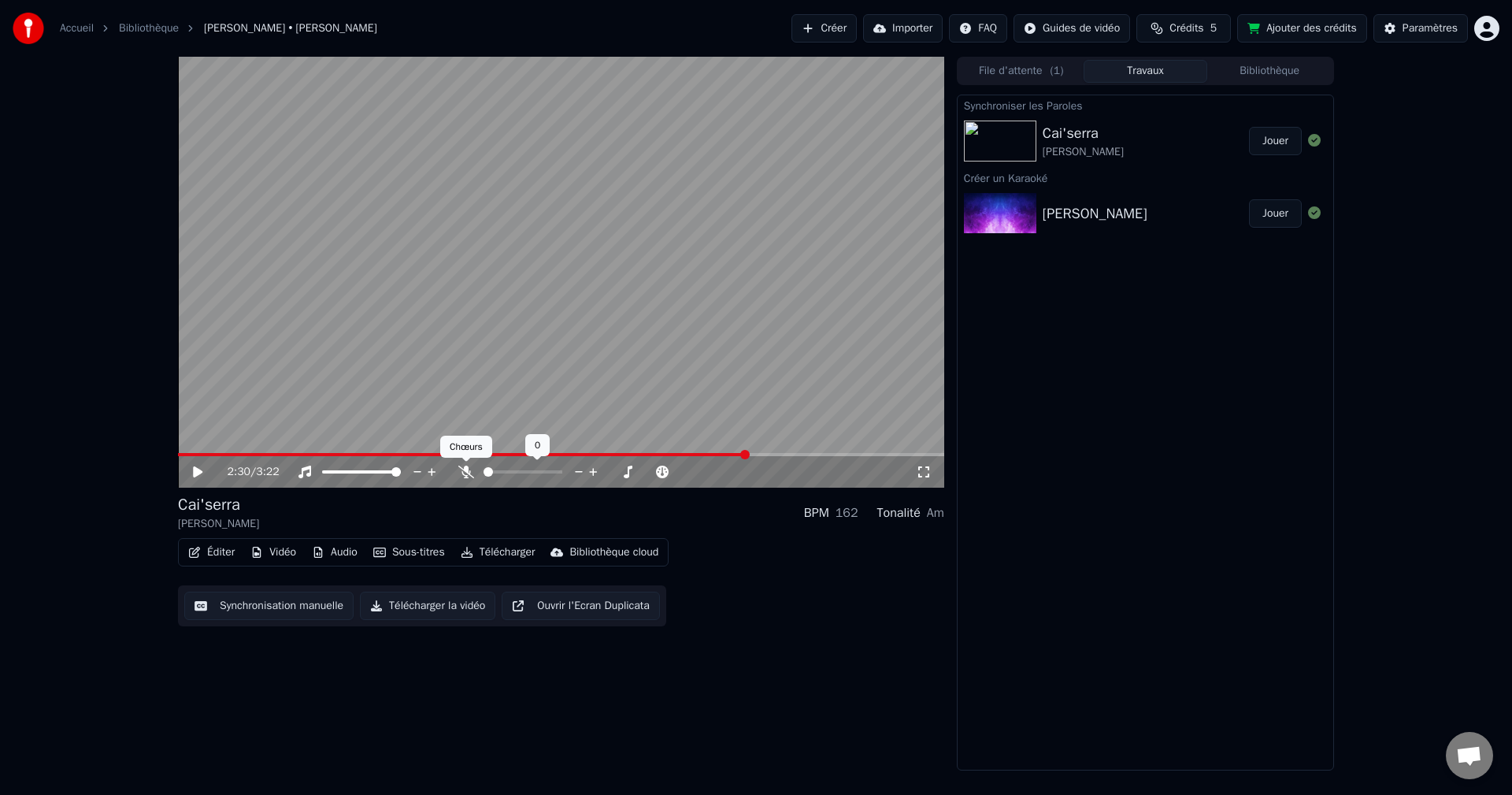 click 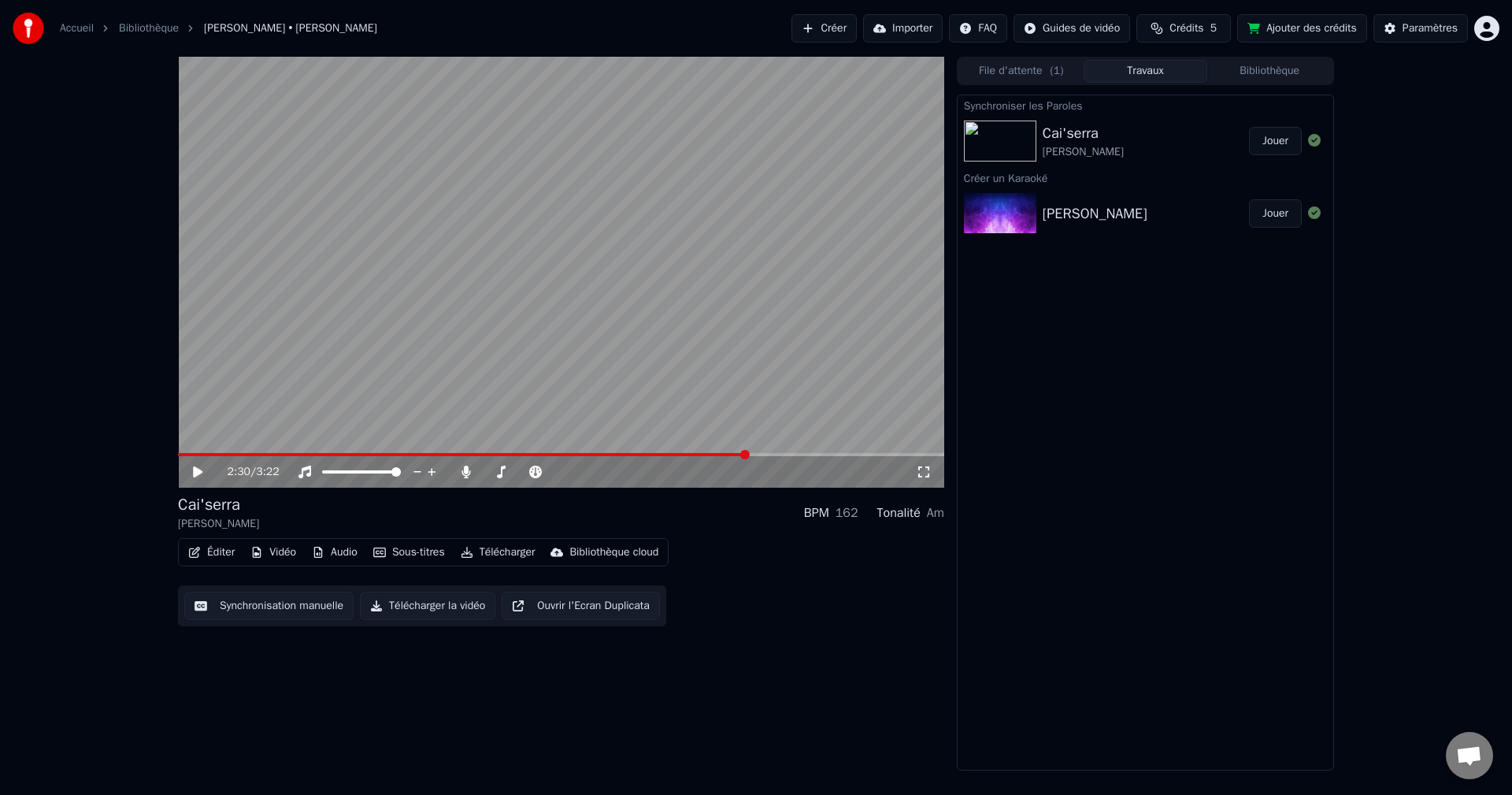 click 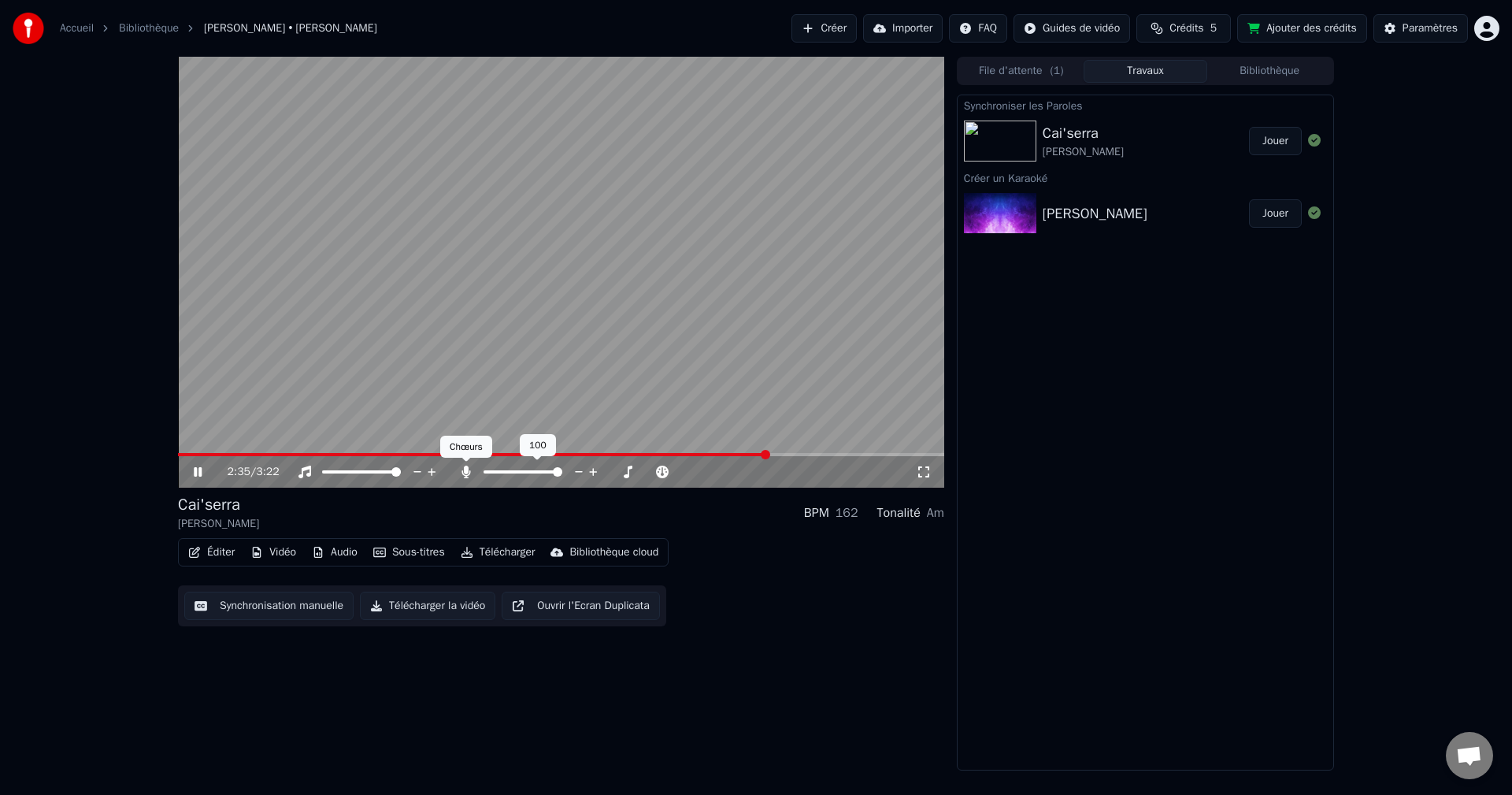 click 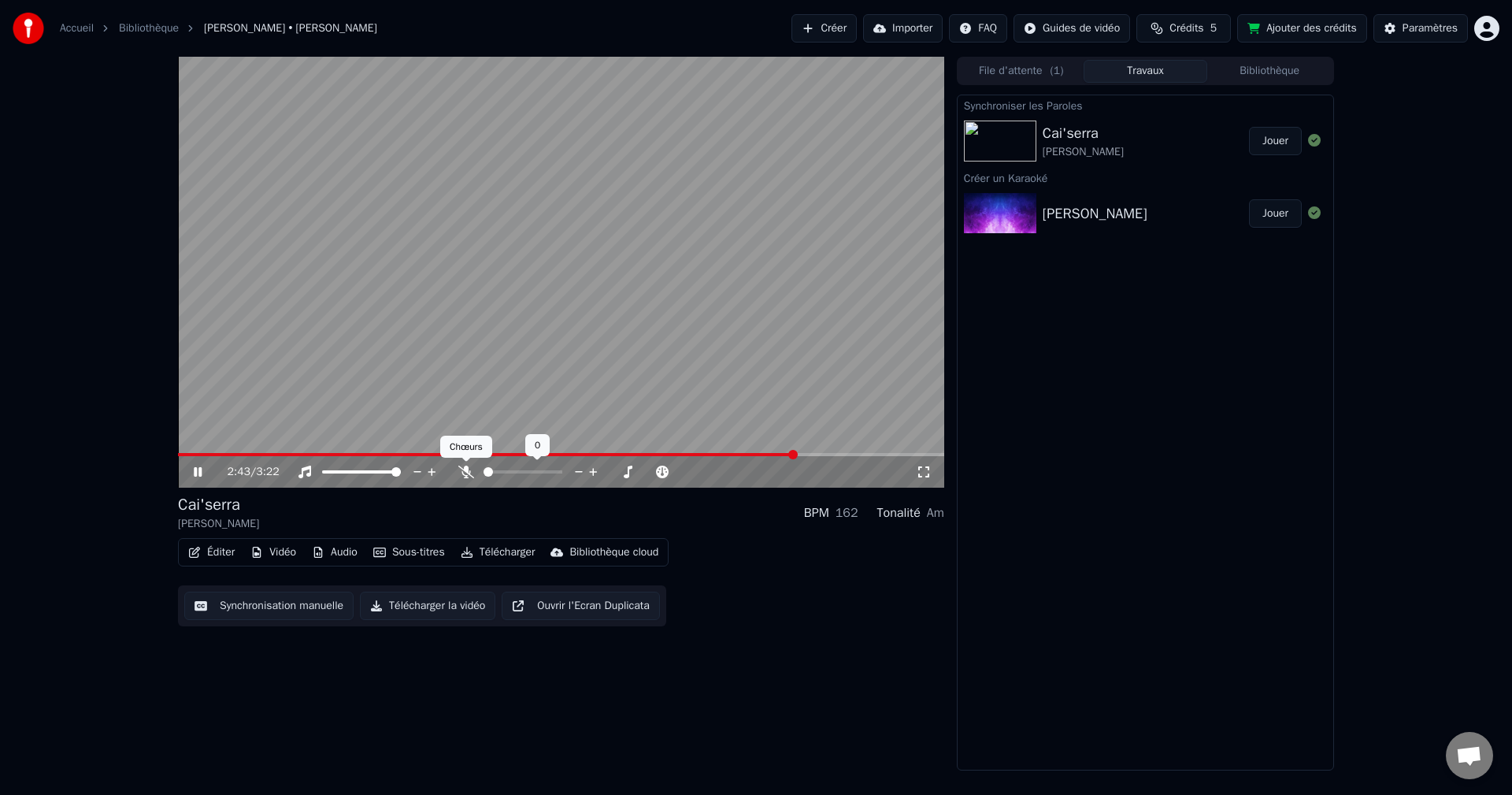 click 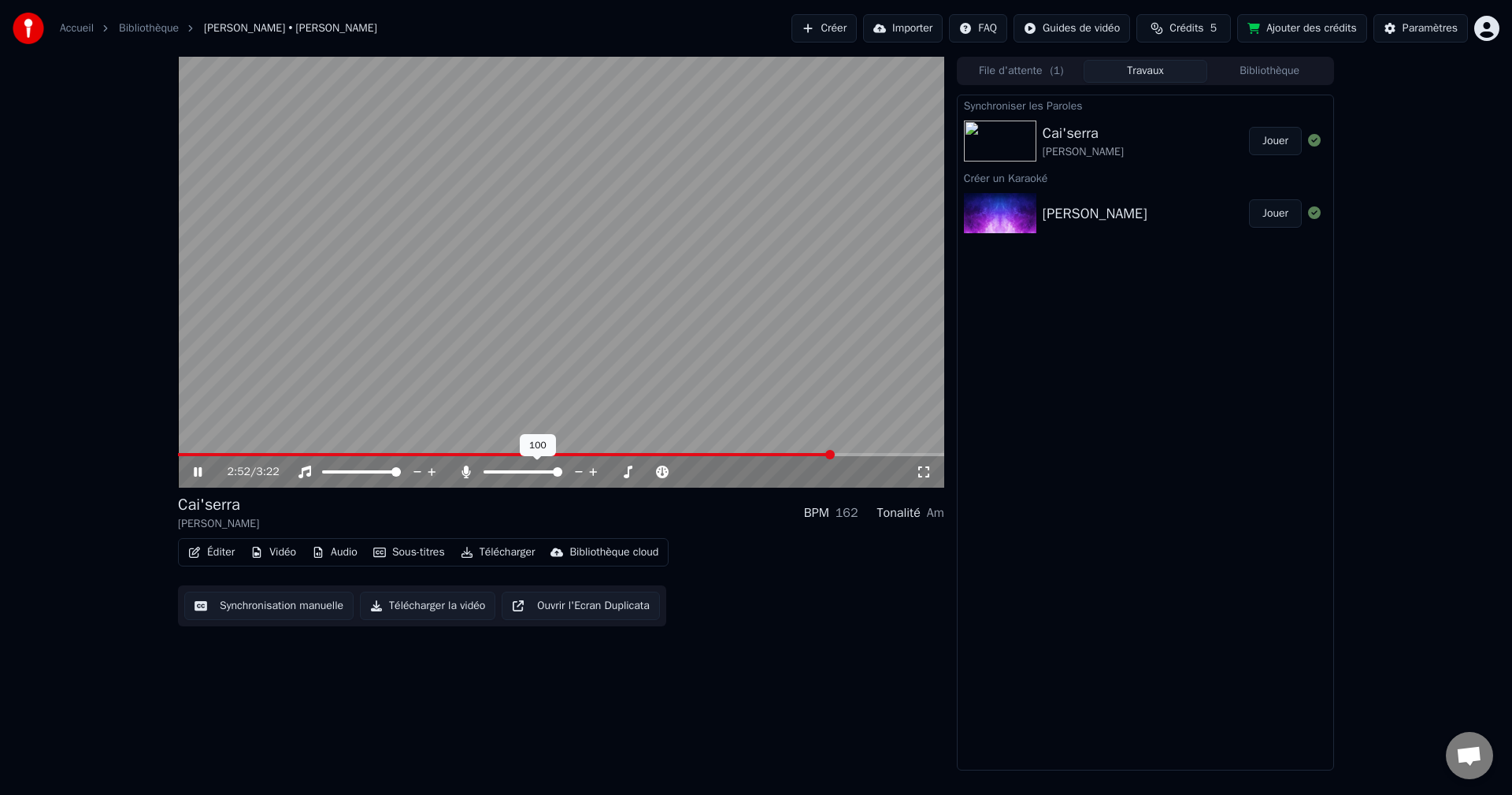 click 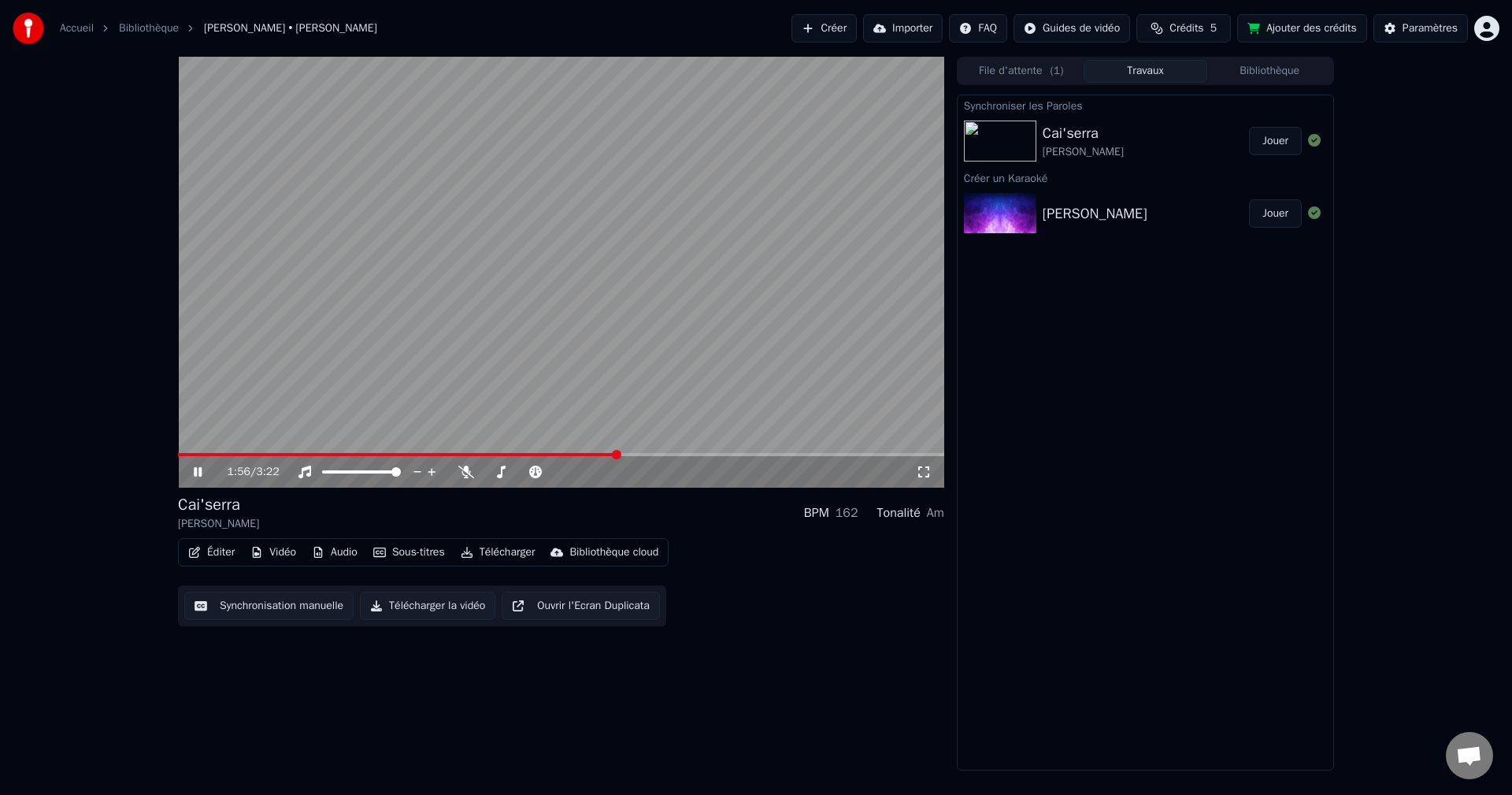 click at bounding box center [398, 455] 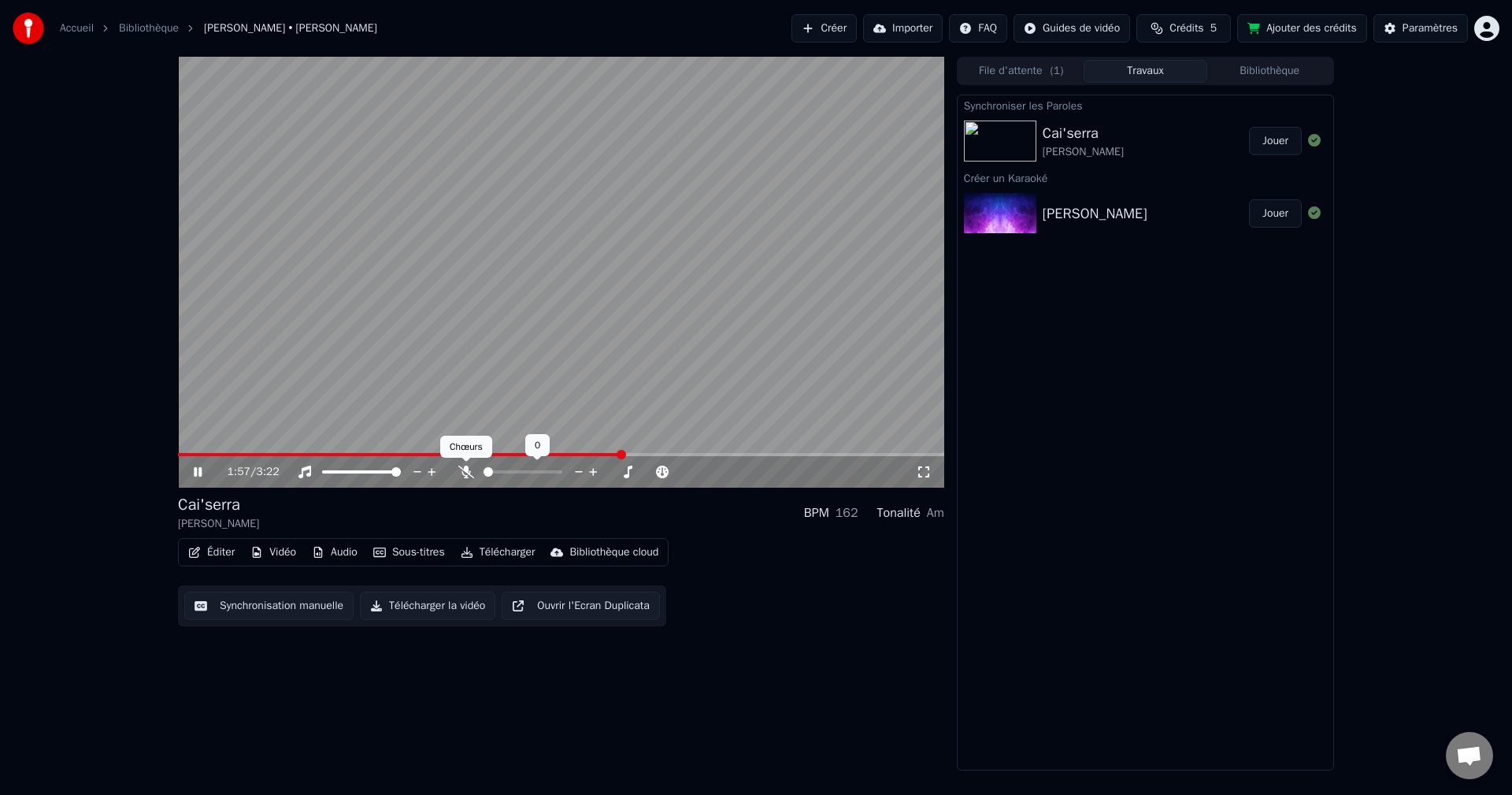 click 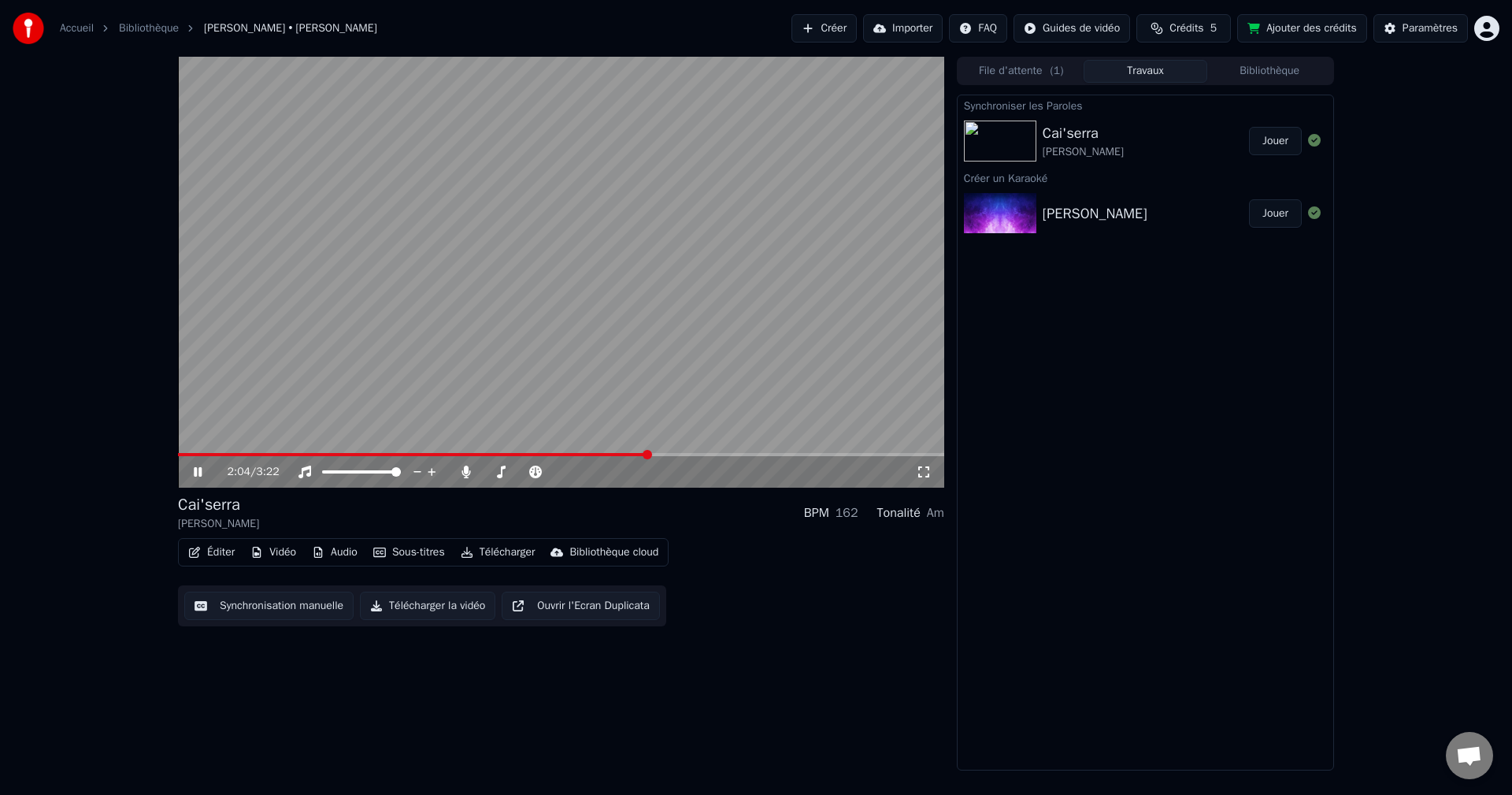 click at bounding box center (561, 272) 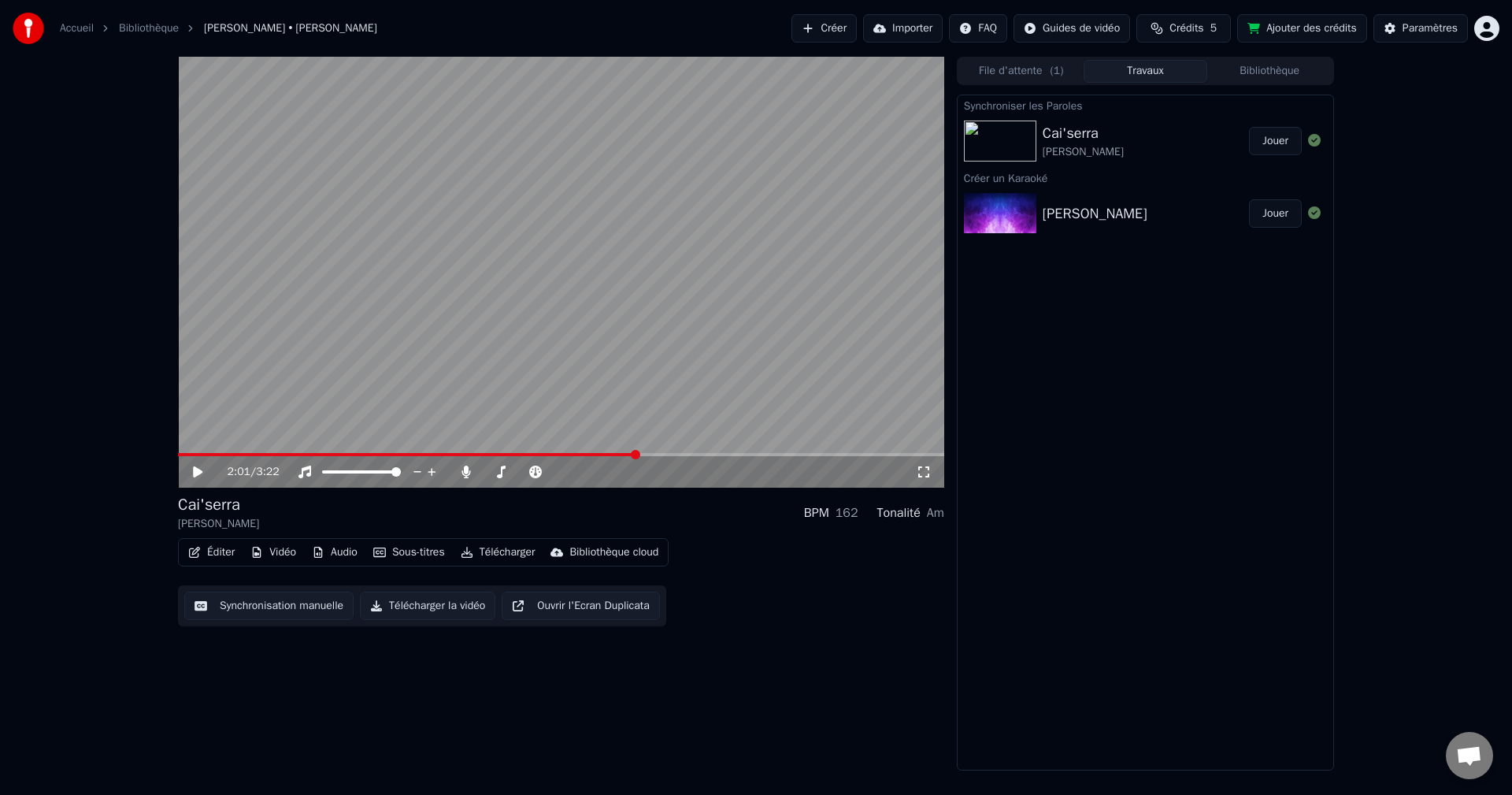 click at bounding box center (636, 455) 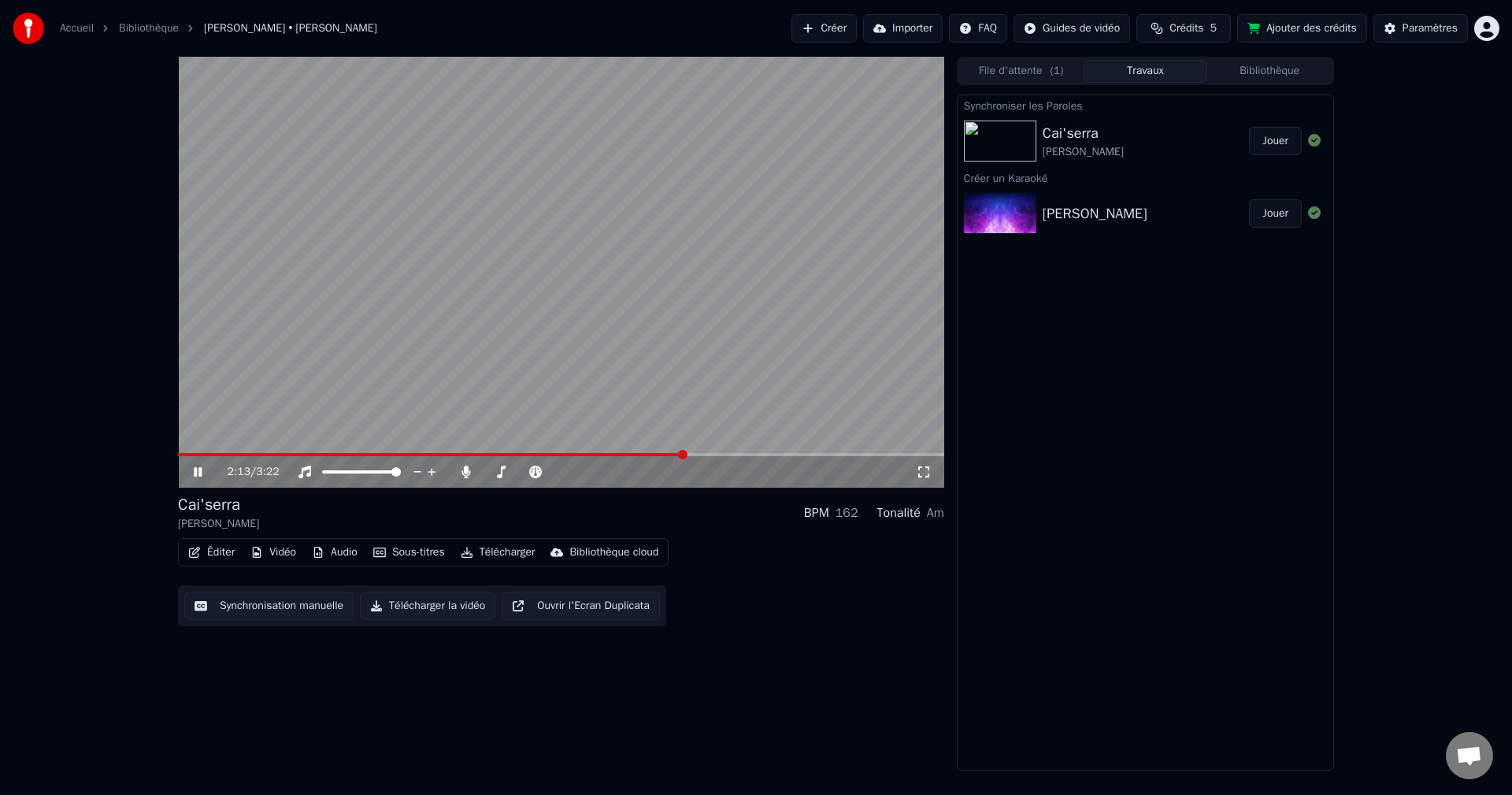 click at bounding box center (561, 272) 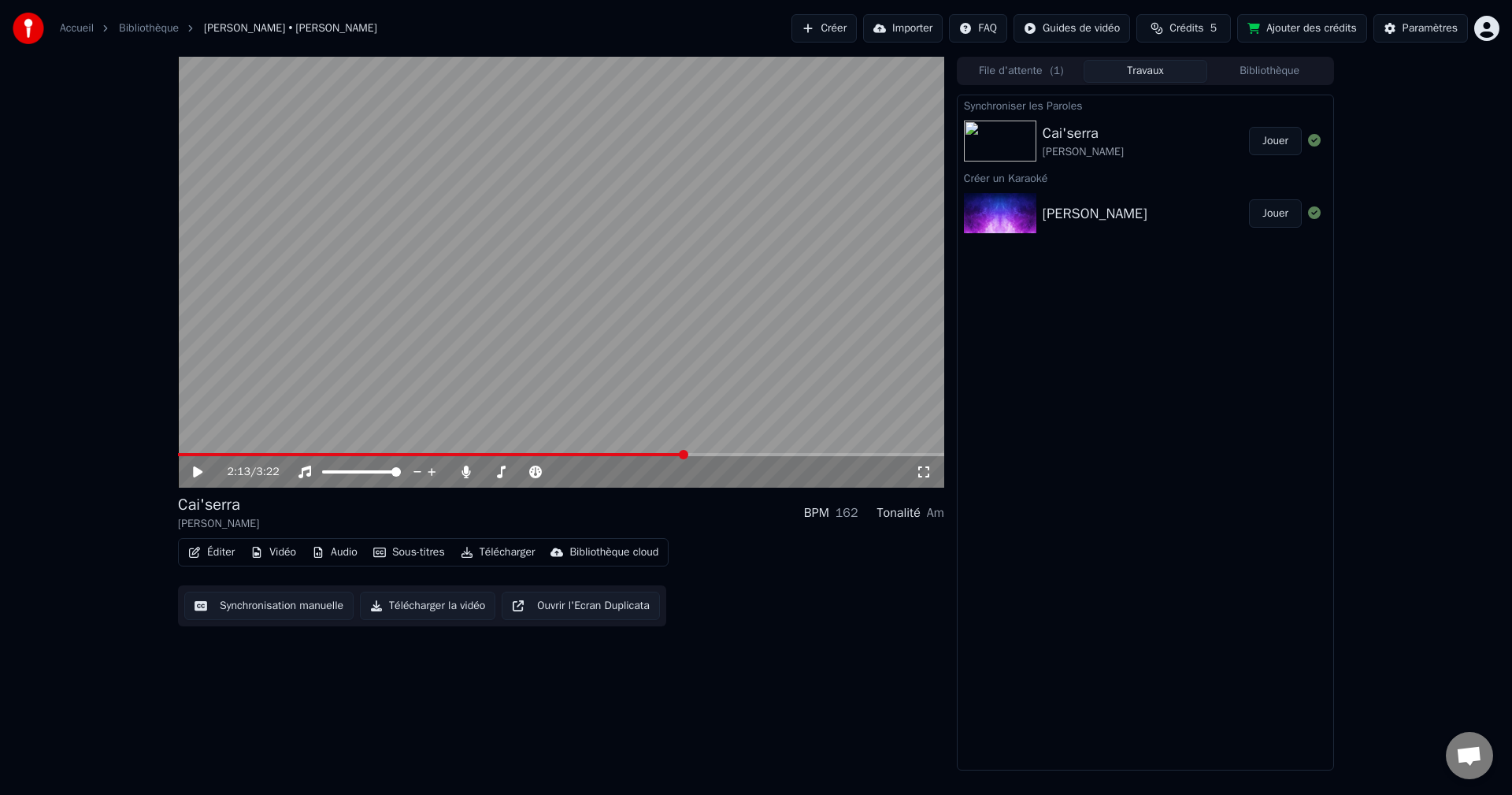 click on "Éditer" at bounding box center [211, 552] 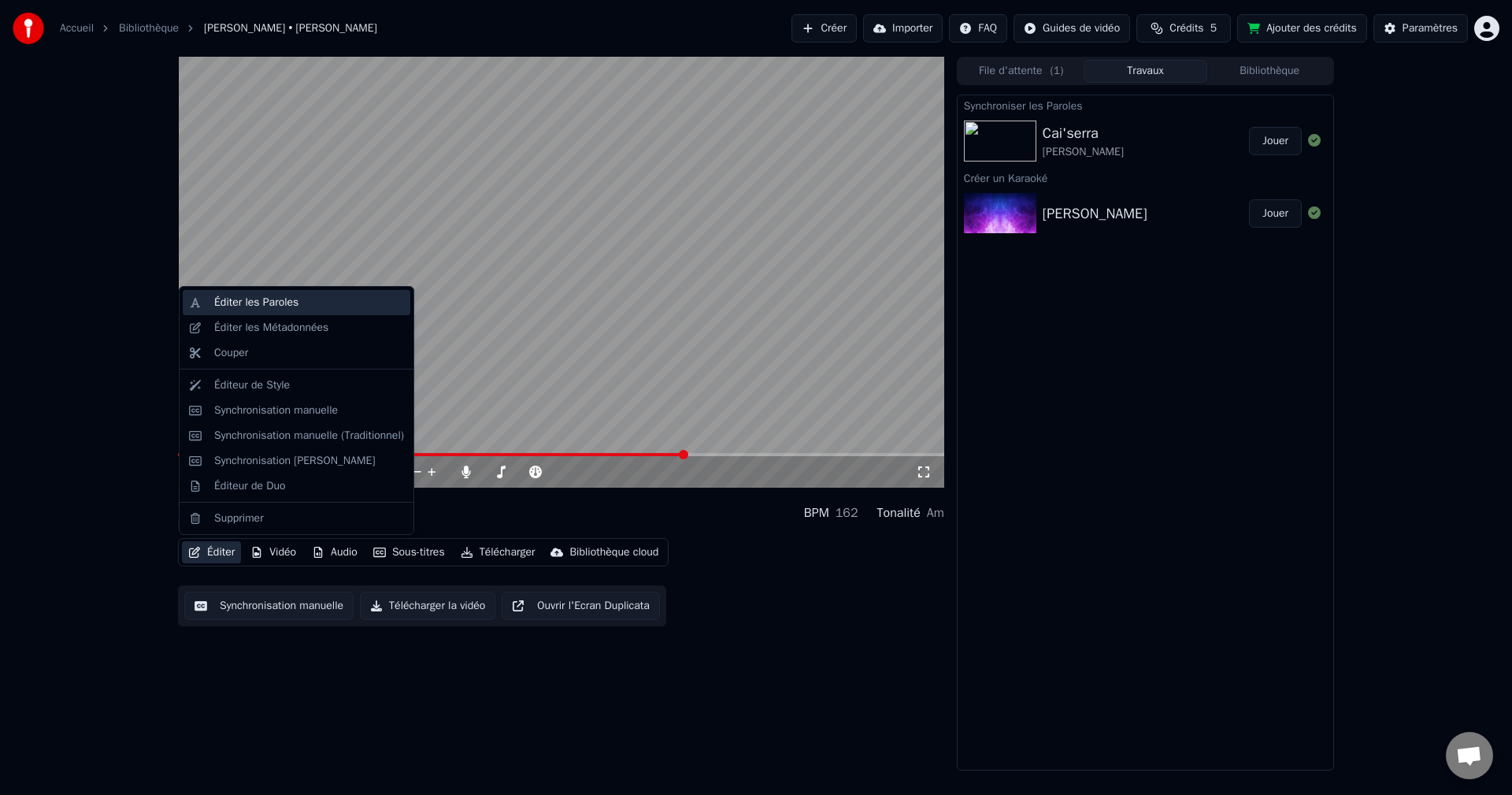 click on "Éditer les Paroles" at bounding box center (256, 303) 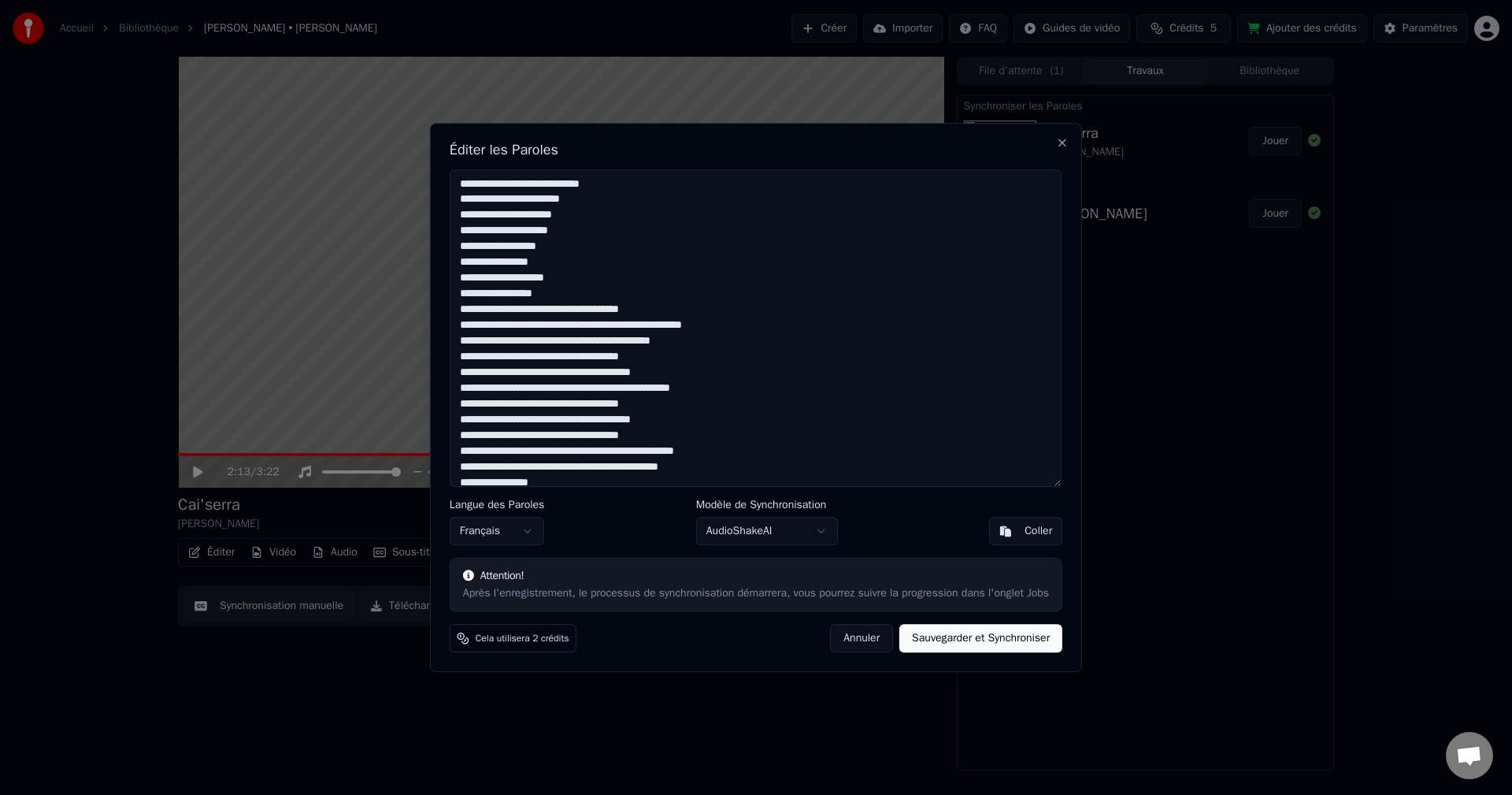 click on "Coller" at bounding box center (1038, 531) 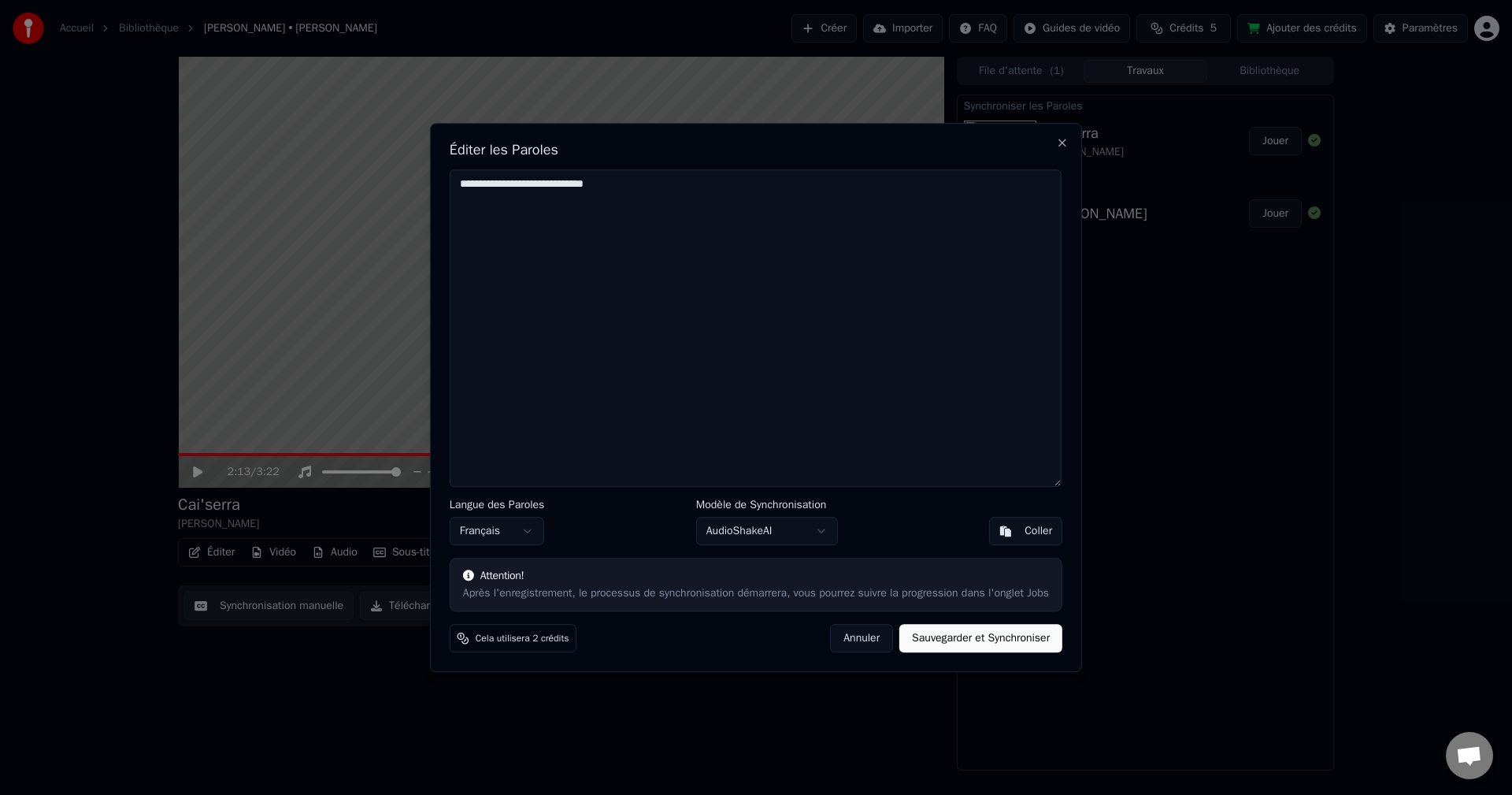 click on "Annuler" at bounding box center [862, 638] 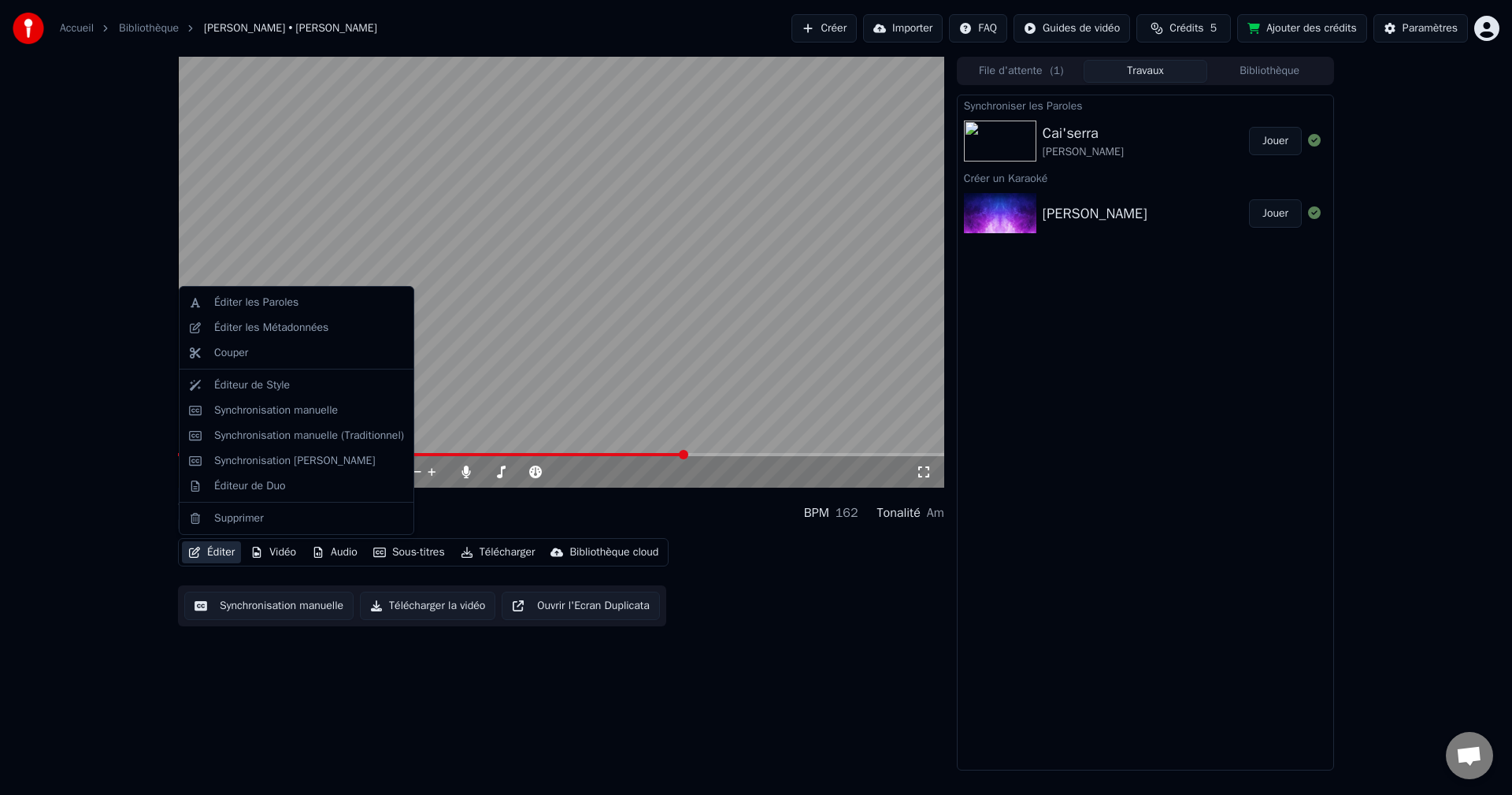 click on "Éditer" at bounding box center [211, 552] 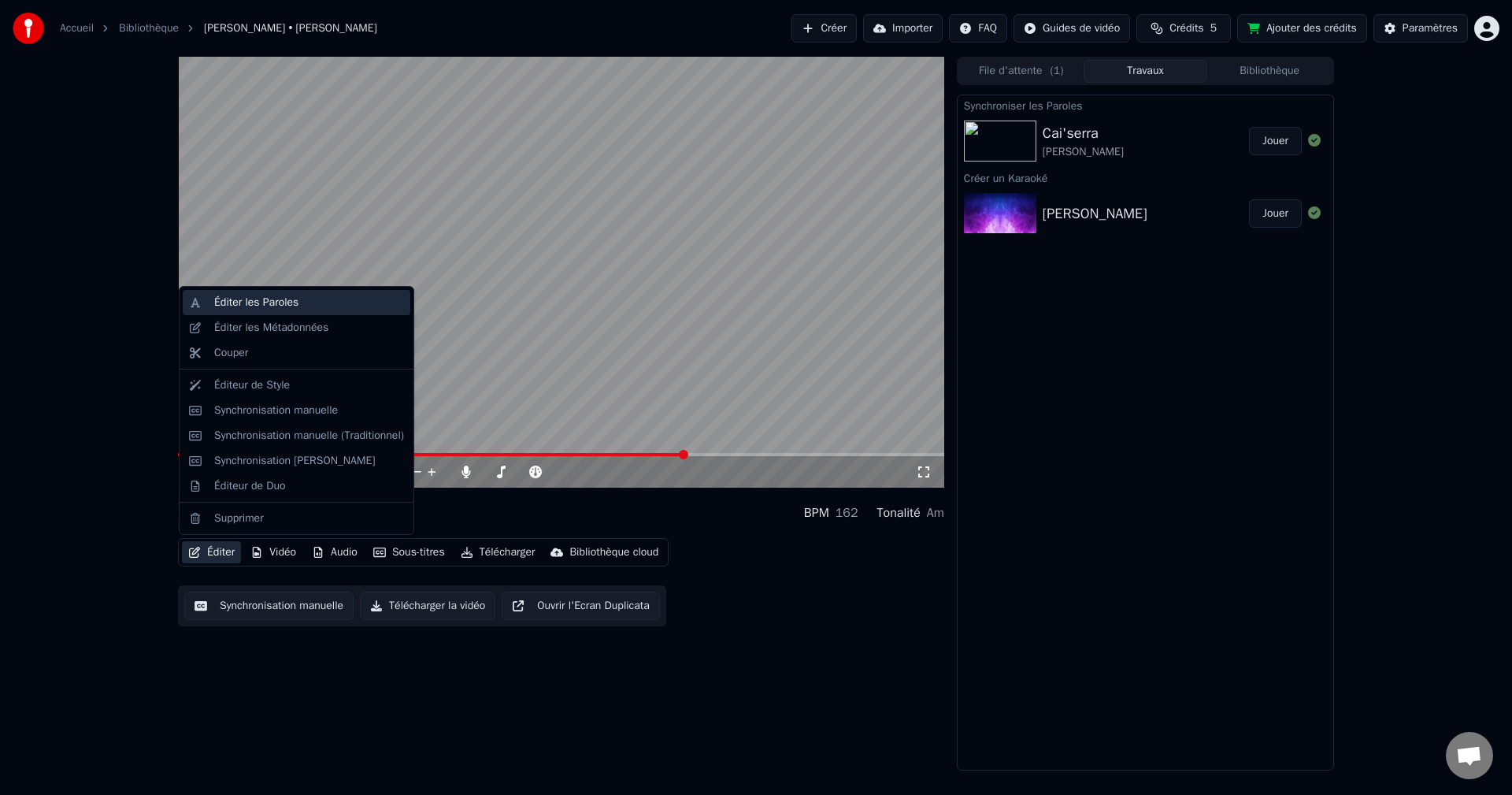 click on "Éditer les Paroles" at bounding box center (256, 303) 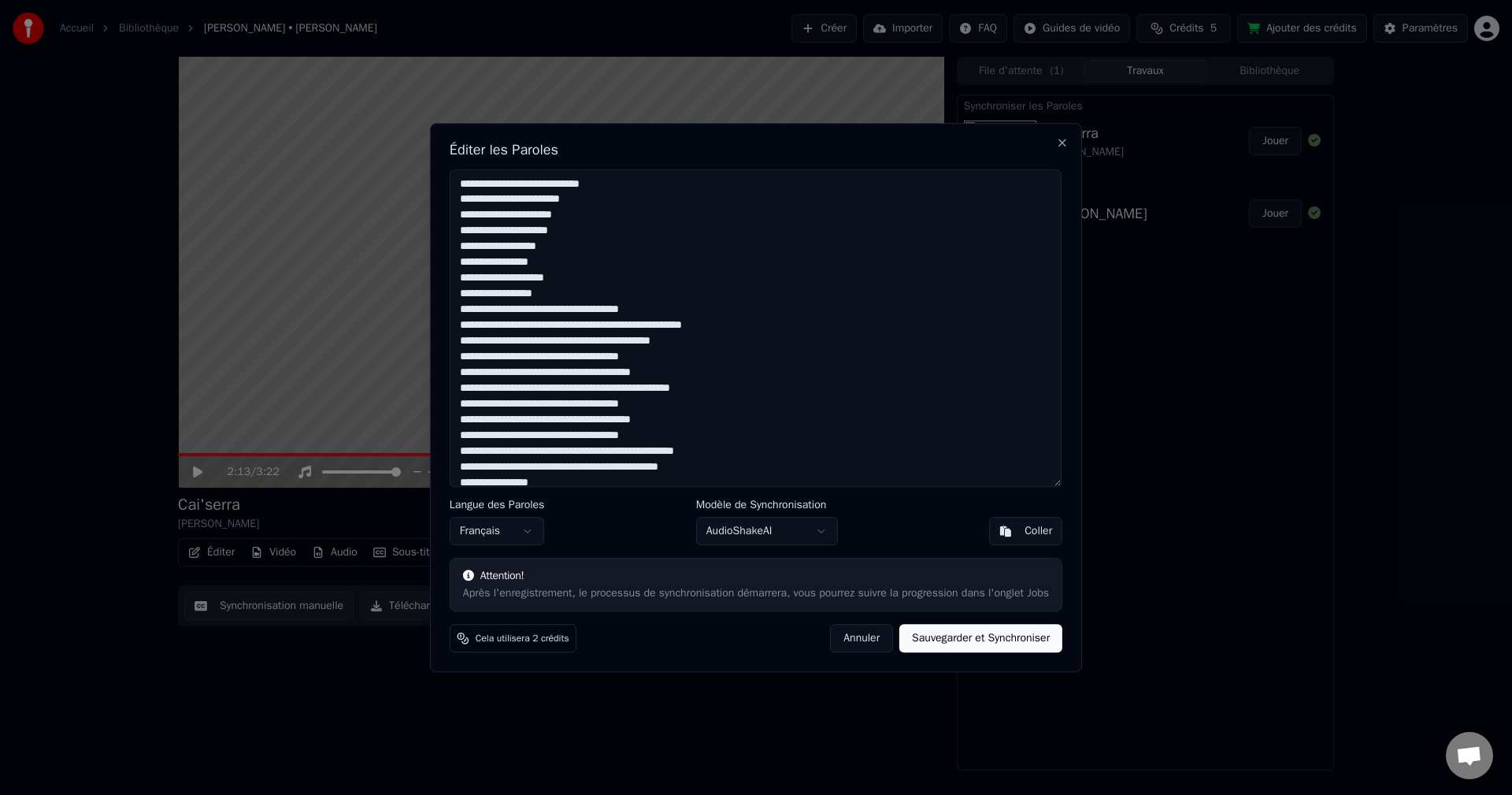 drag, startPoint x: 1141, startPoint y: 147, endPoint x: 1159, endPoint y: 149, distance: 18.11077 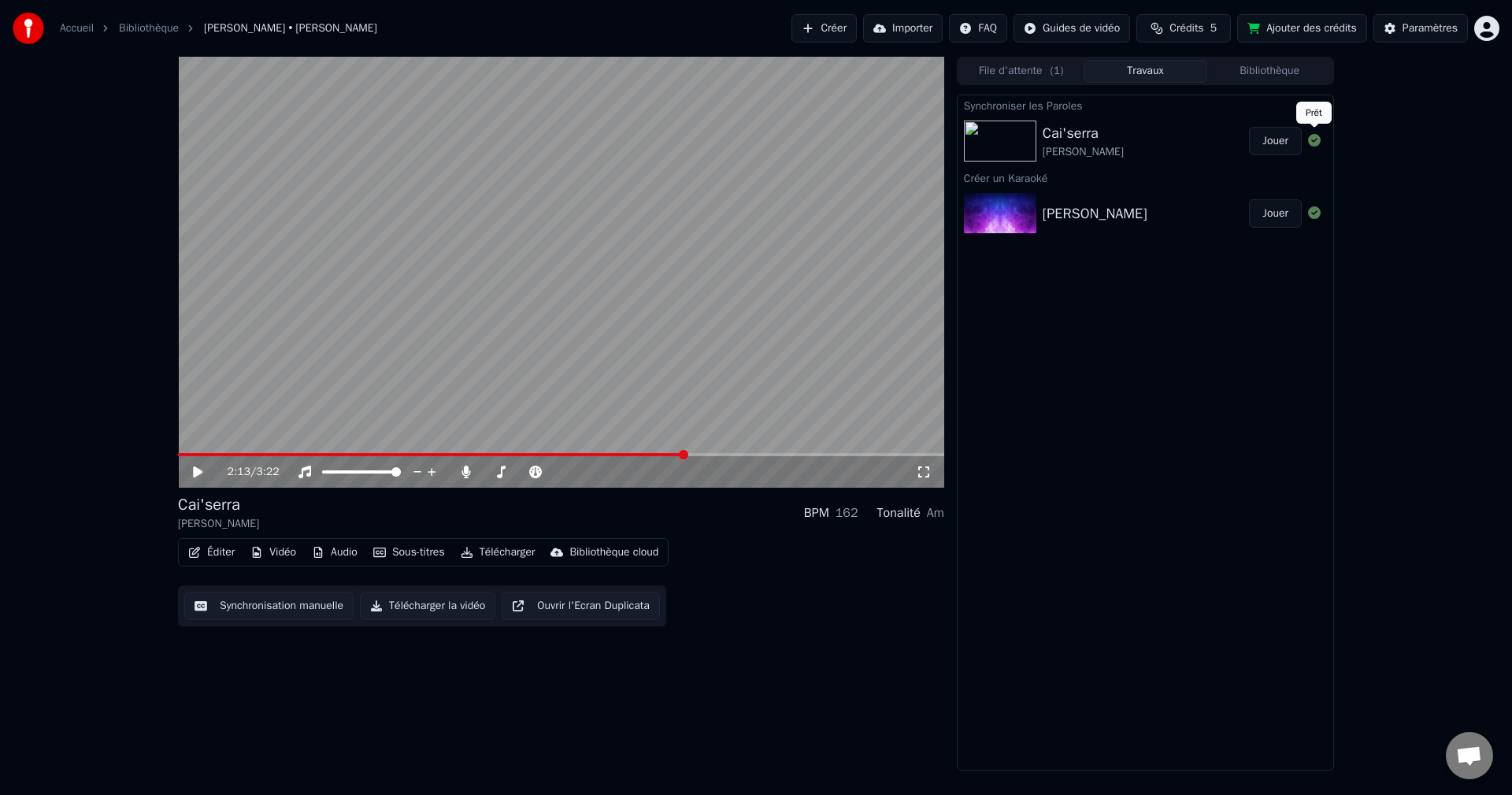 click 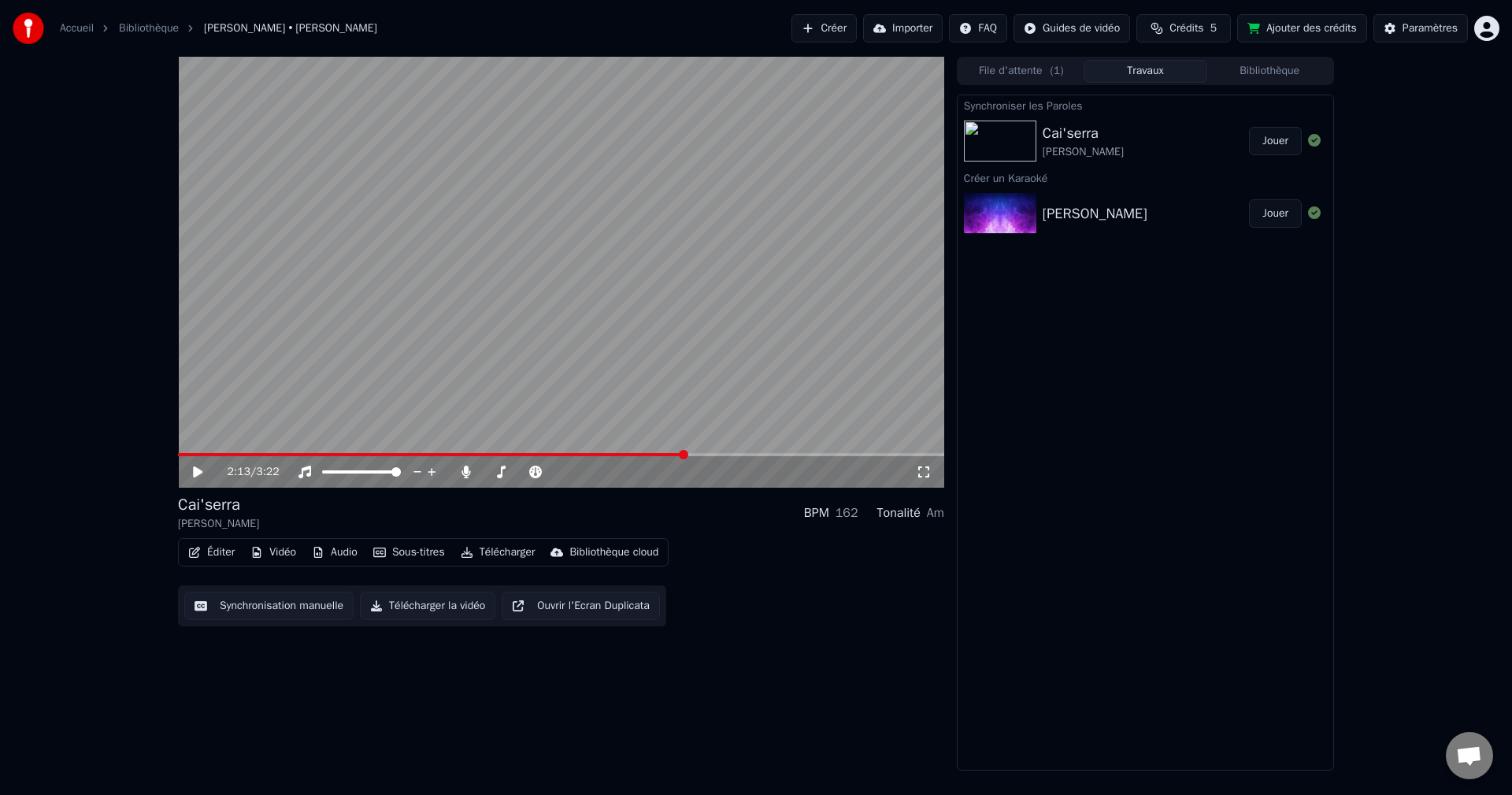 click 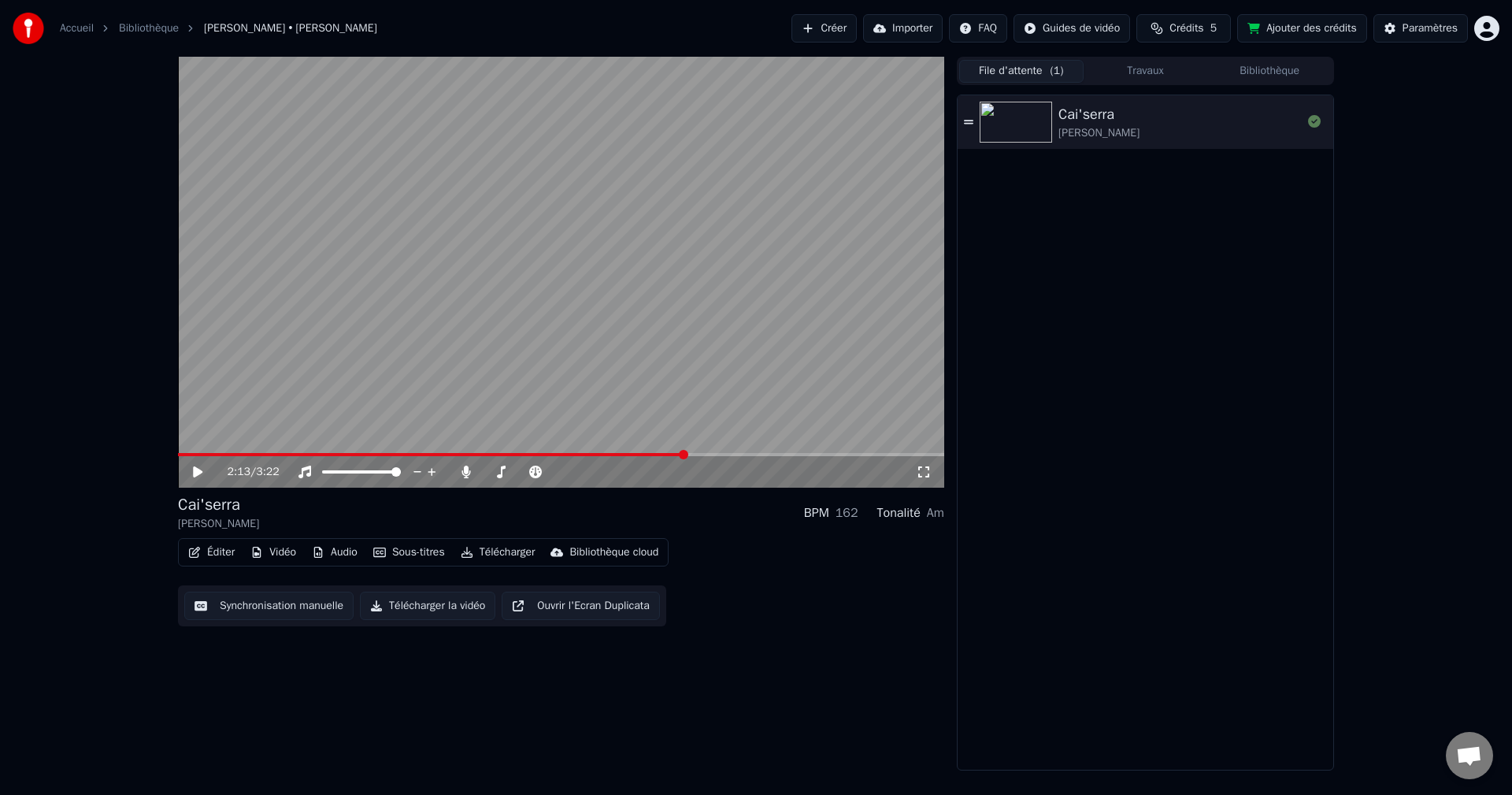 click on "File d'attente ( 1 )" at bounding box center [1021, 71] 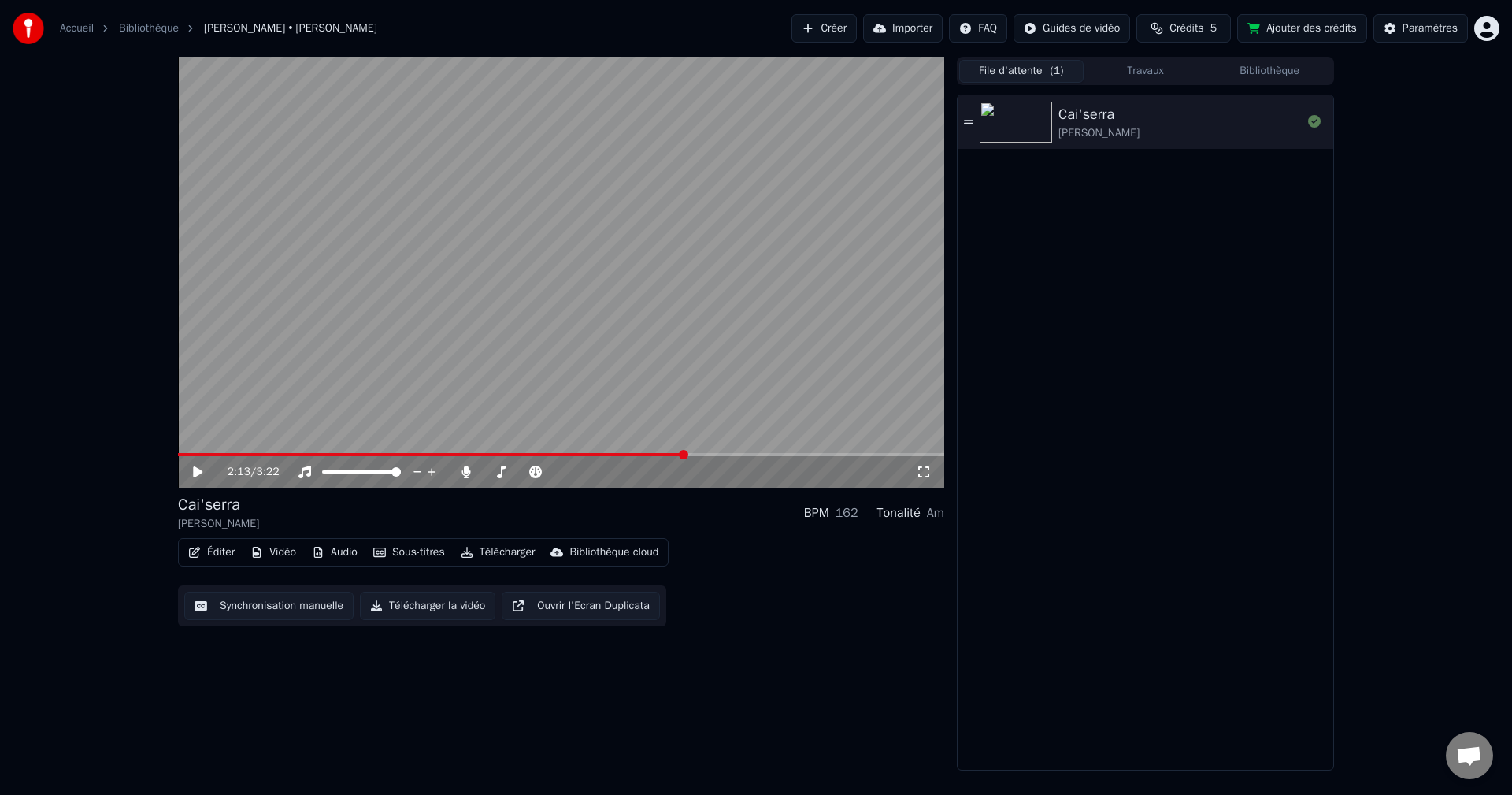 click 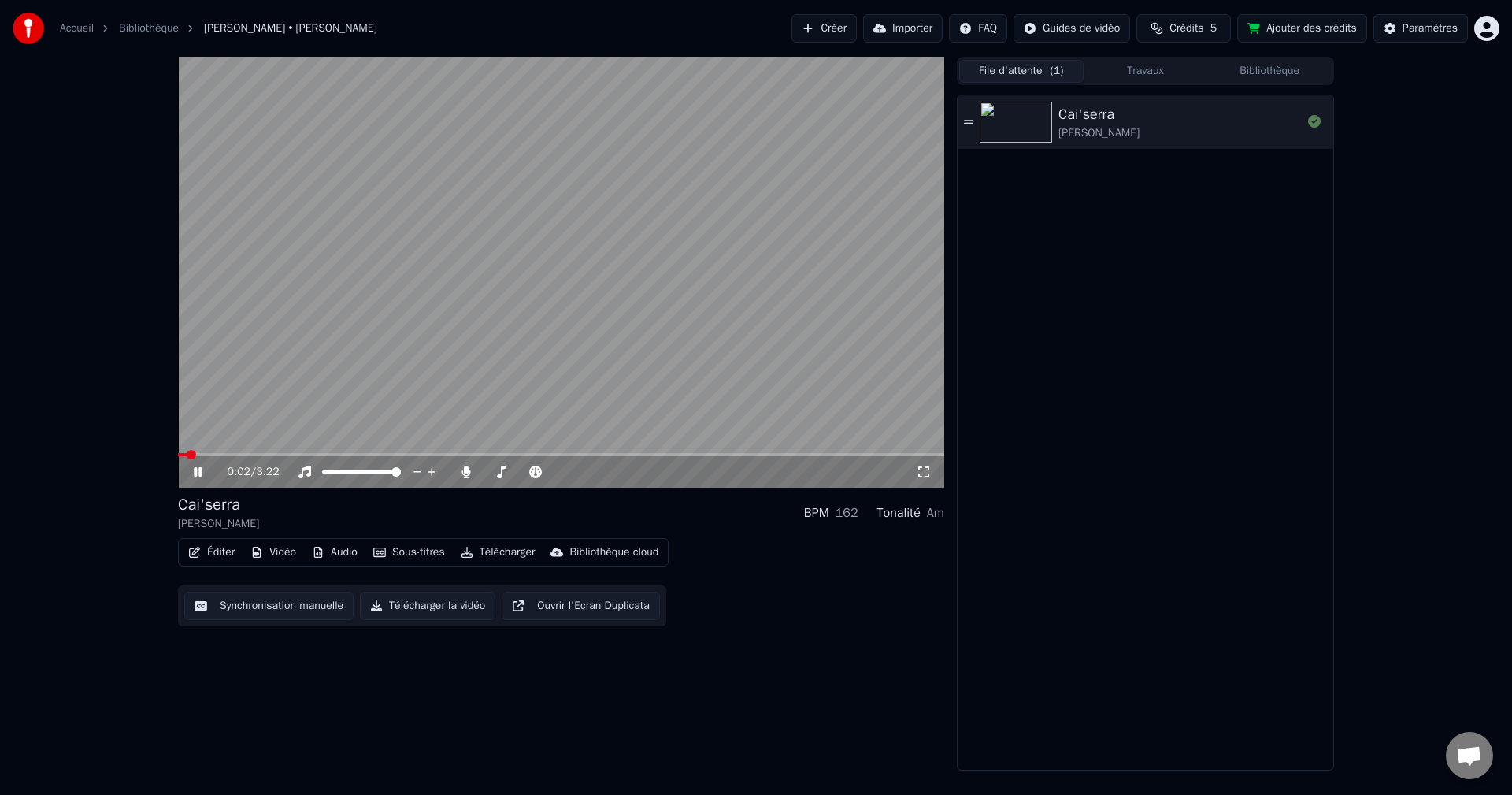 click at bounding box center (561, 455) 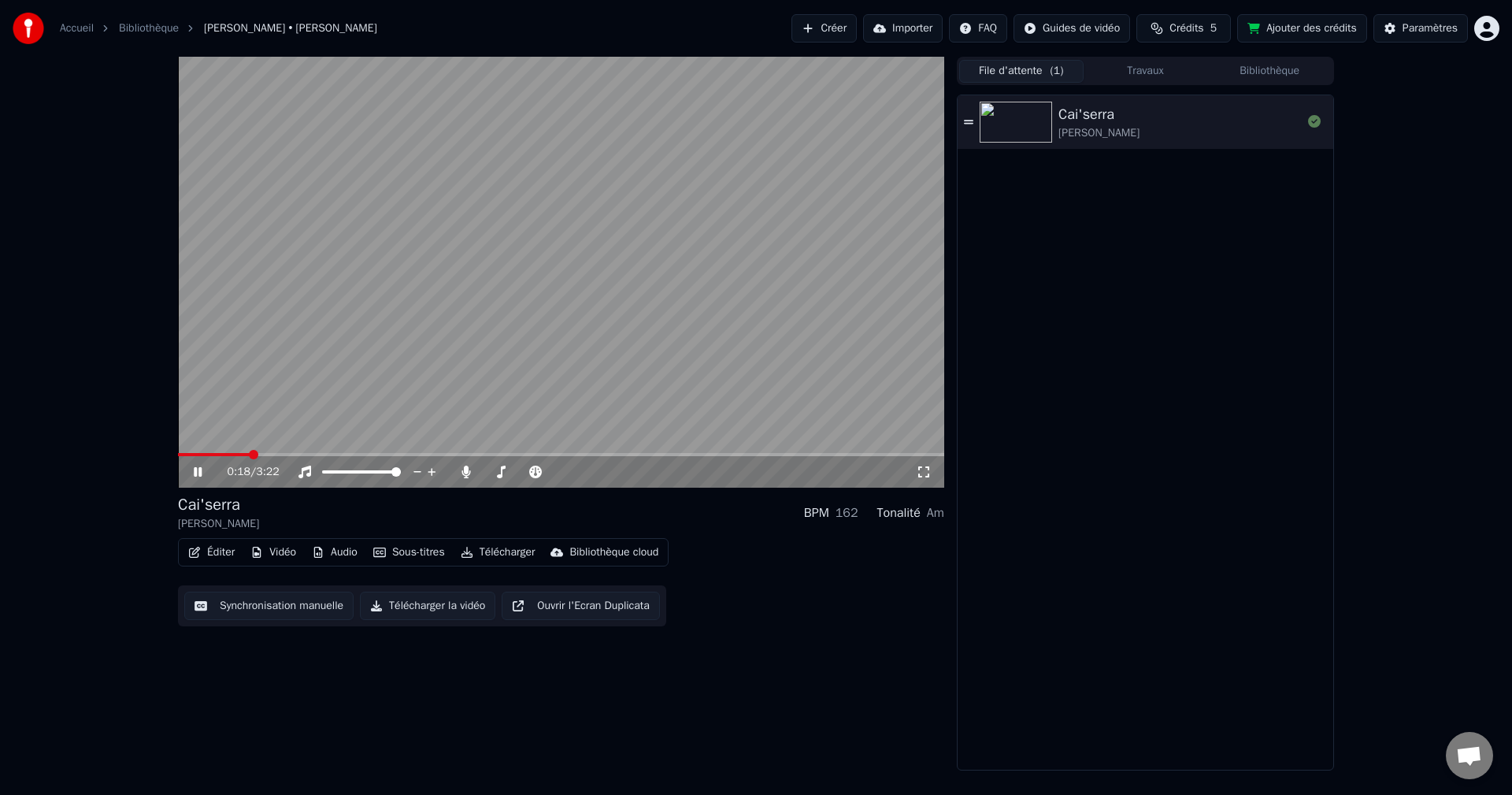 click at bounding box center (254, 455) 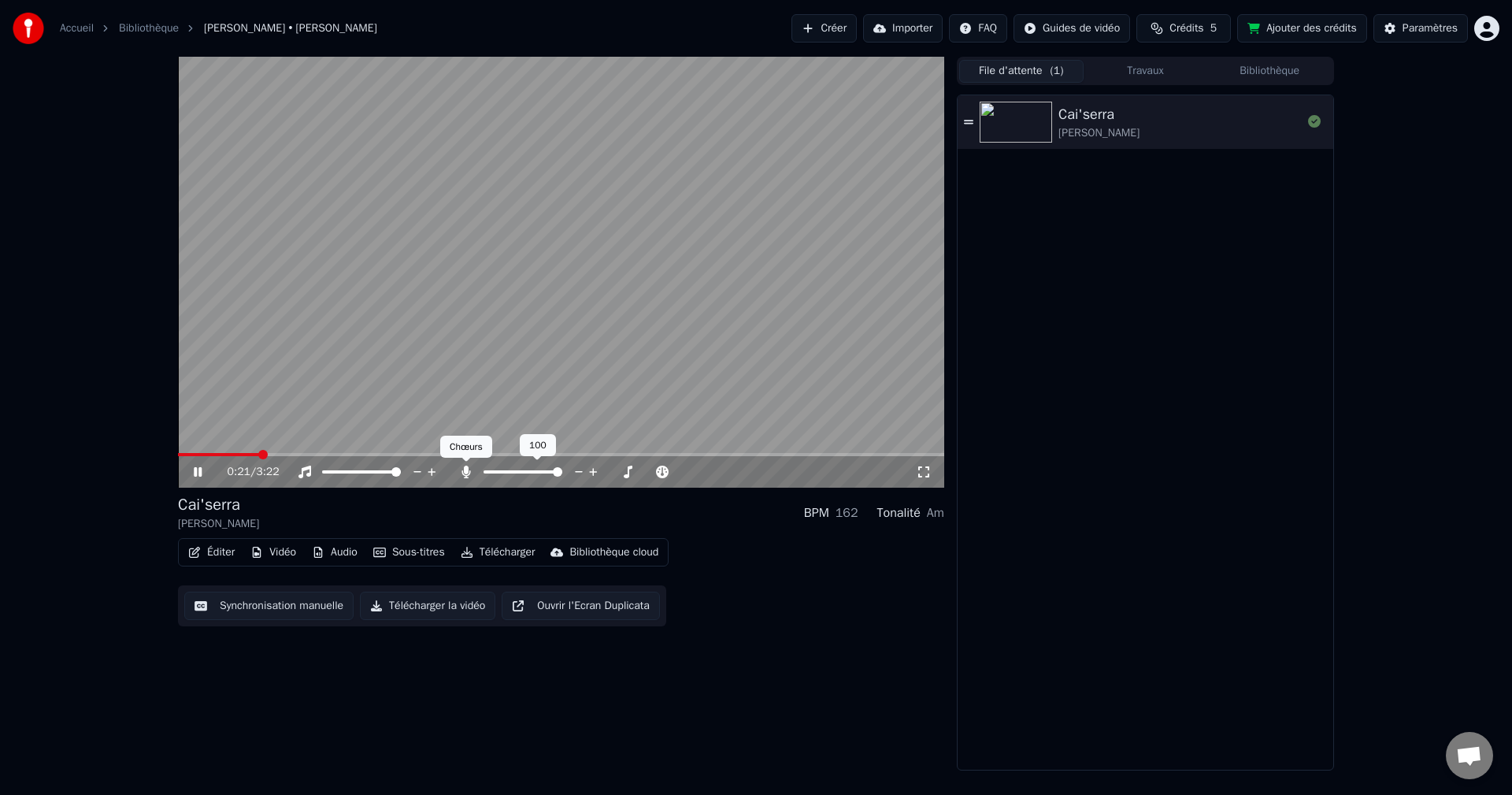 click 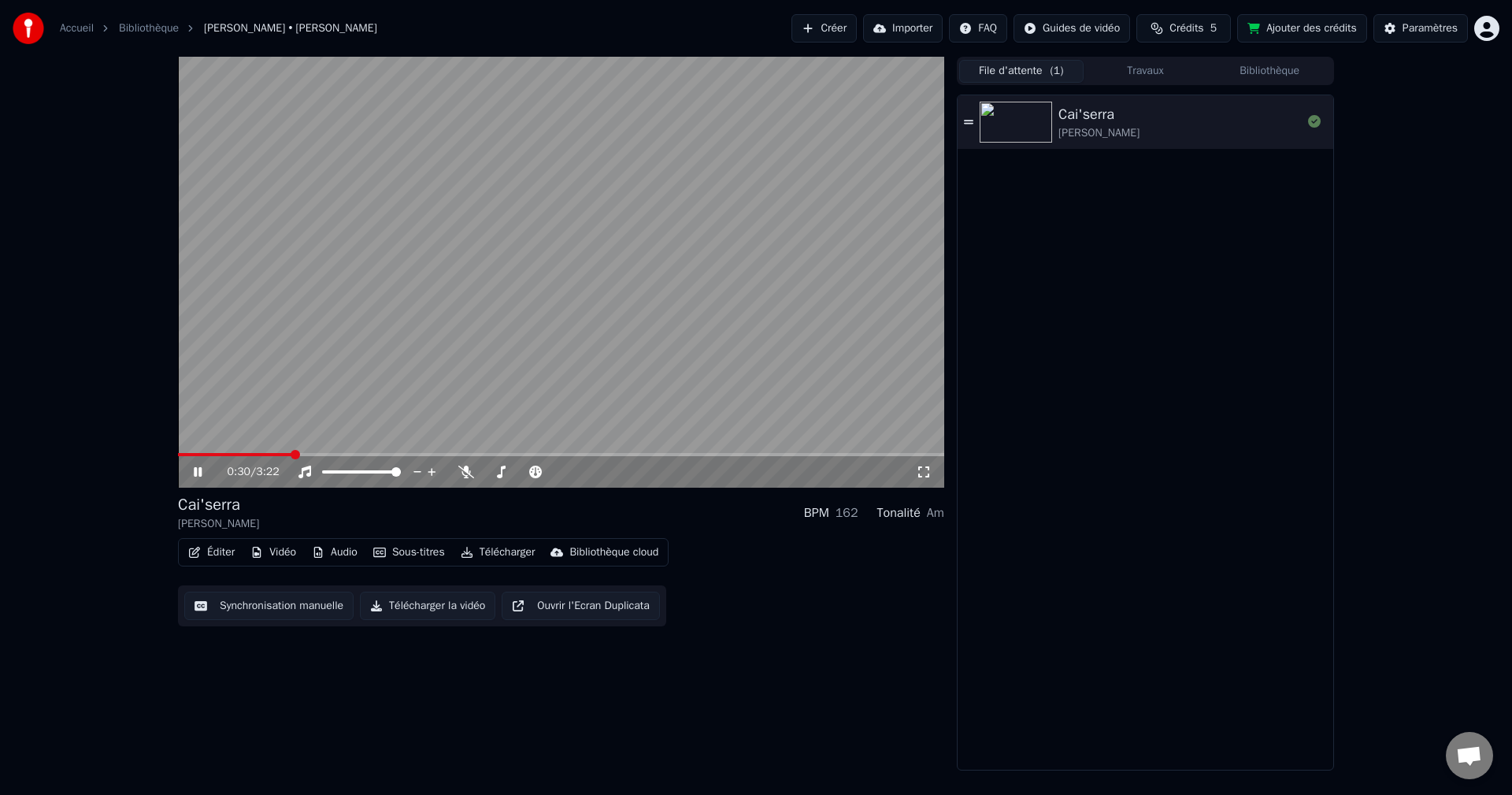 click 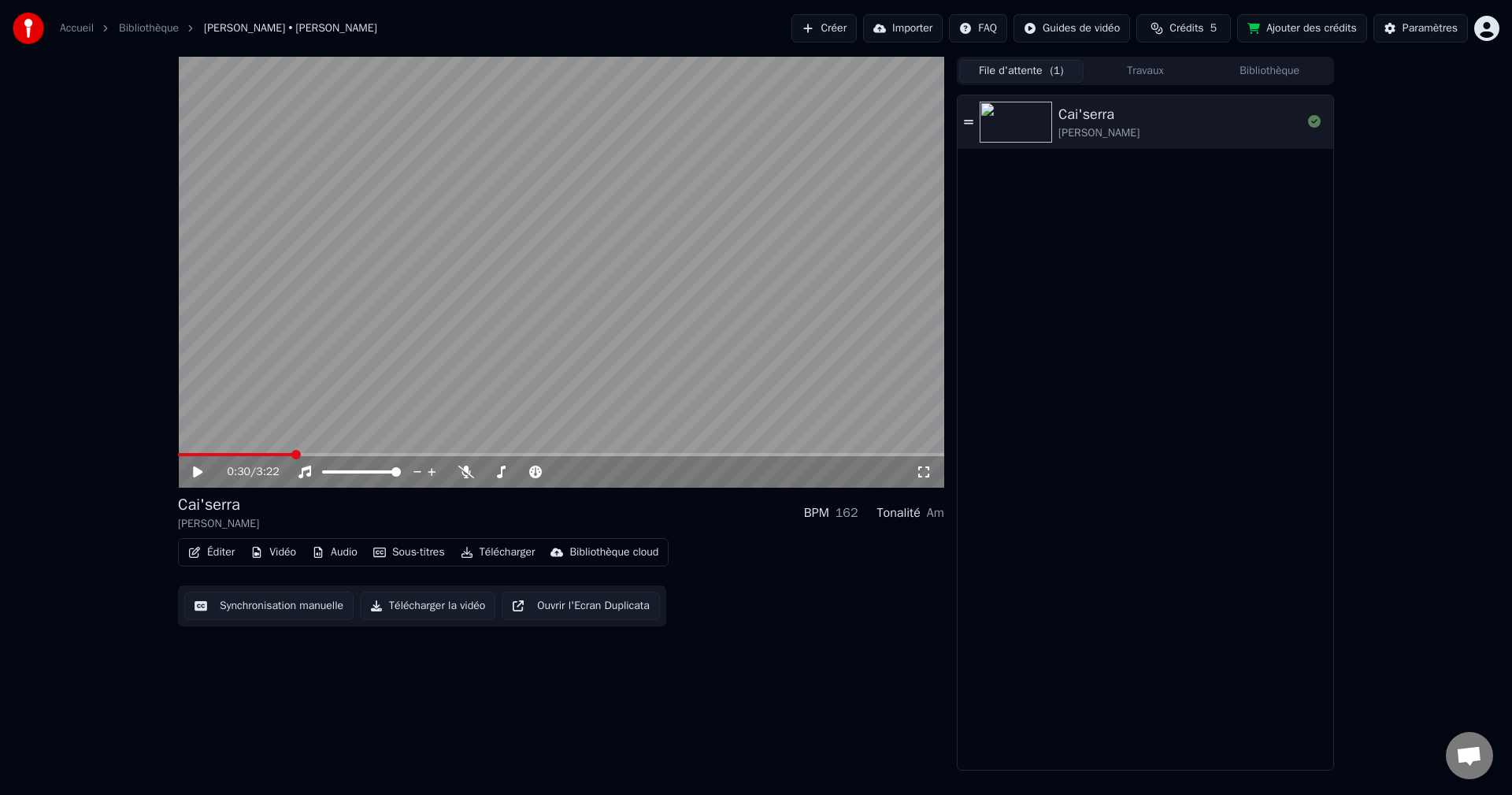 click on "File d'attente ( 1 )" at bounding box center [1021, 71] 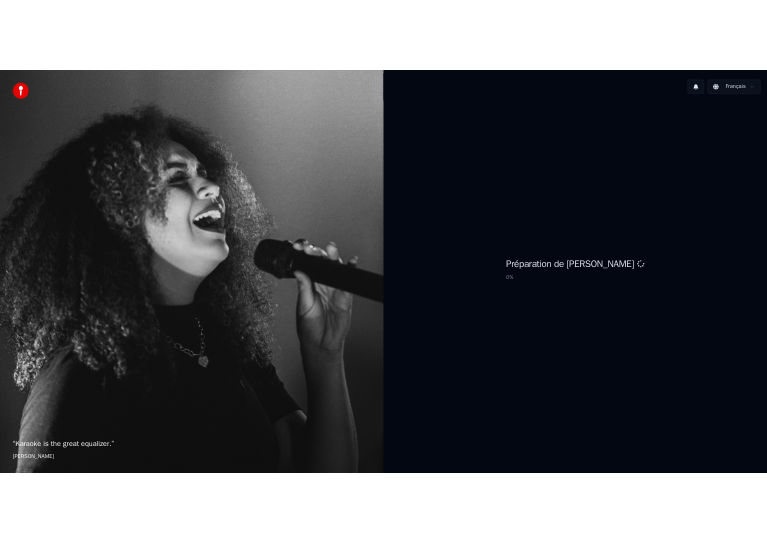 scroll, scrollTop: 0, scrollLeft: 0, axis: both 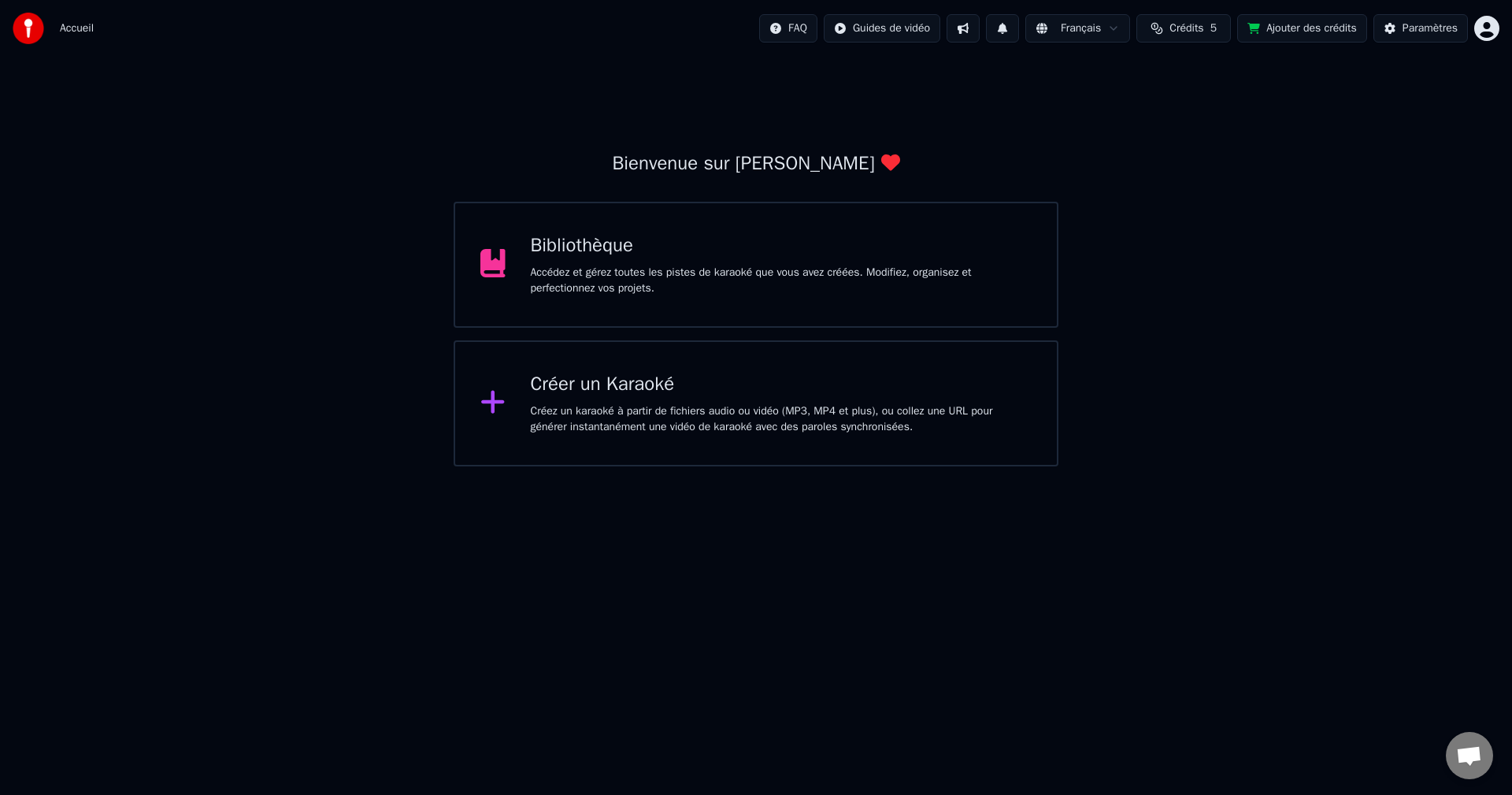 click on "Bibliothèque" at bounding box center [781, 246] 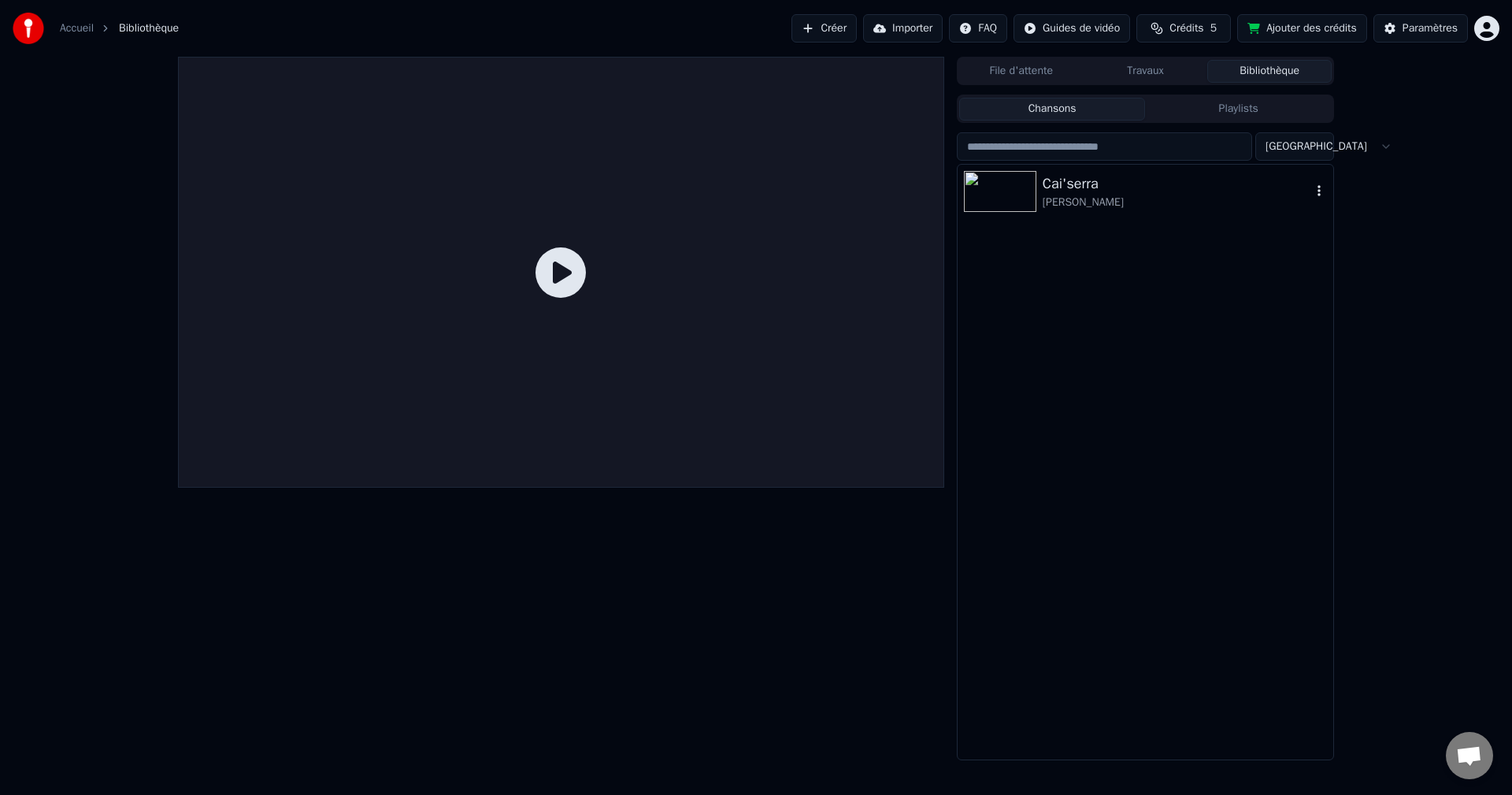 click on "Cai'serra" at bounding box center (1177, 184) 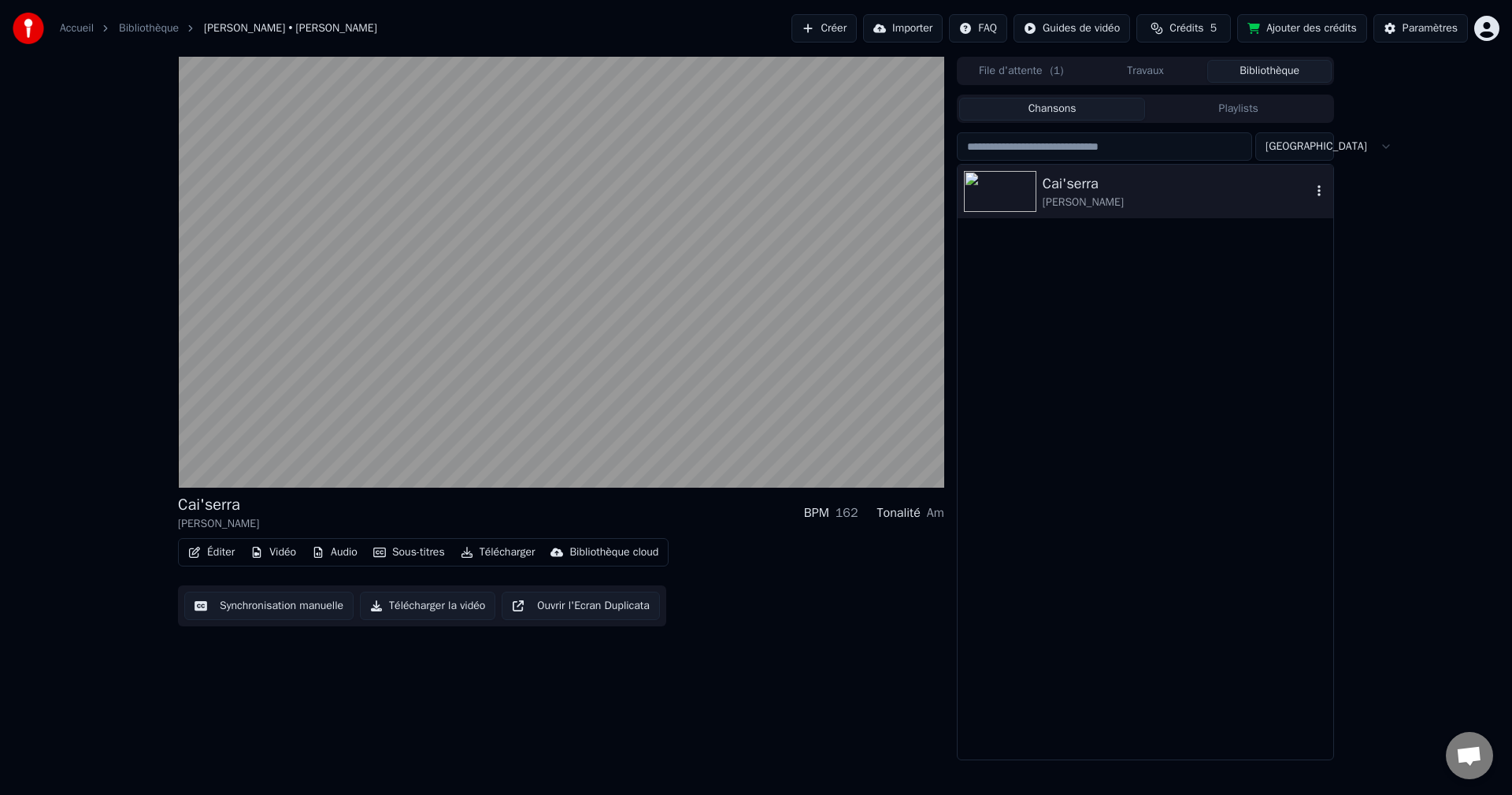 click on "Cai'serra" at bounding box center (1177, 184) 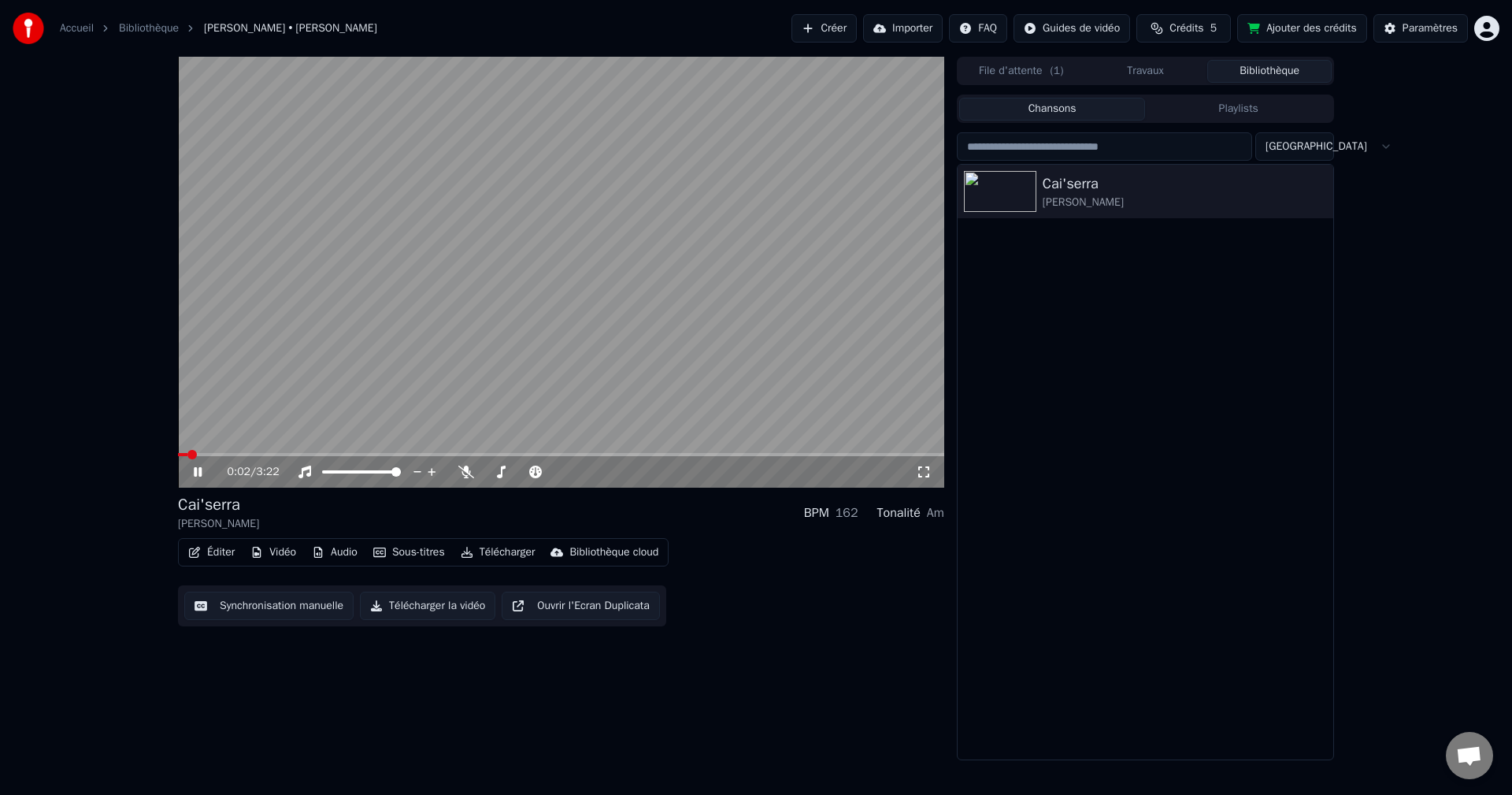 click at bounding box center (561, 272) 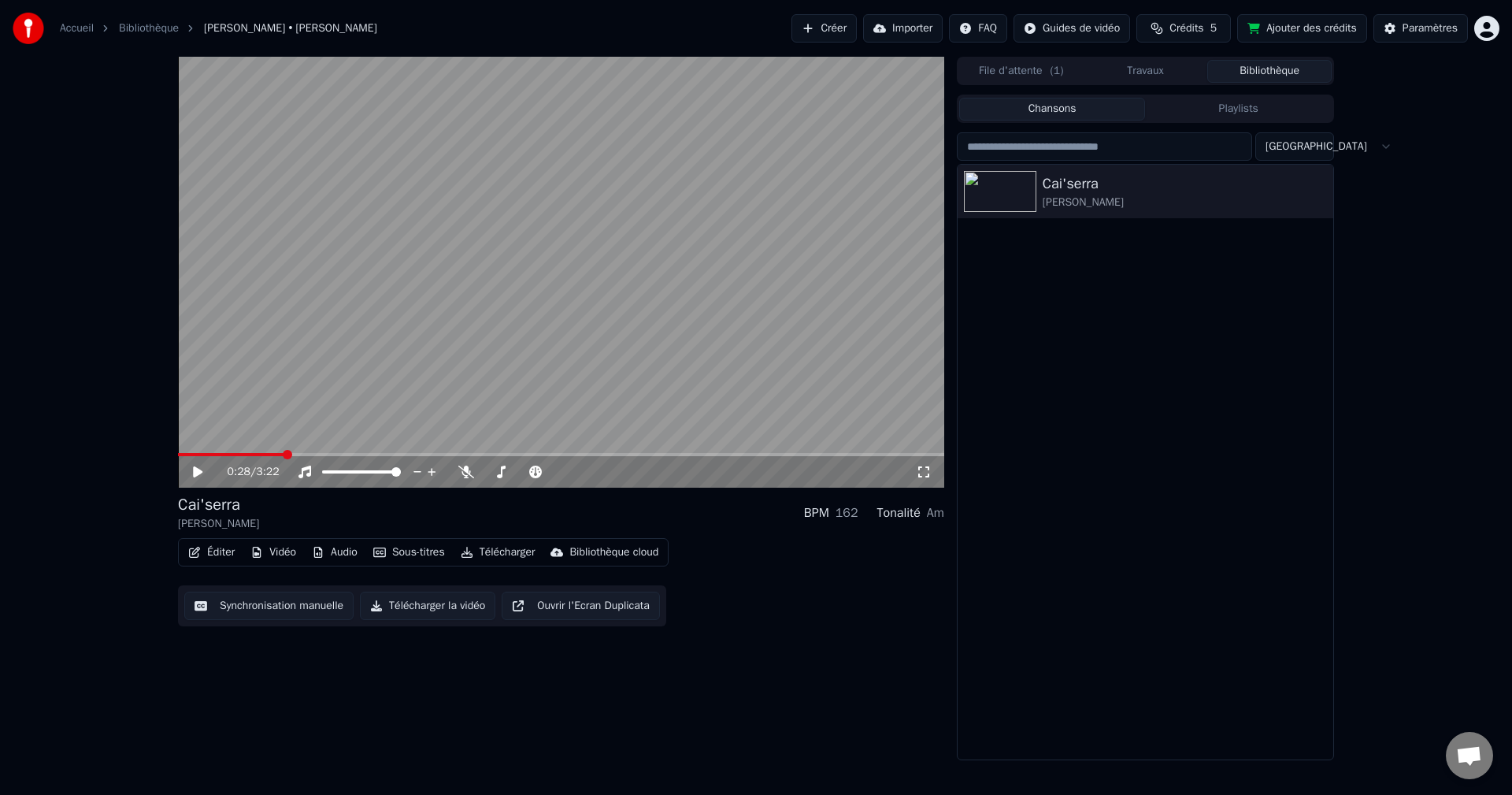click at bounding box center (561, 455) 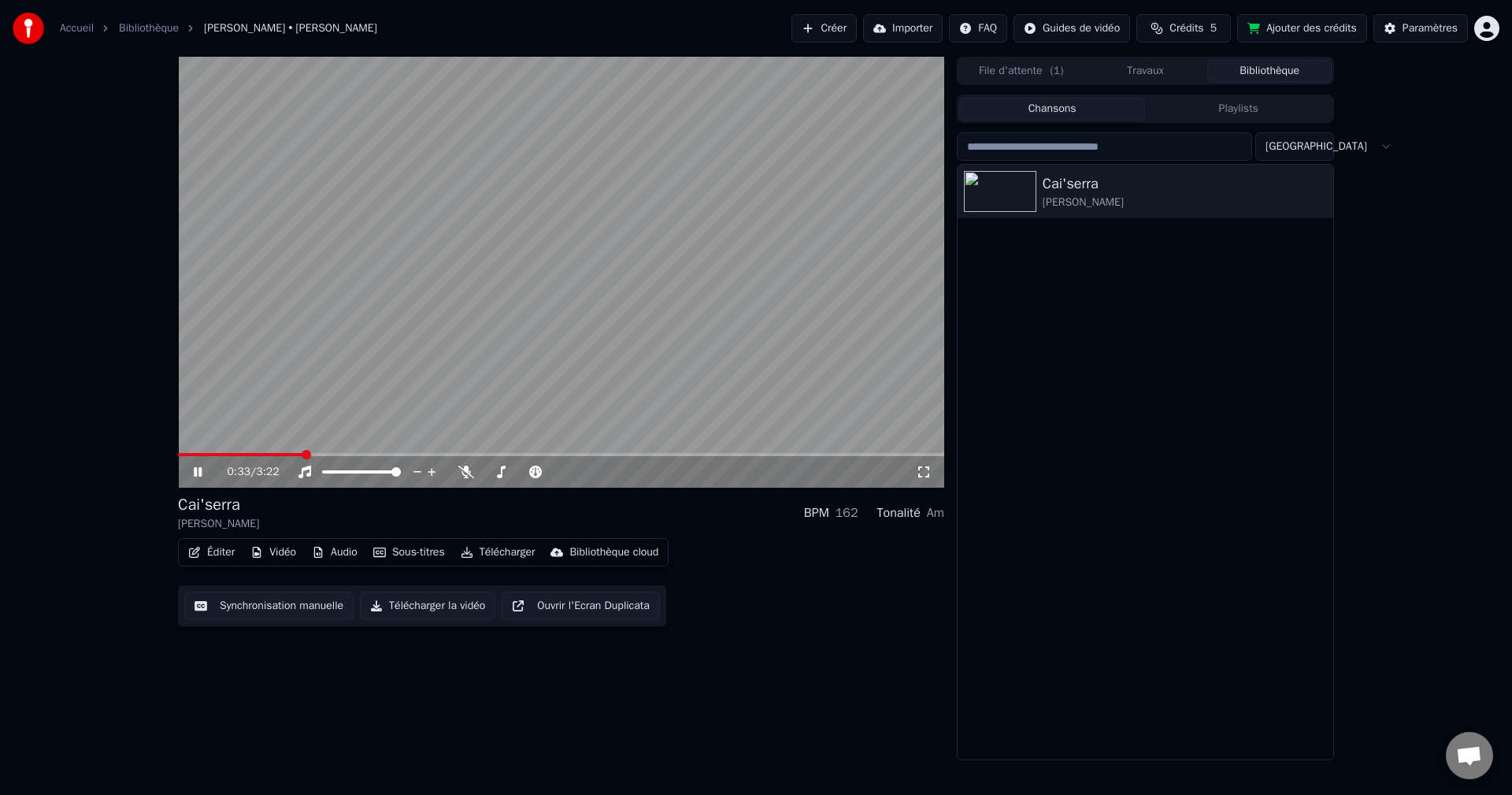 click on "Éditer" at bounding box center [211, 552] 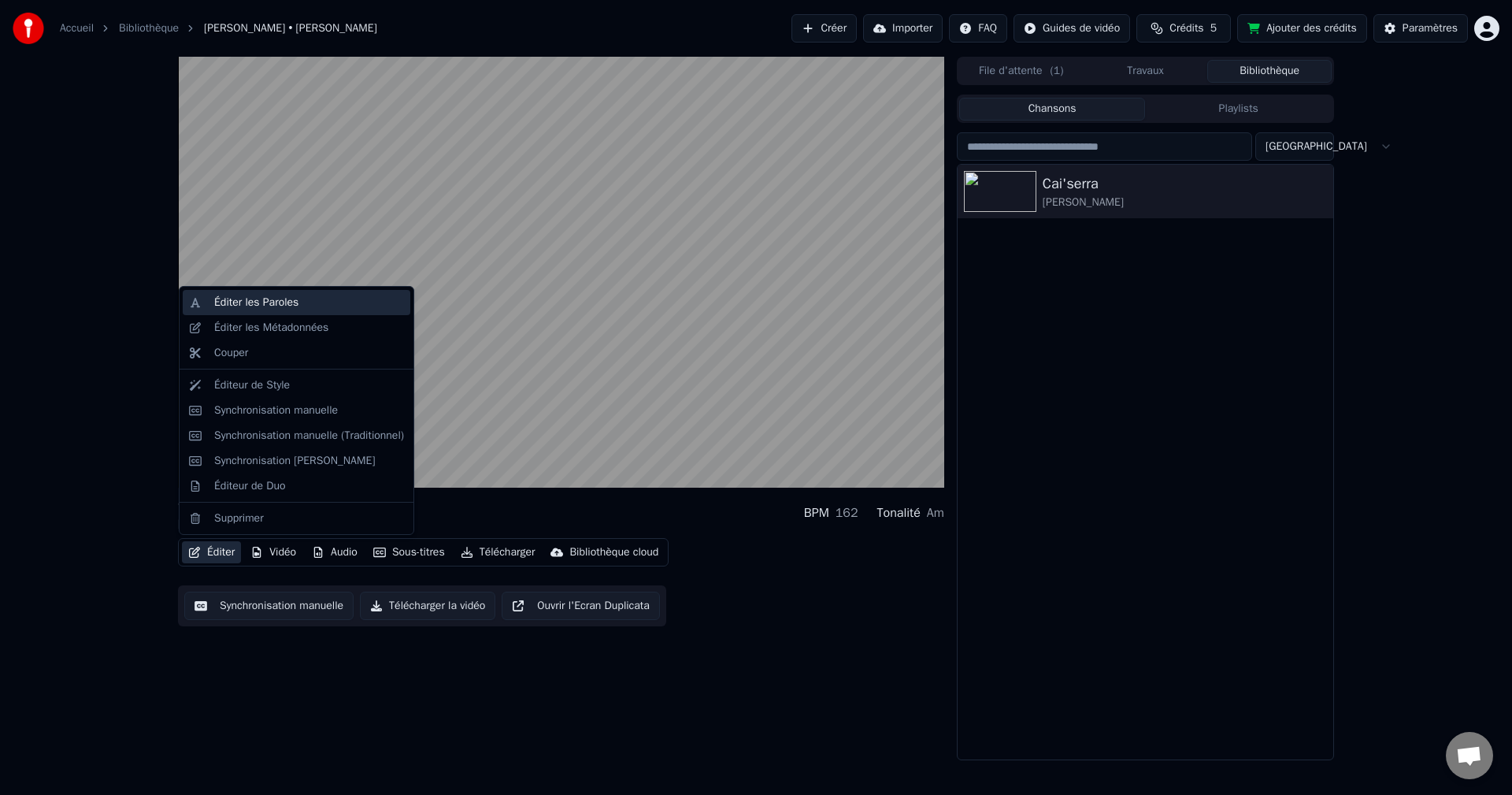 click on "Éditer les Paroles" at bounding box center (256, 303) 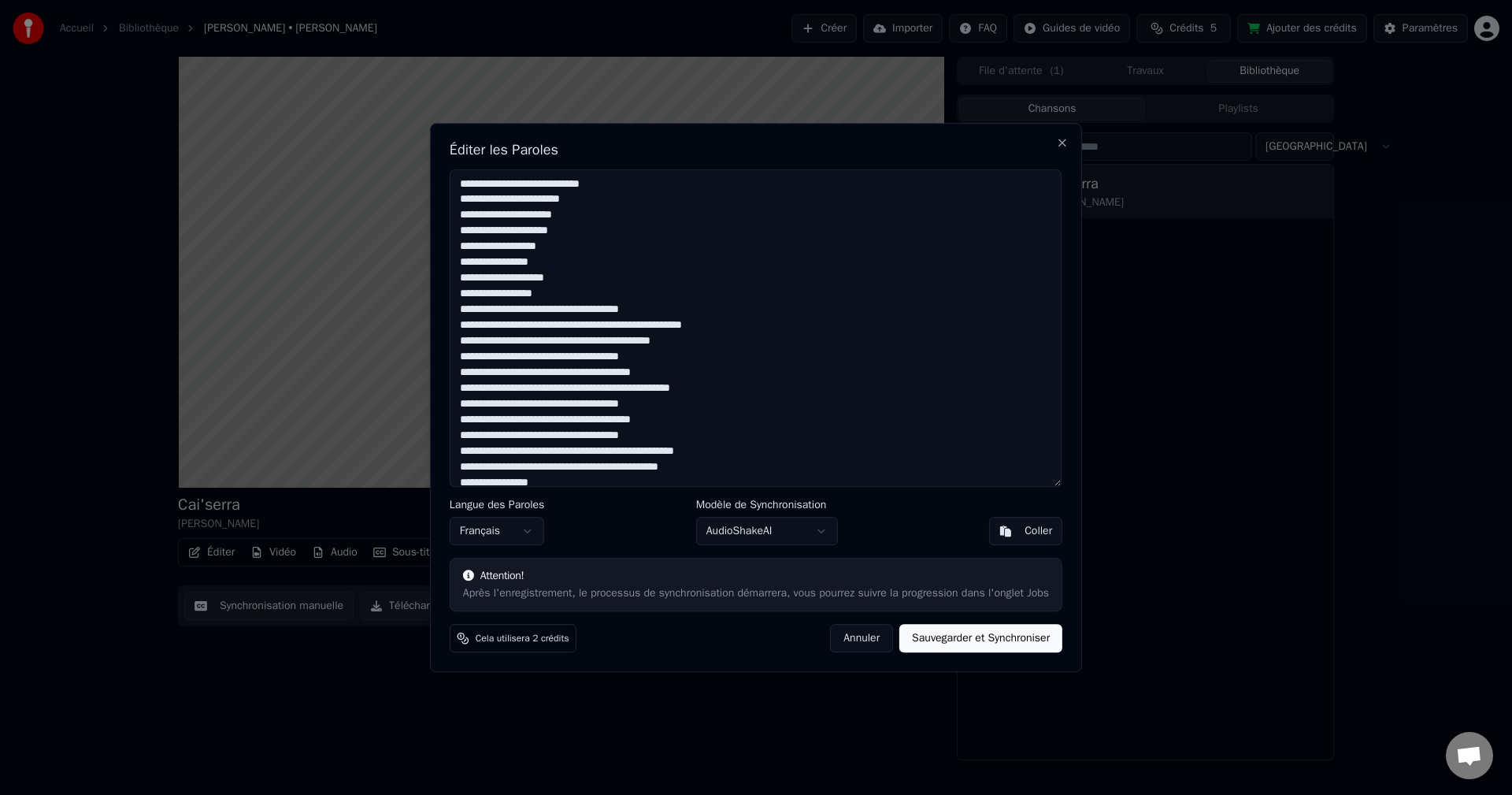 click at bounding box center (755, 329) 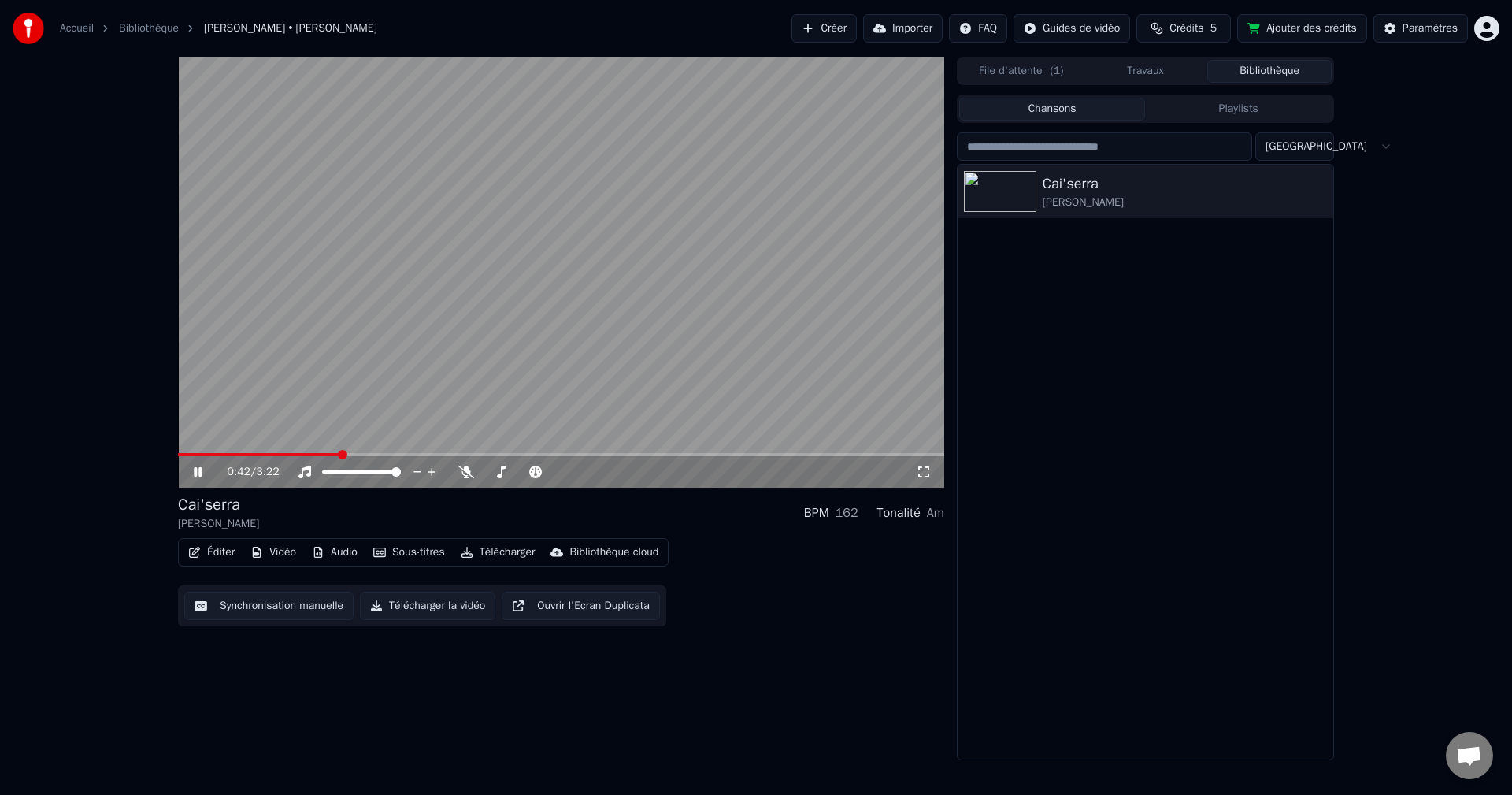 click 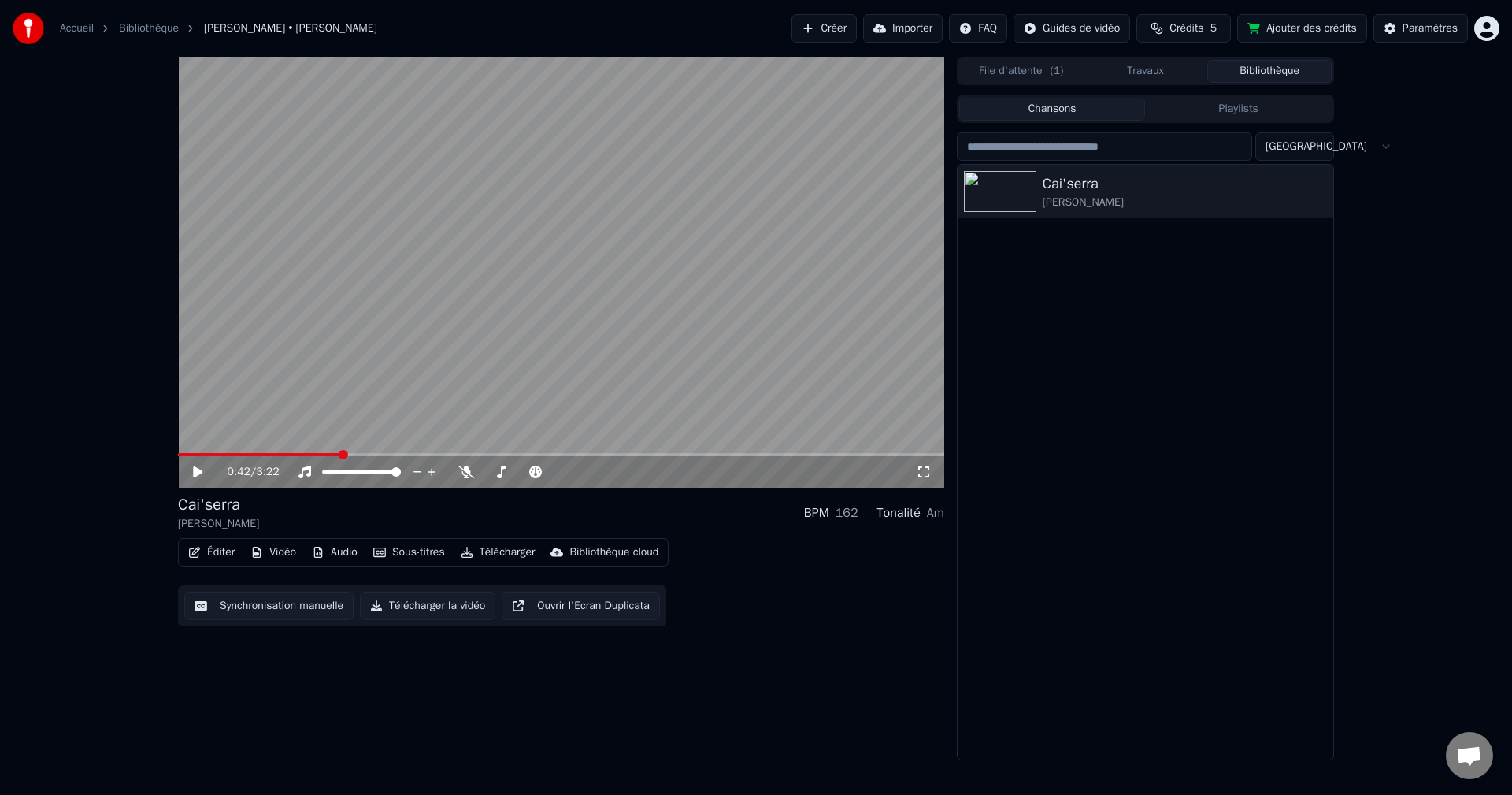 click on "Éditer" at bounding box center [211, 552] 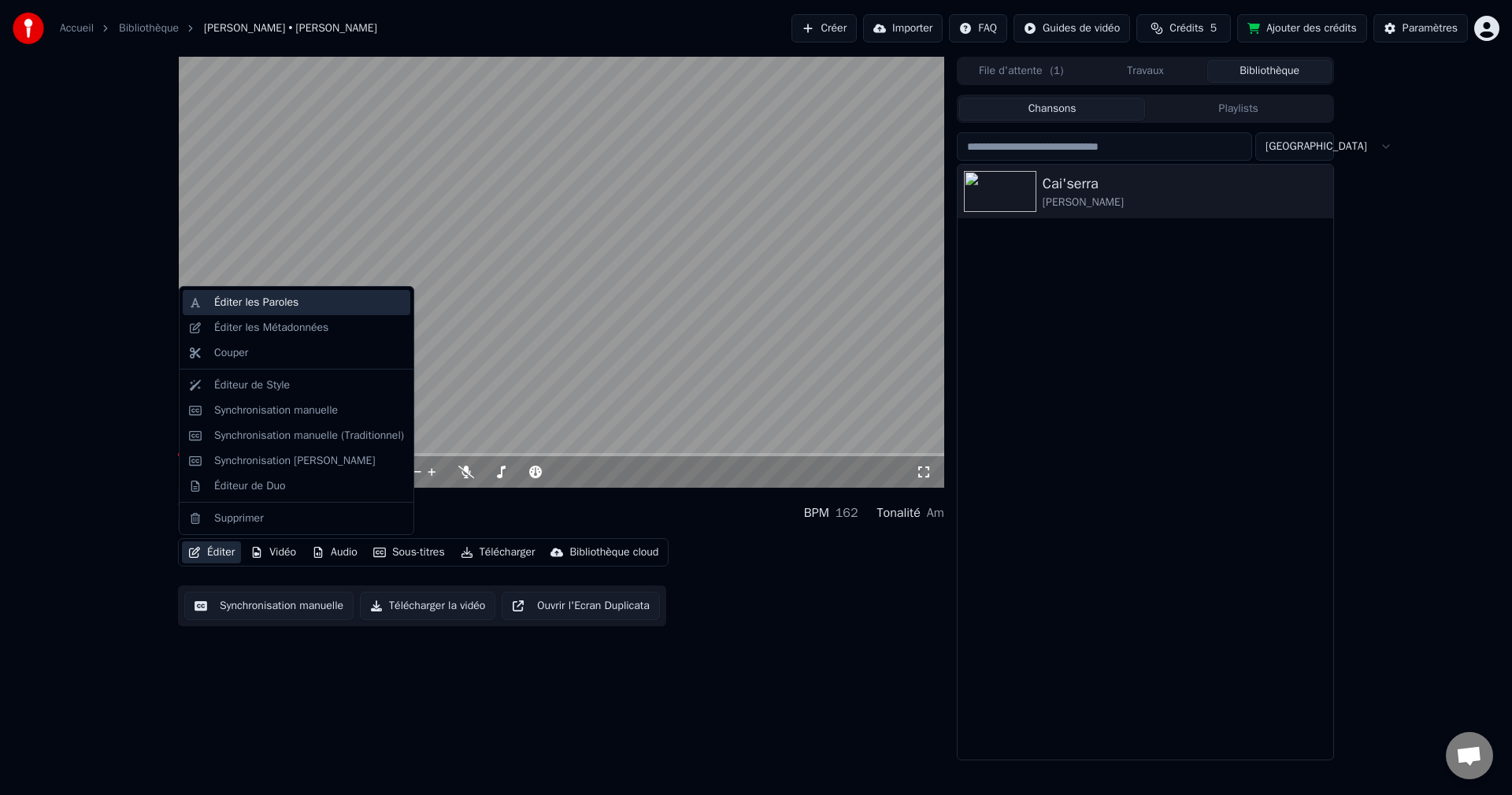 click on "Éditer les Paroles" at bounding box center [256, 303] 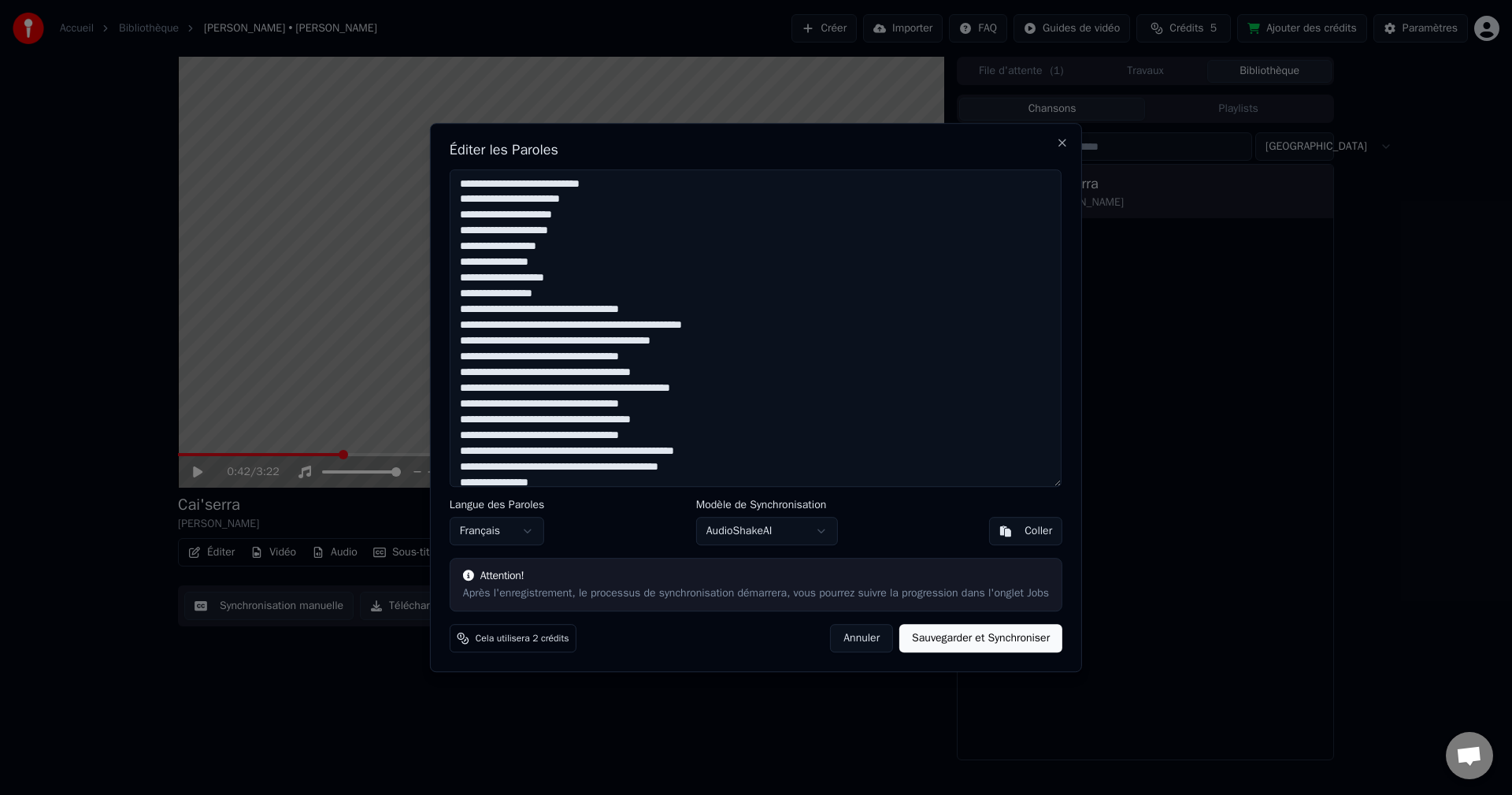click on "Sauvegarder et Synchroniser" at bounding box center [980, 638] 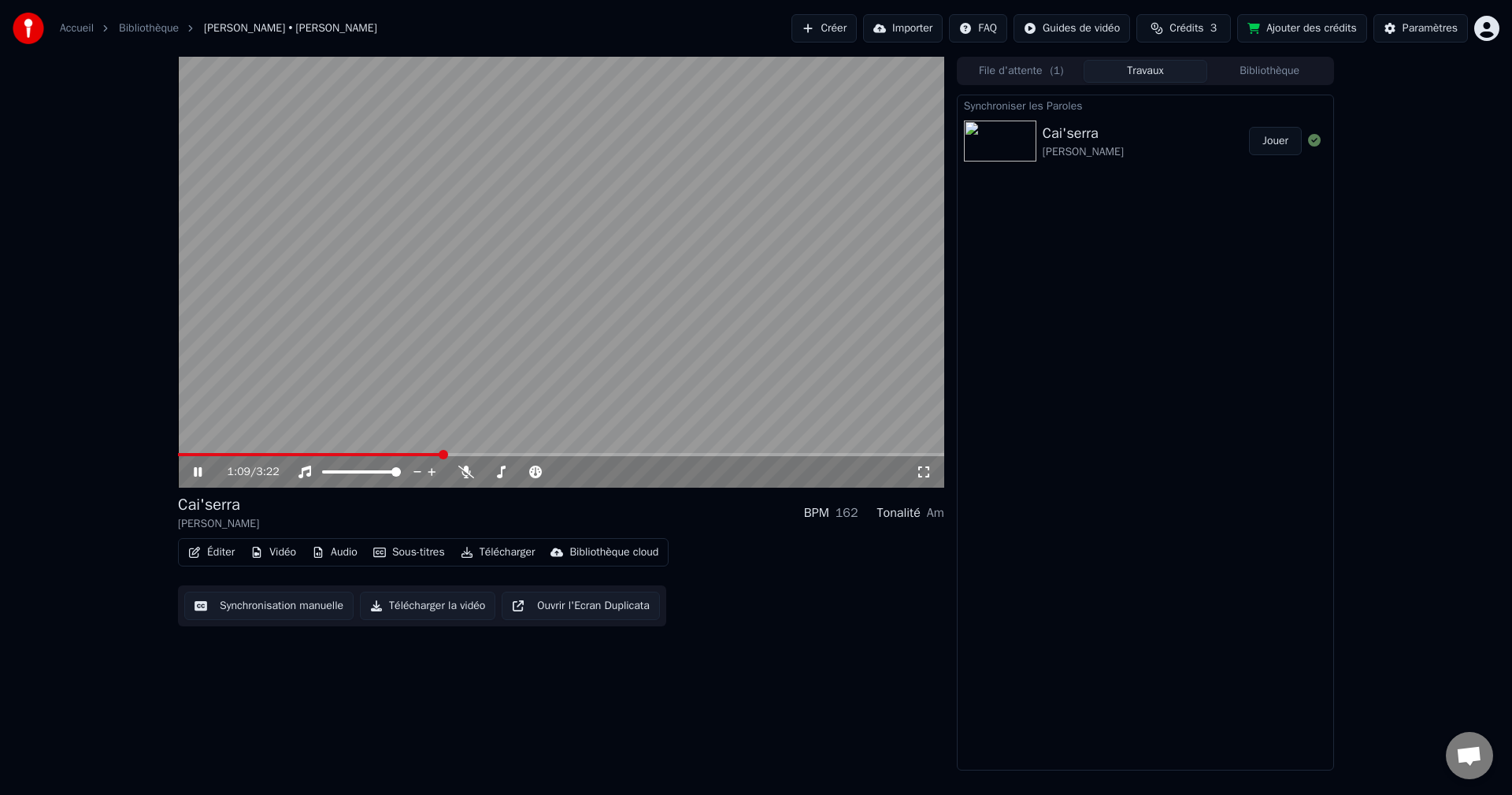 click 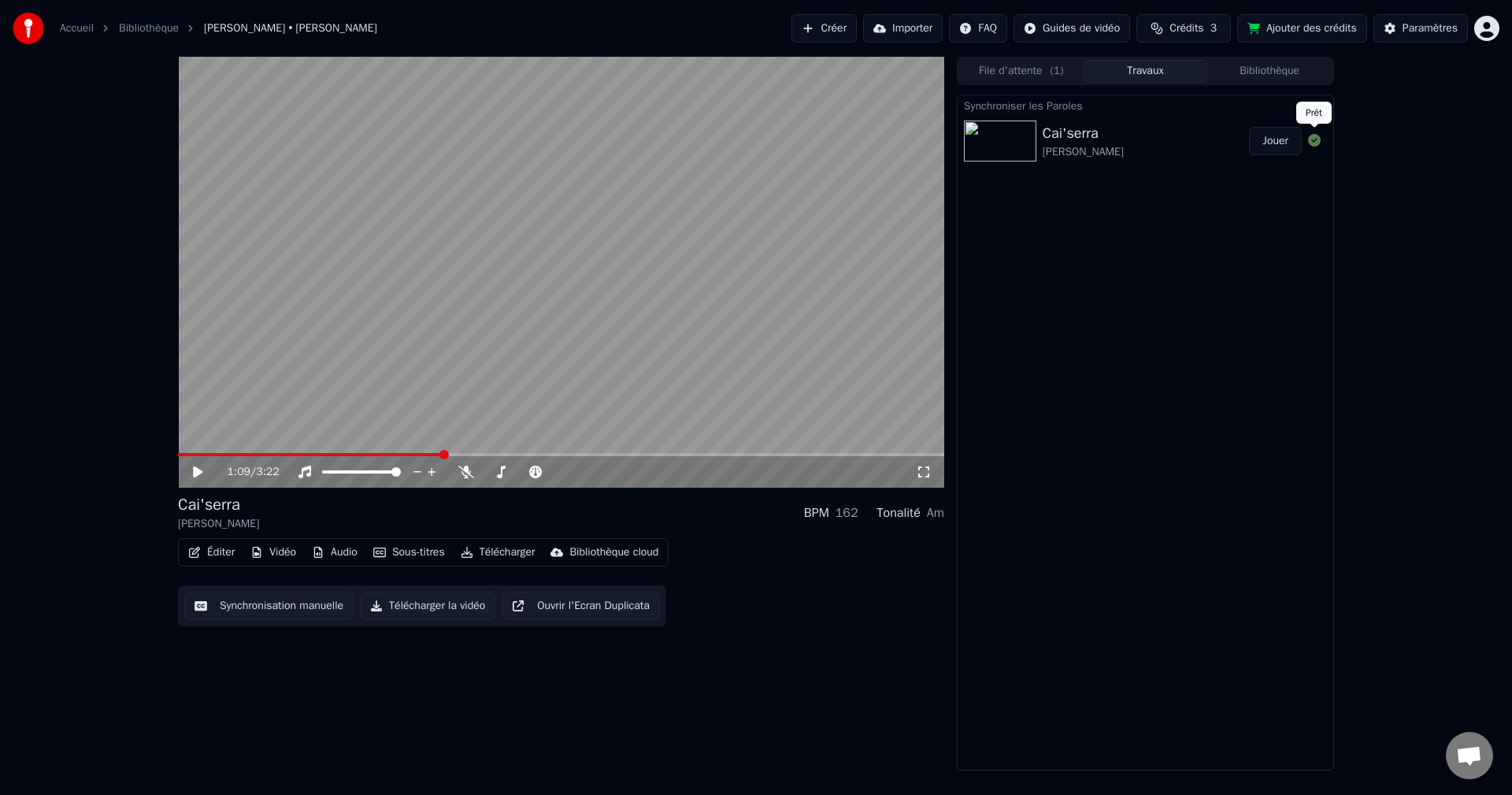 click 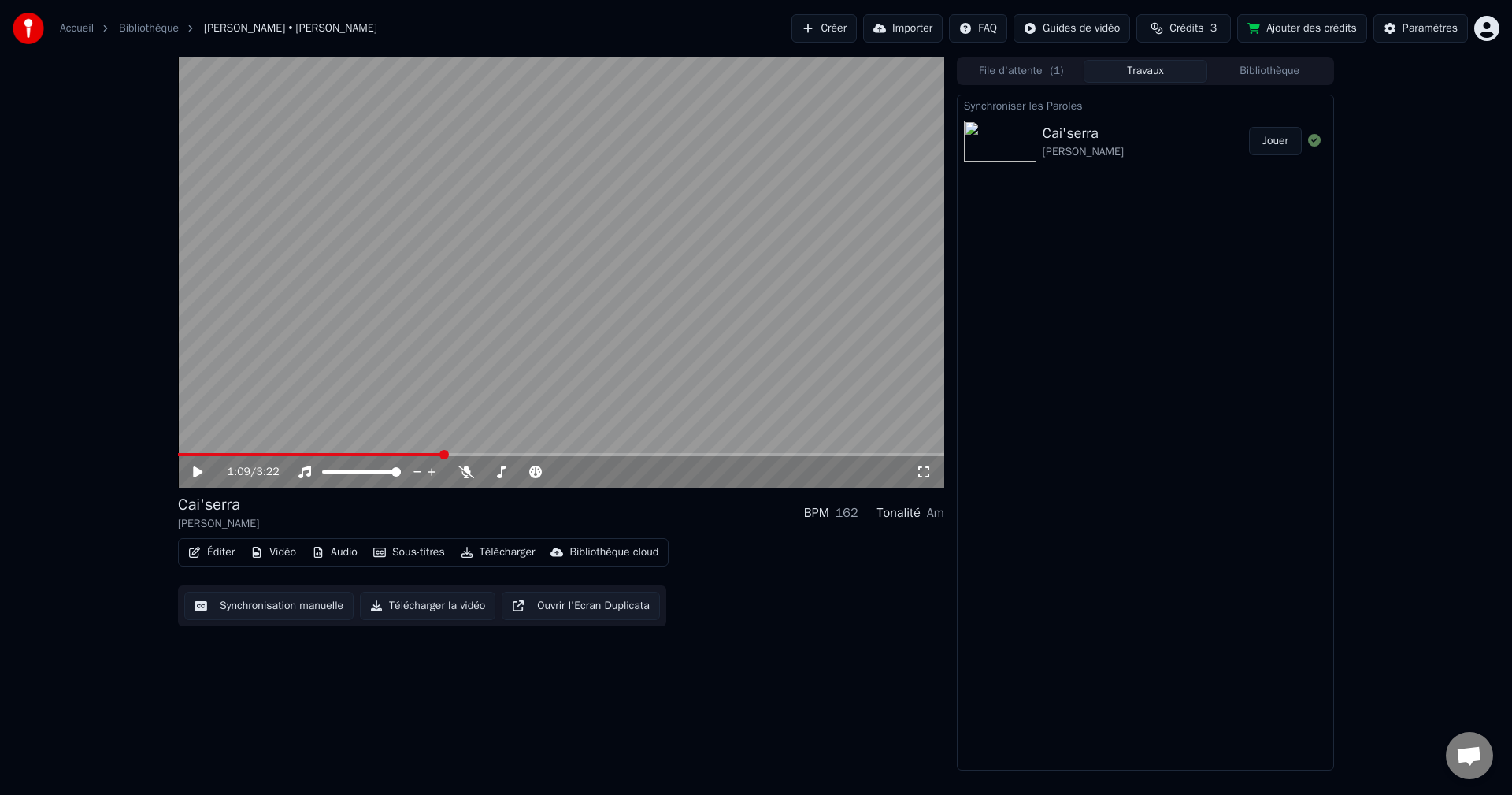 click on "Jouer" at bounding box center (1275, 141) 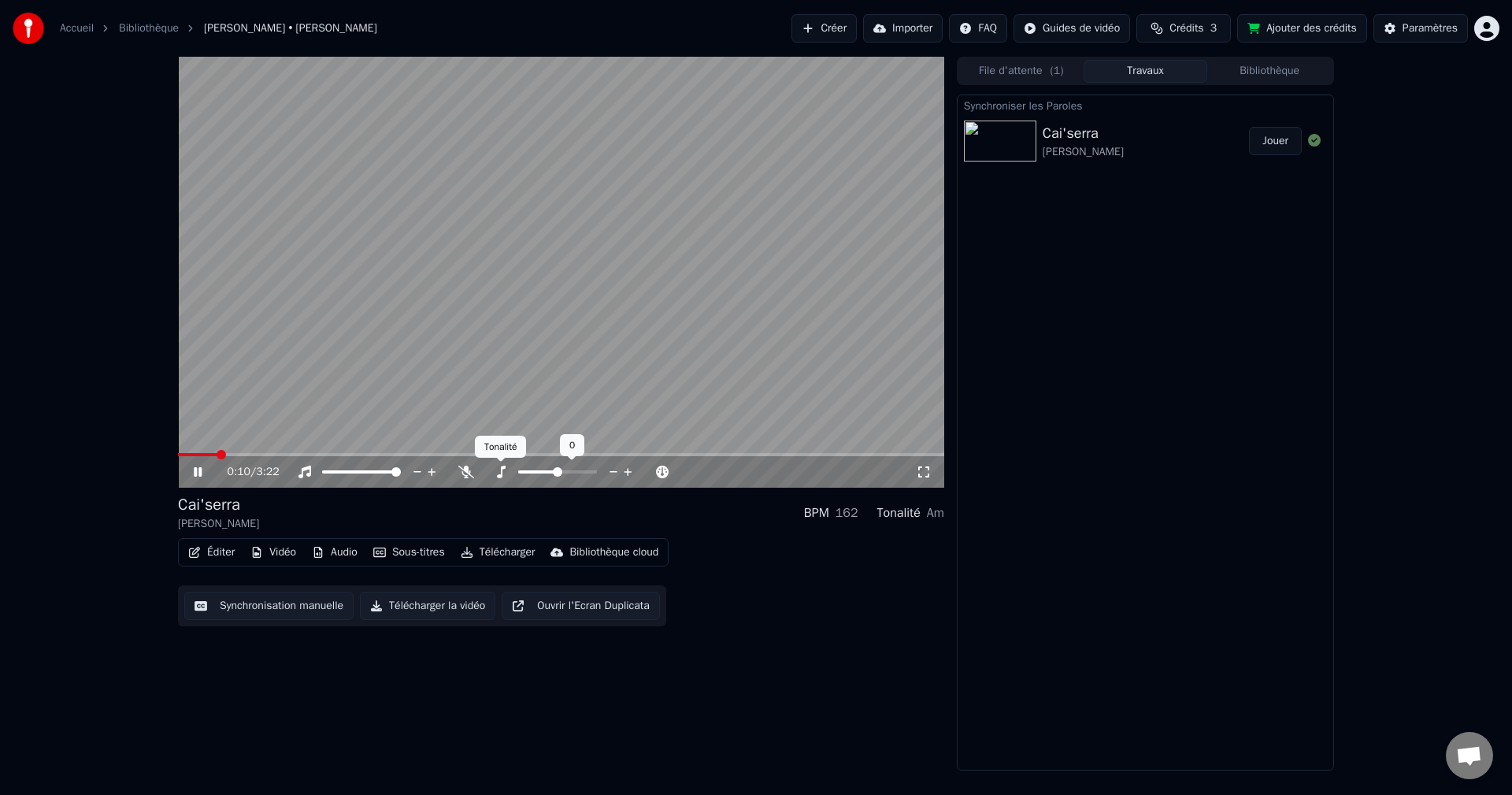 click 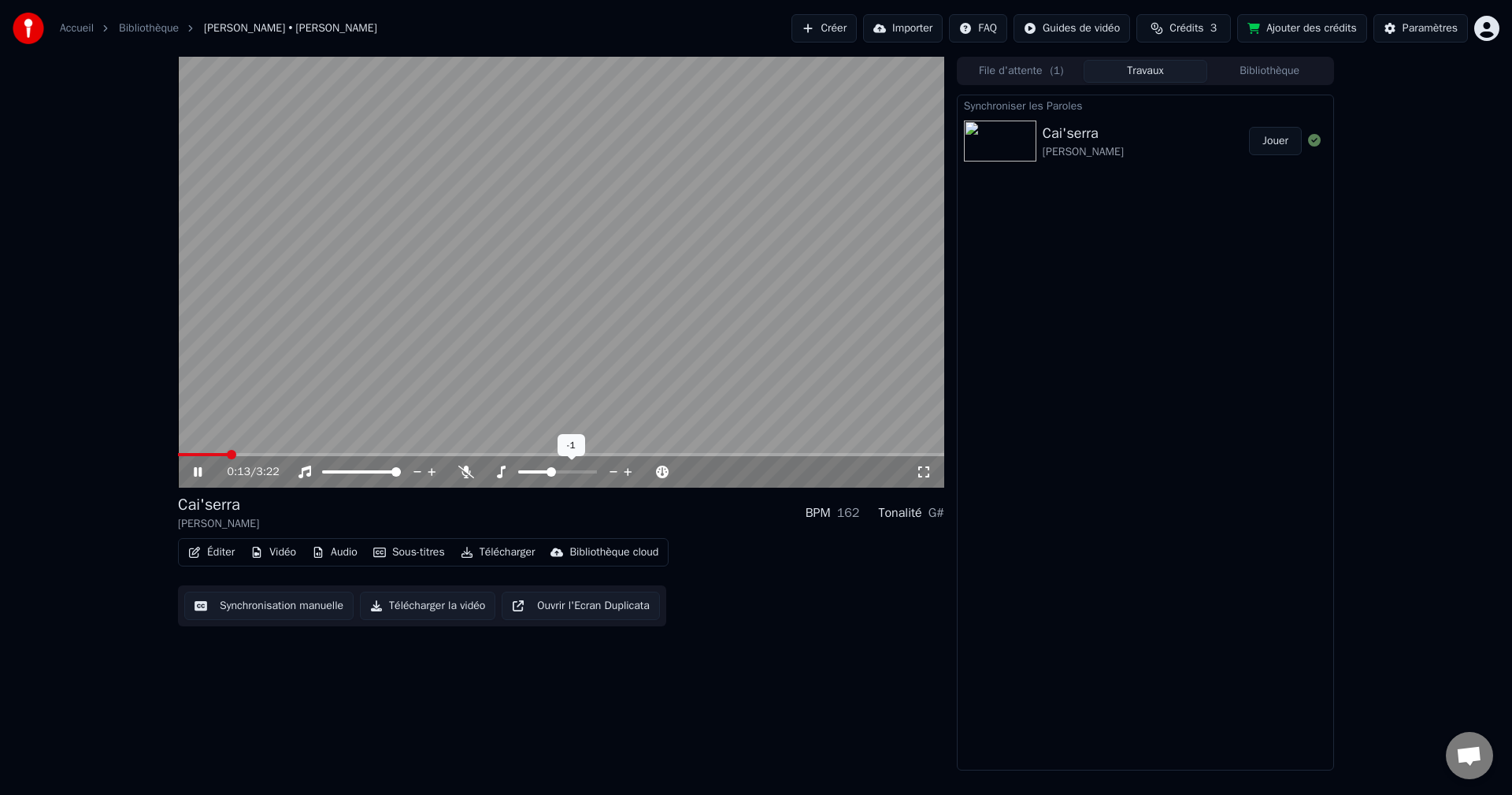 click at bounding box center [551, 472] 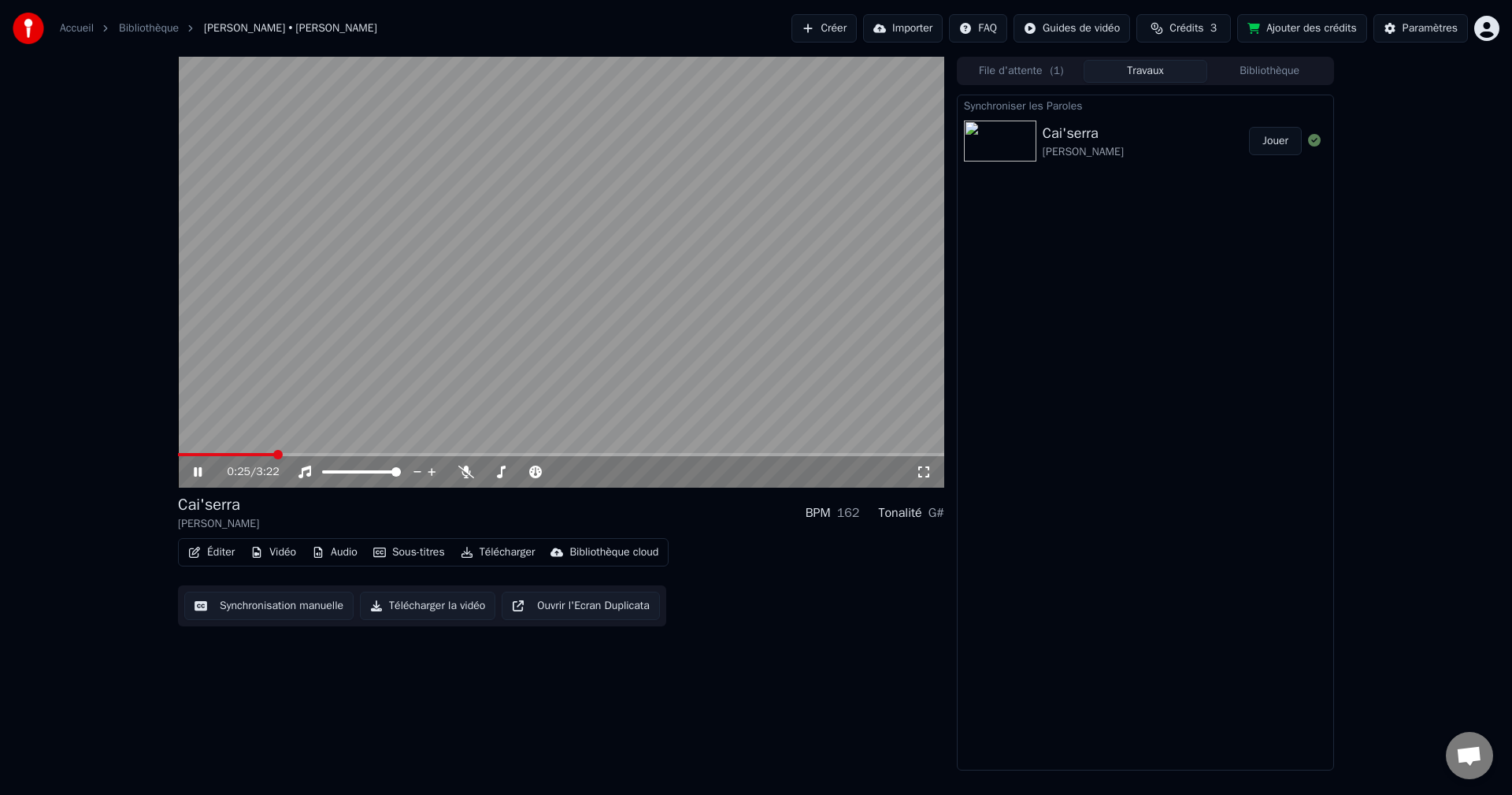 click 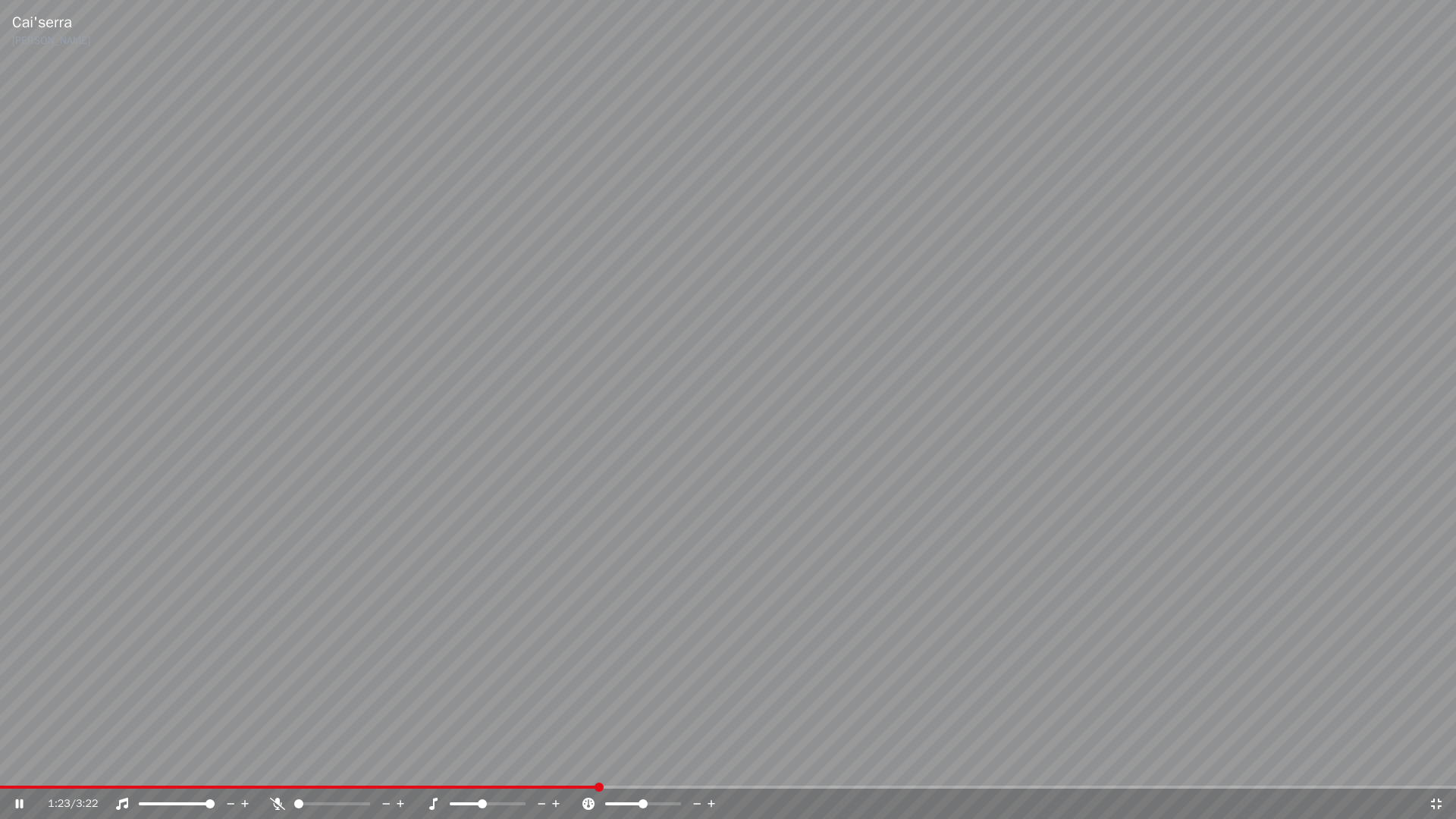 click at bounding box center [728, 410] 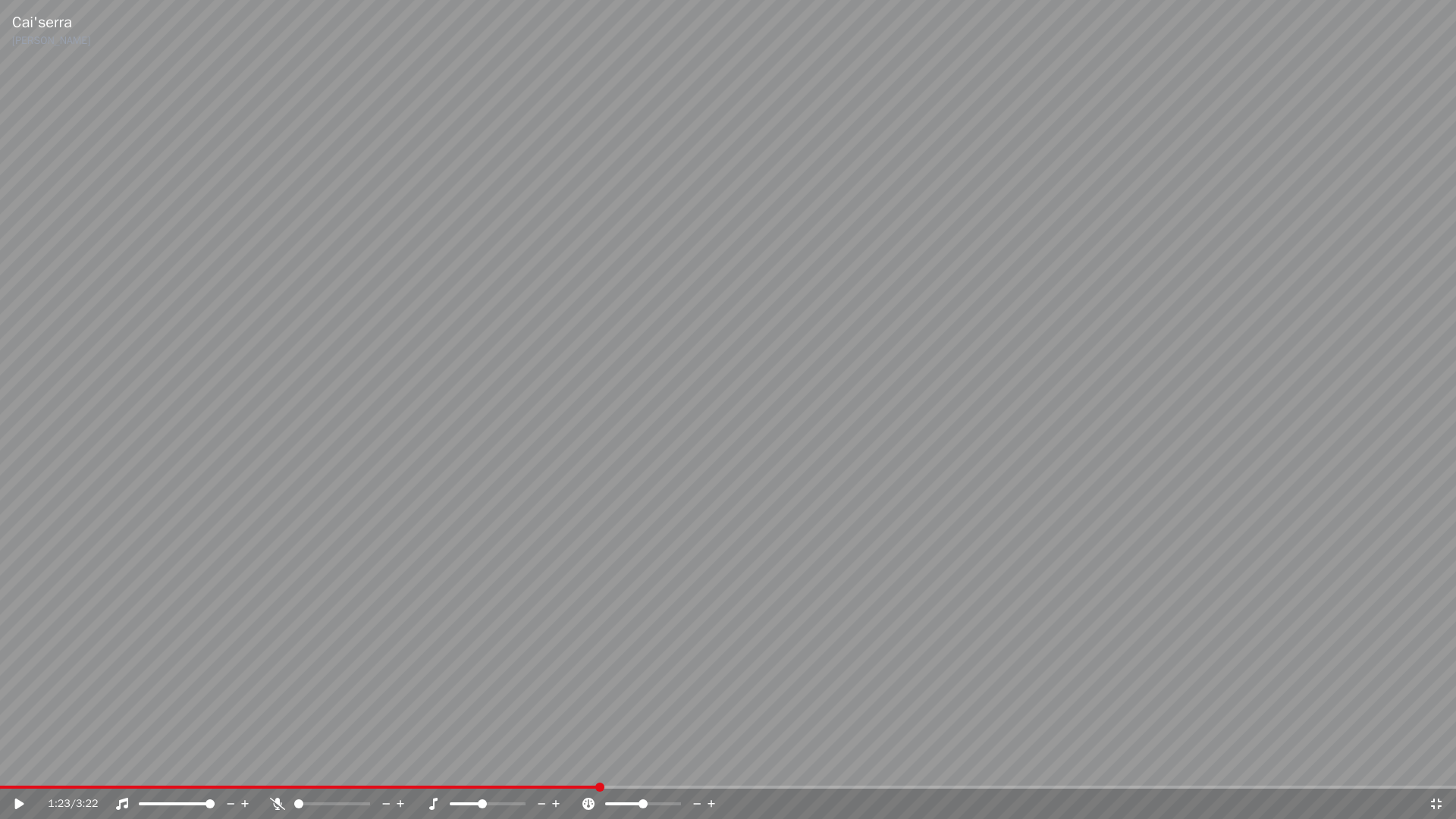 click 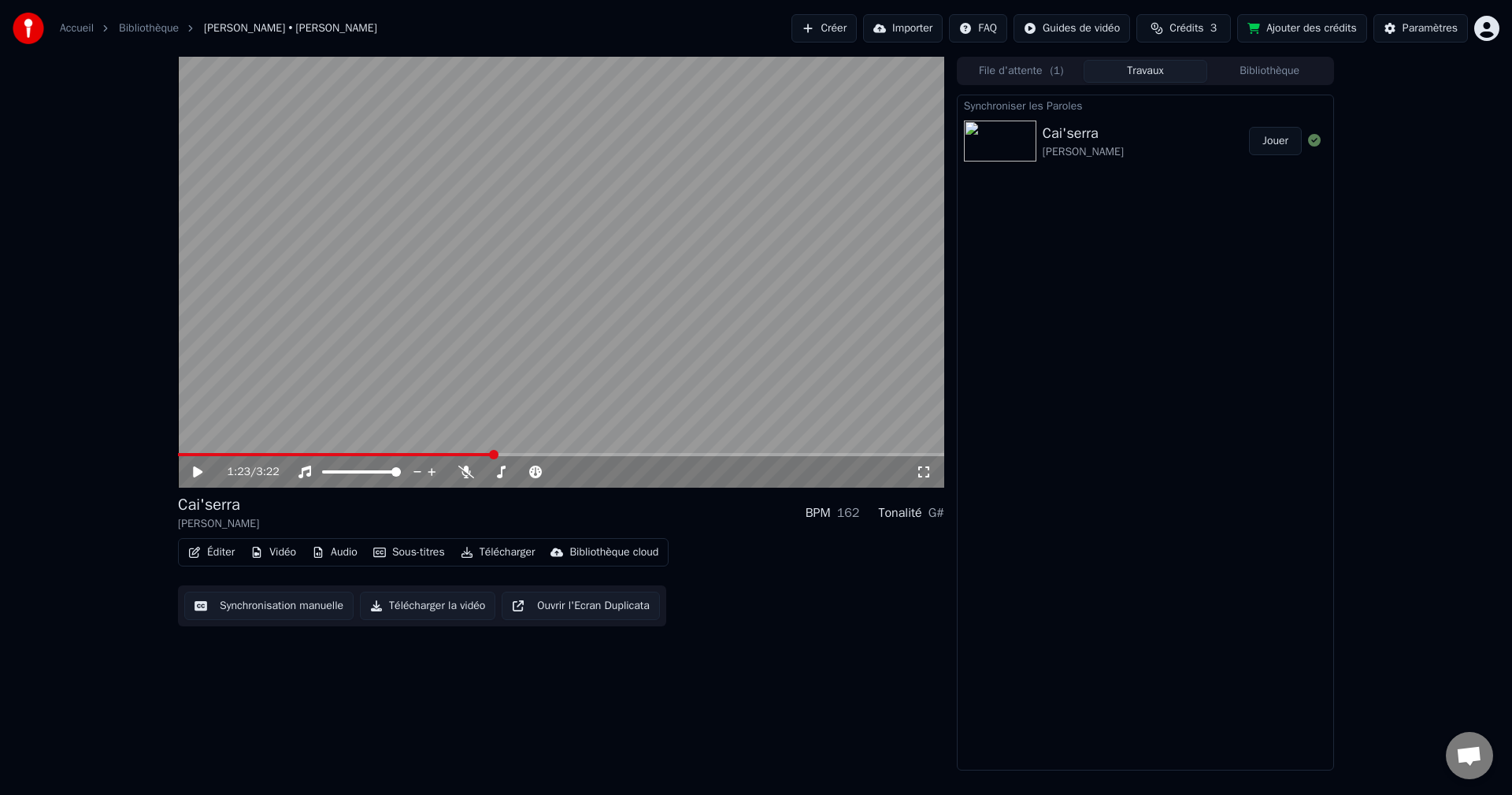 click on "Télécharger la vidéo" at bounding box center [428, 606] 